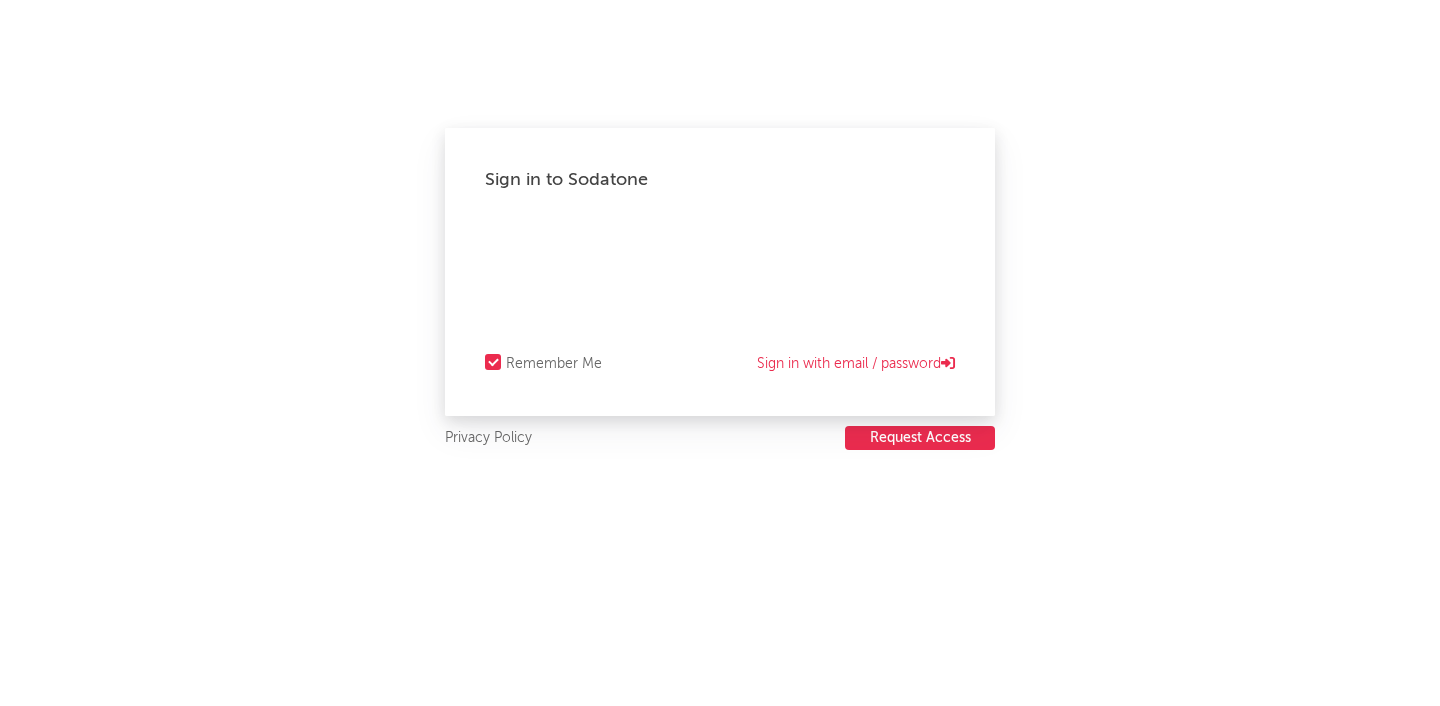 scroll, scrollTop: 0, scrollLeft: 0, axis: both 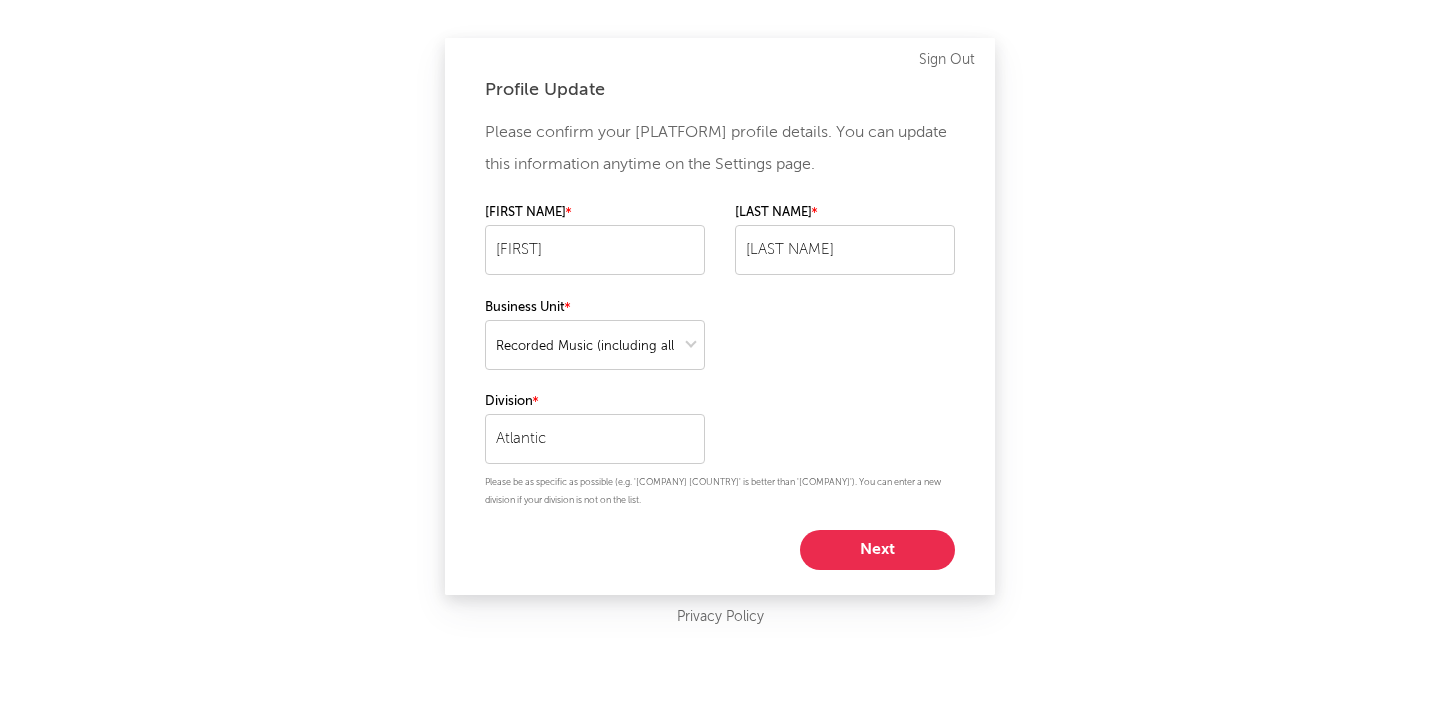 click on "Next" at bounding box center [877, 550] 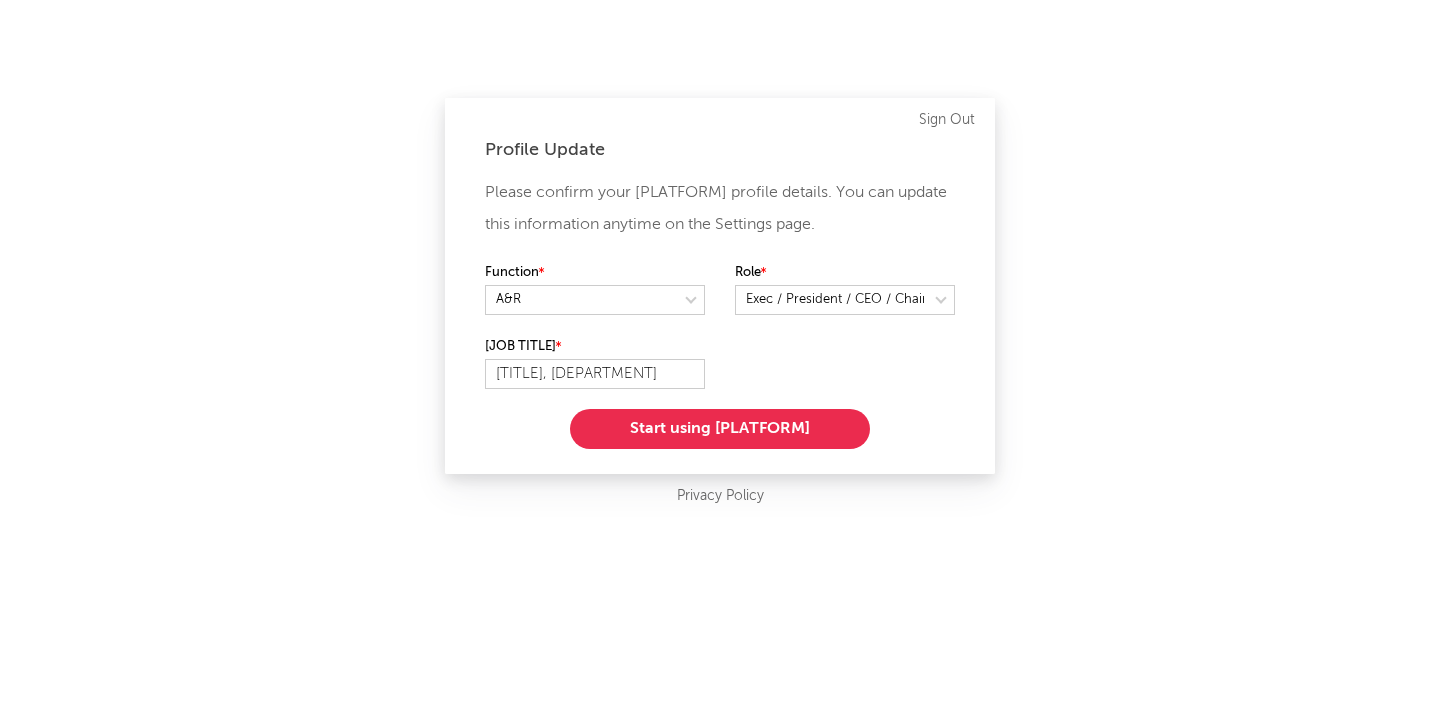 click on "Start using [PLATFORM]" at bounding box center [720, 429] 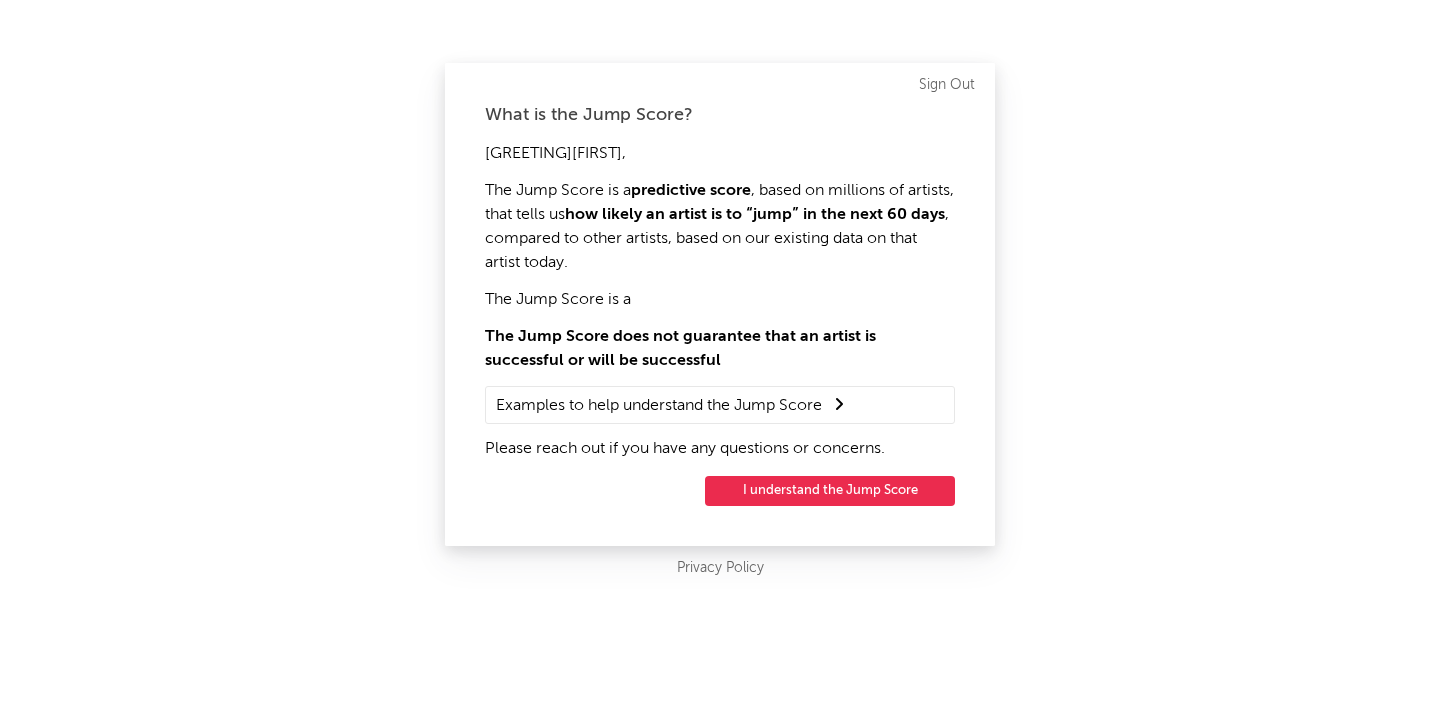 click on "I understand the Jump Score" at bounding box center [830, 491] 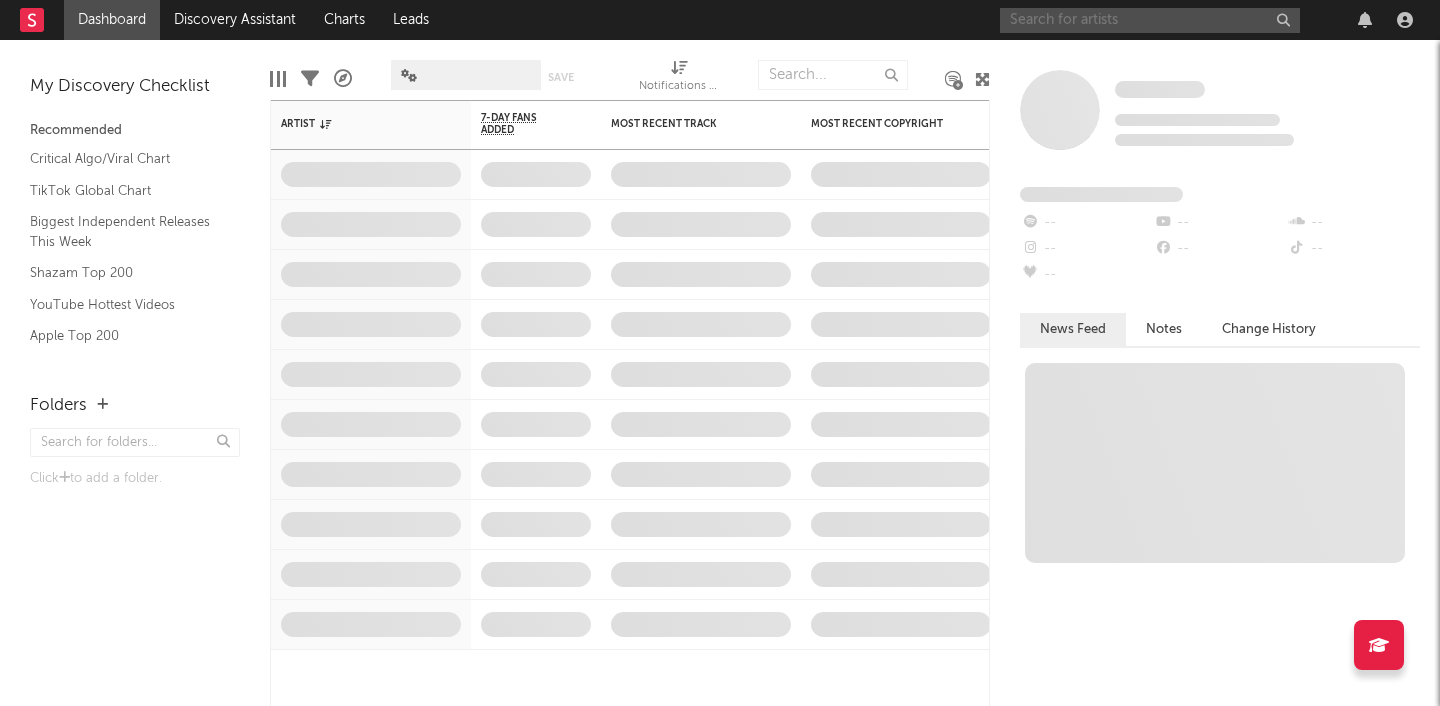 click at bounding box center [1150, 20] 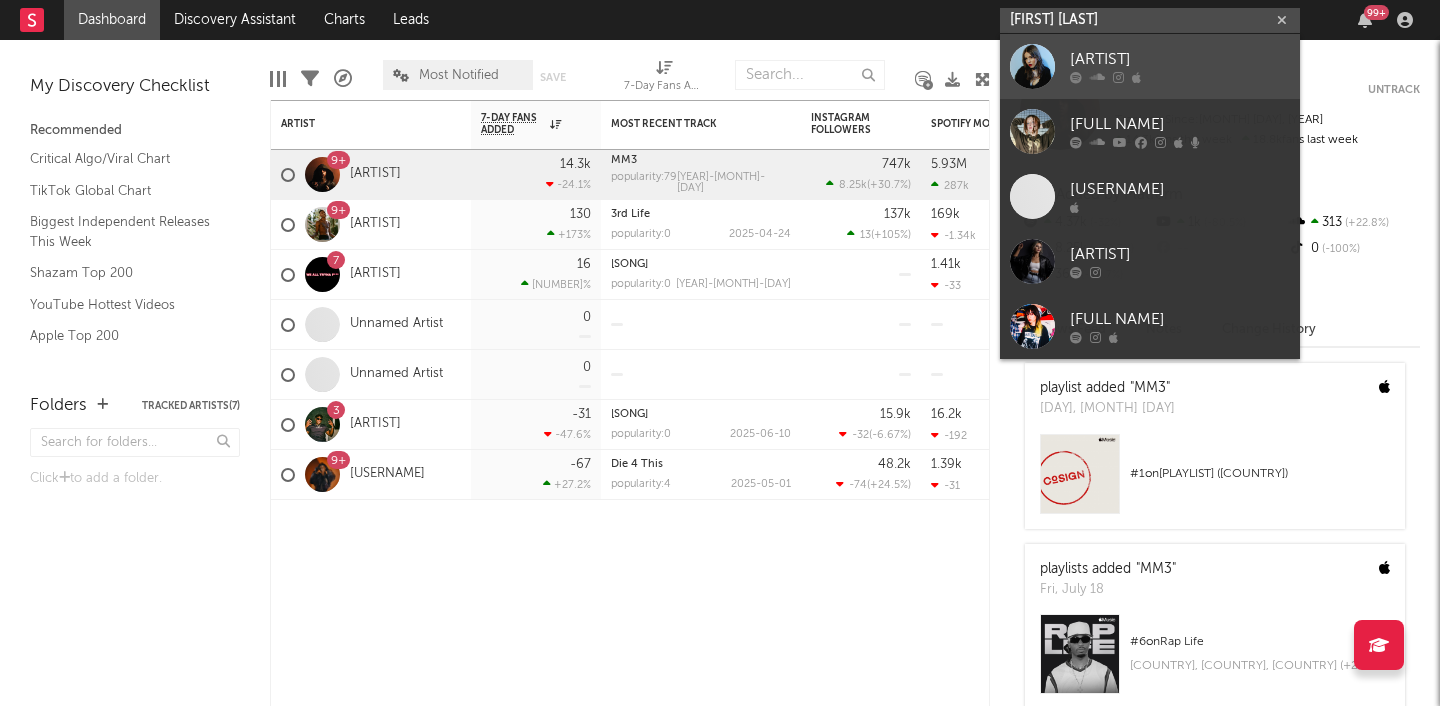 type on "[FIRST] [LAST]" 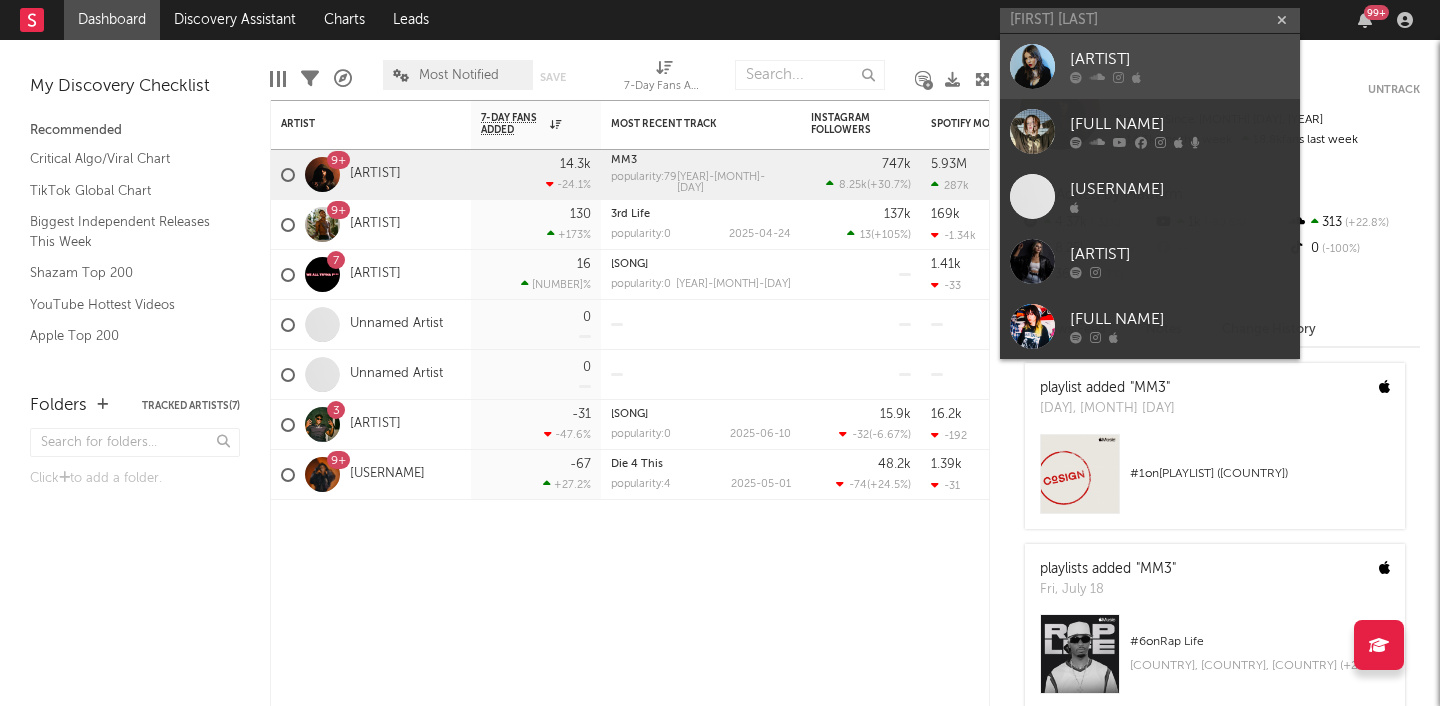 click on "[ARTIST]" at bounding box center [1180, 60] 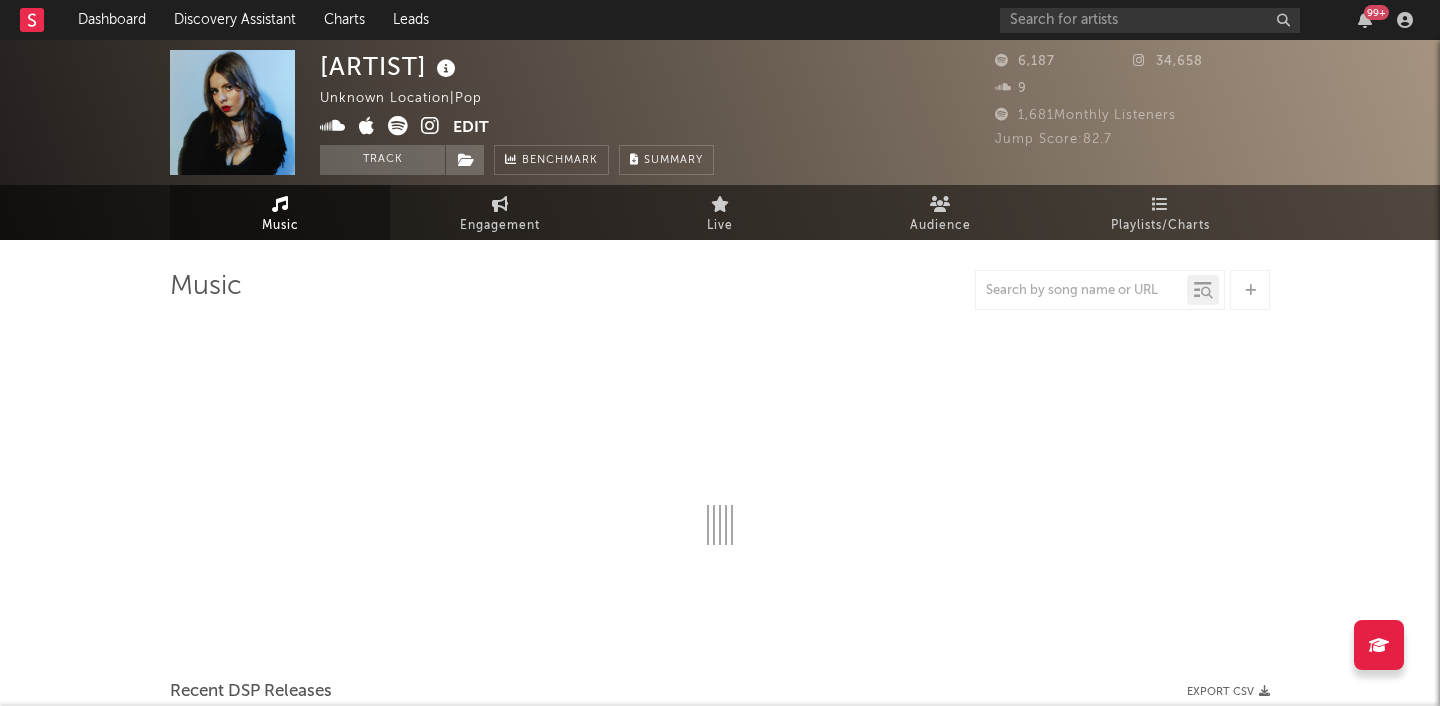 select on "6m" 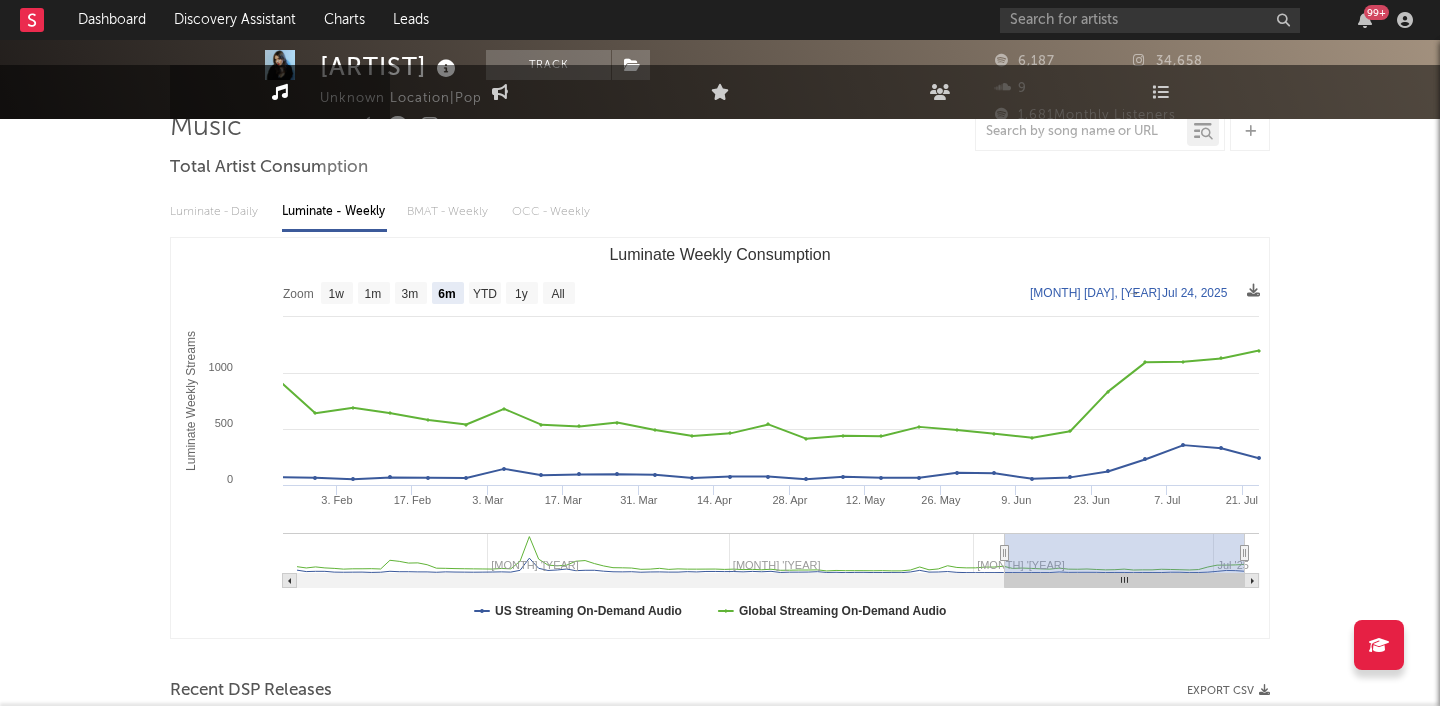 scroll, scrollTop: 0, scrollLeft: 0, axis: both 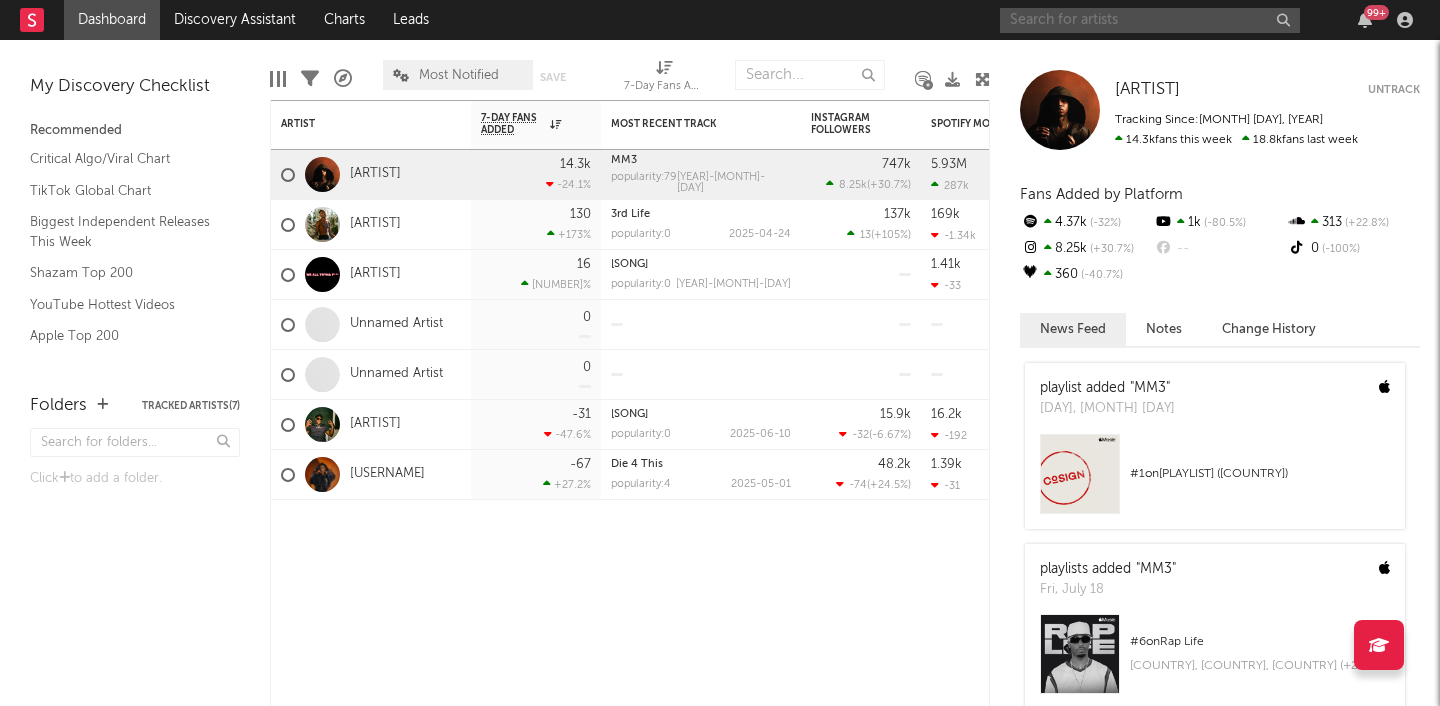 click at bounding box center [1150, 20] 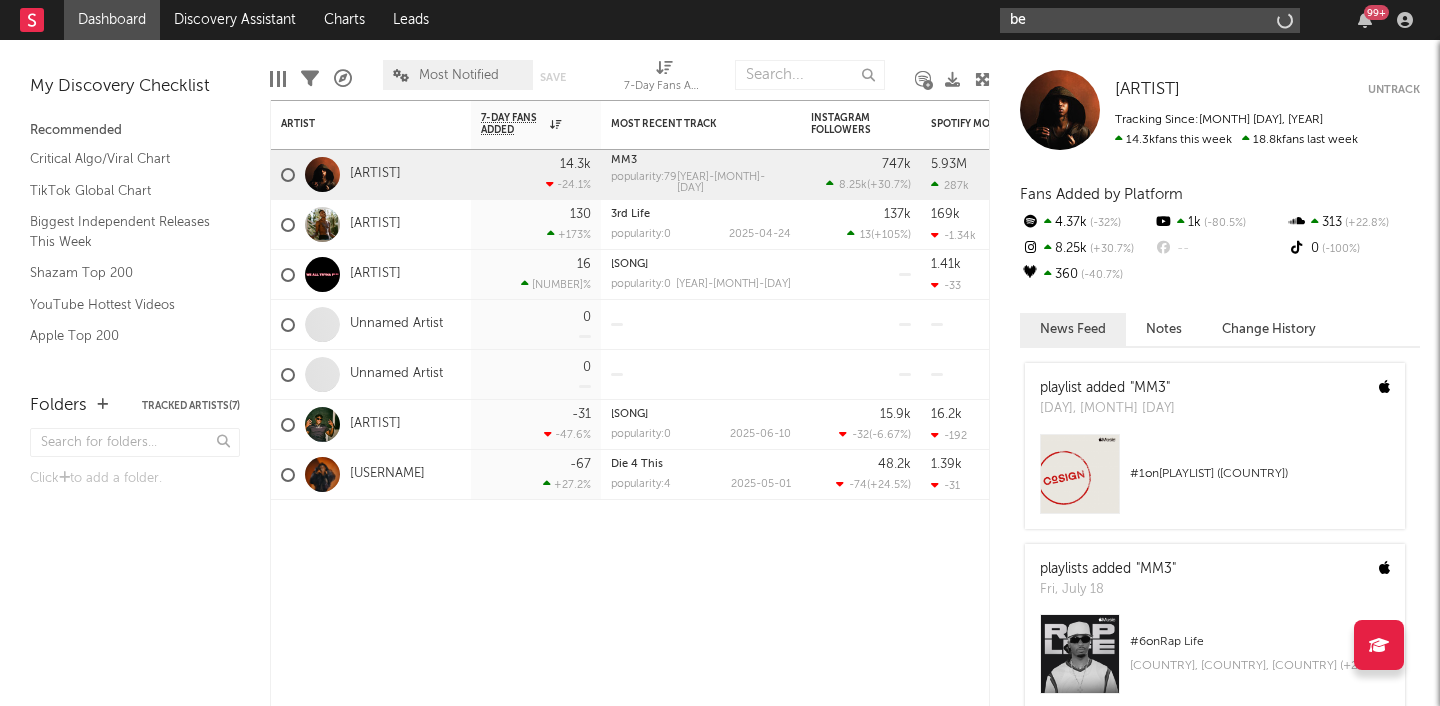 type on "b" 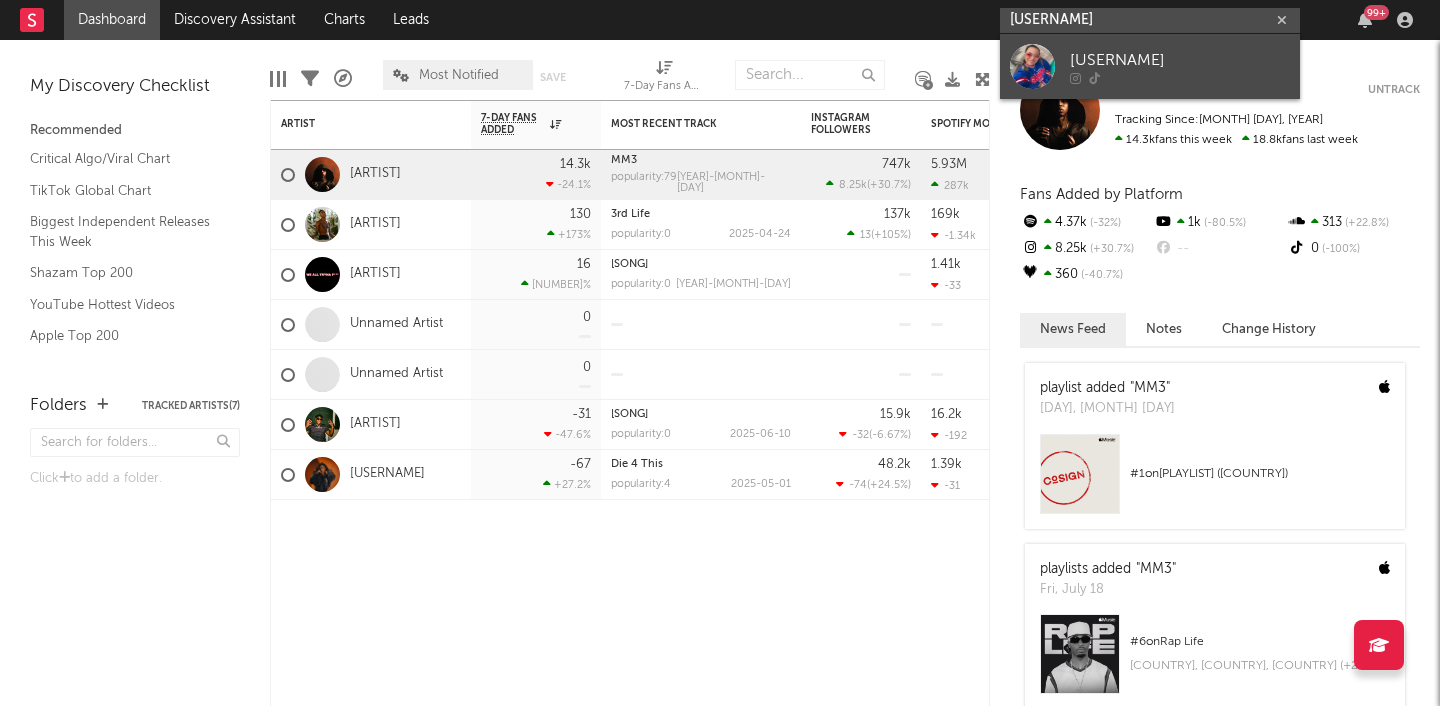 type on "[USERNAME]" 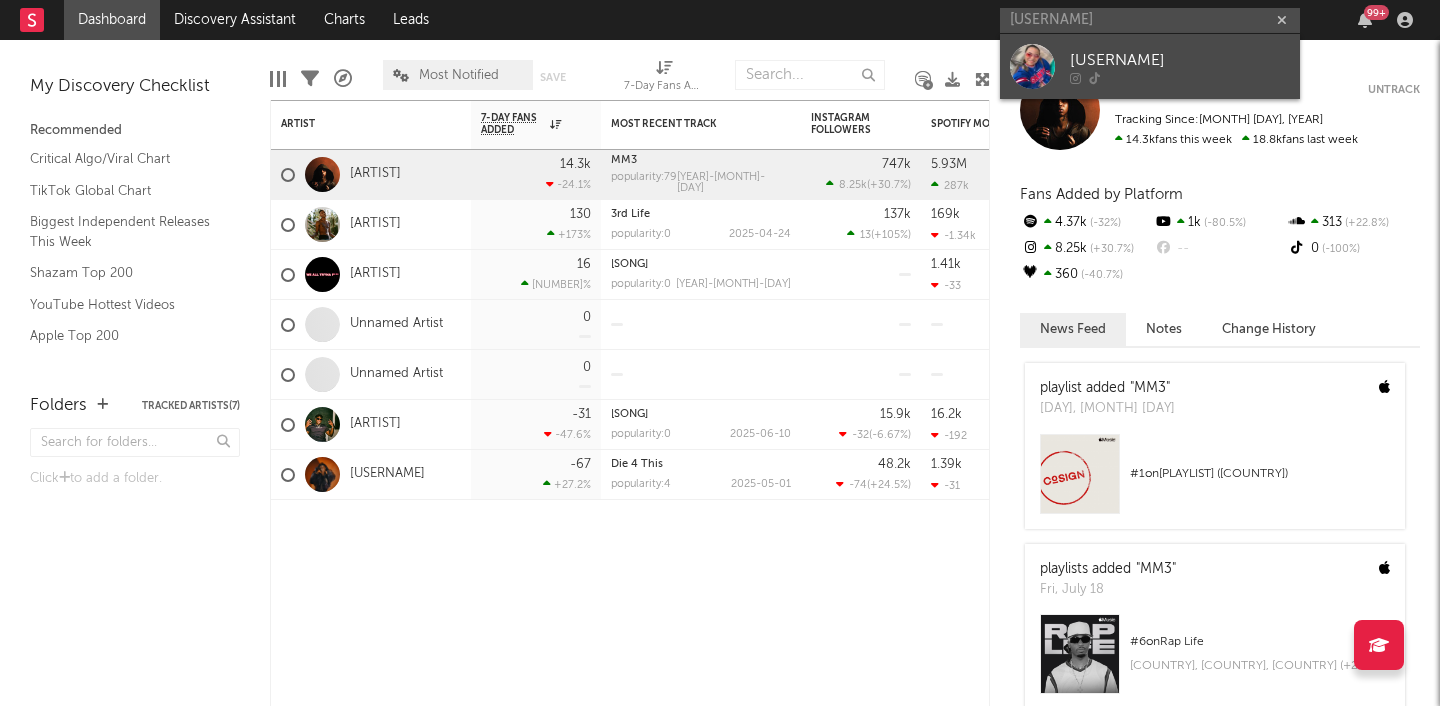 click on "[USERNAME]" at bounding box center (1180, 60) 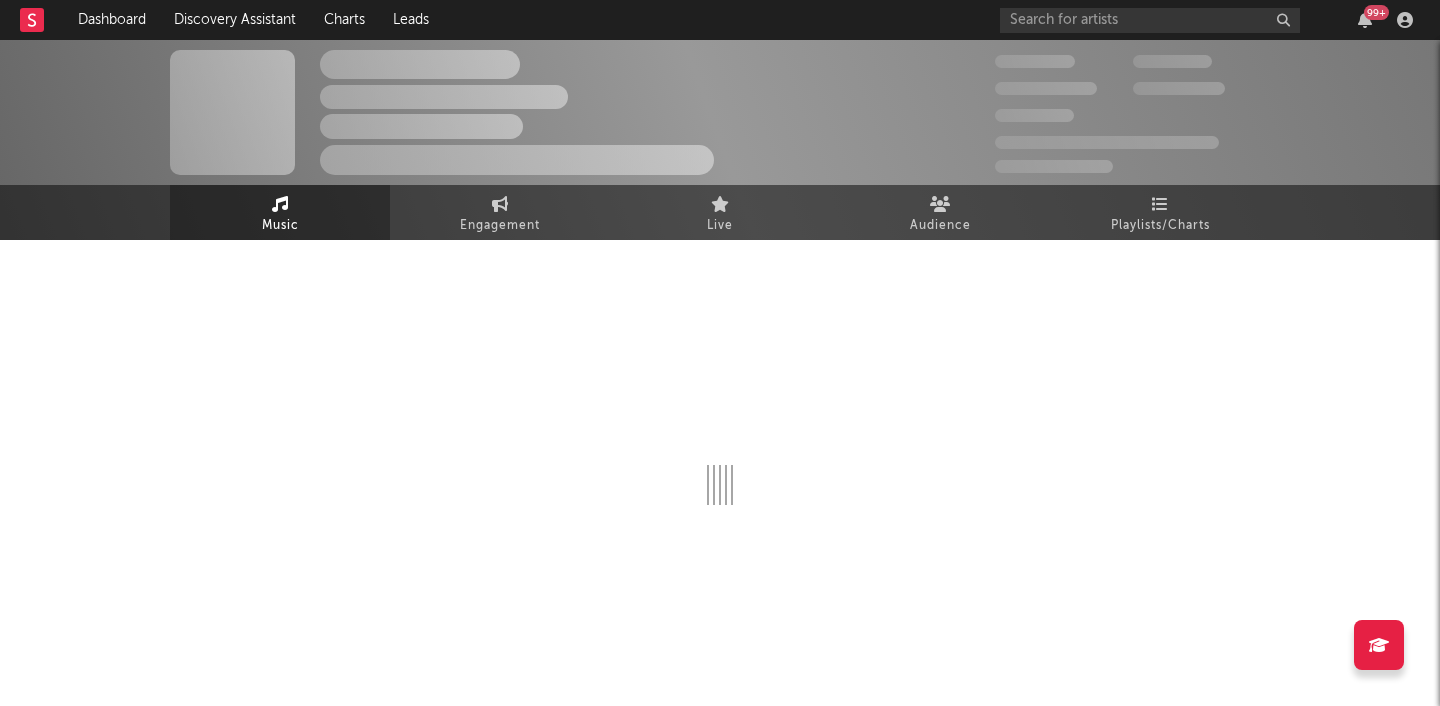 select on "1w" 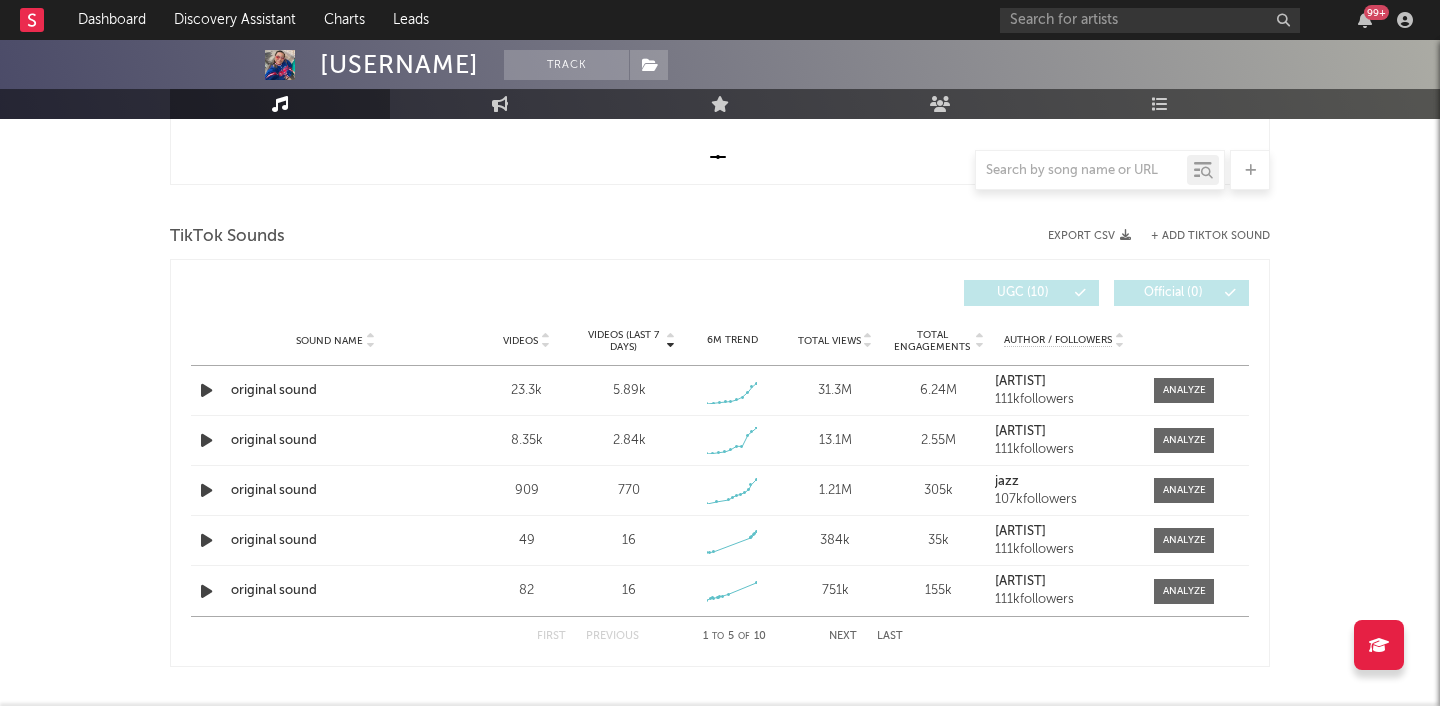 scroll, scrollTop: 614, scrollLeft: 0, axis: vertical 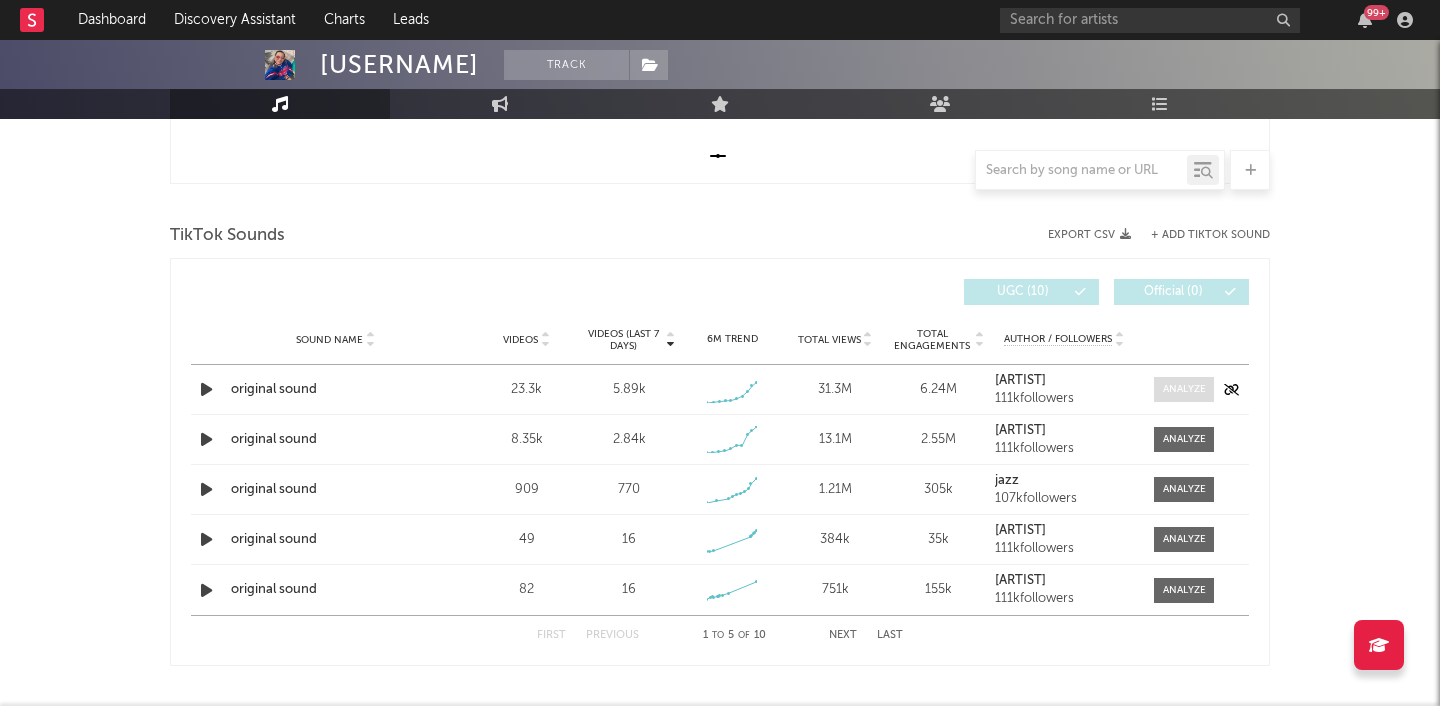 click at bounding box center [1184, 389] 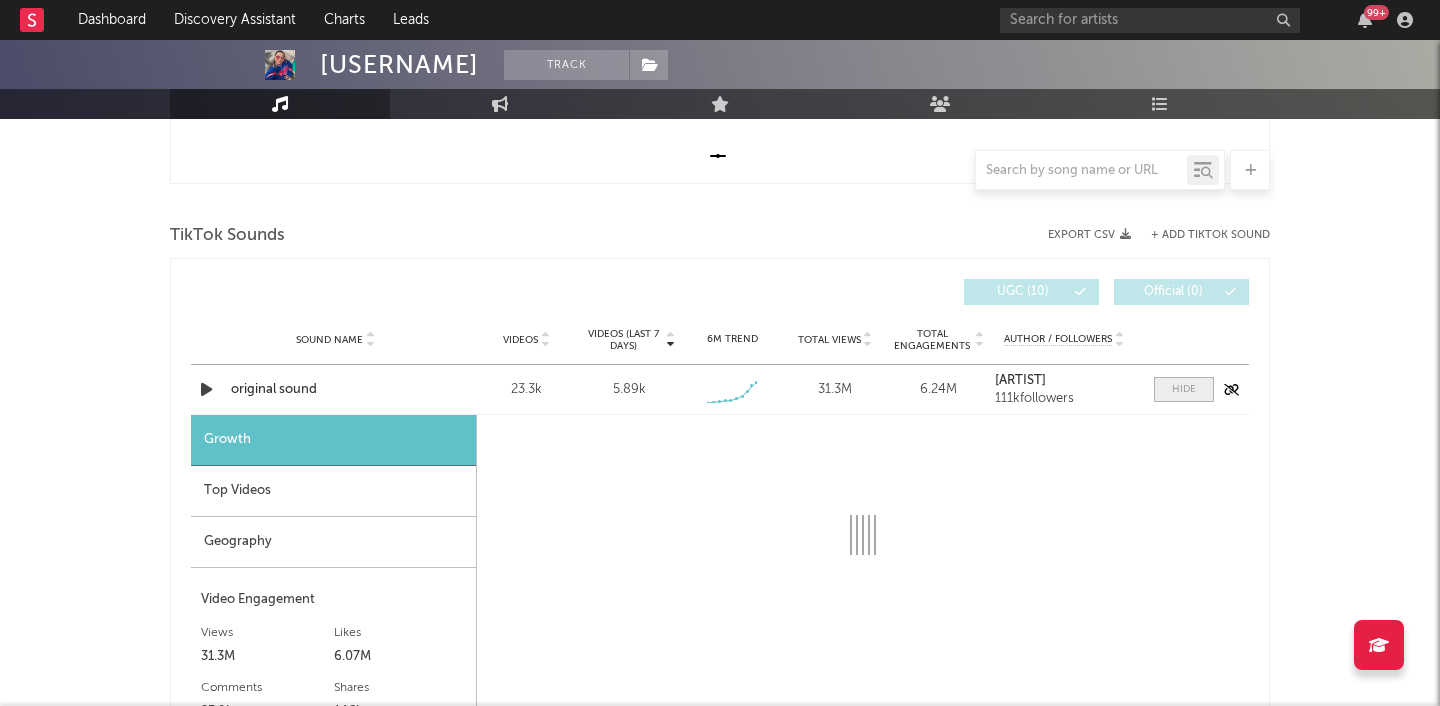 select on "1w" 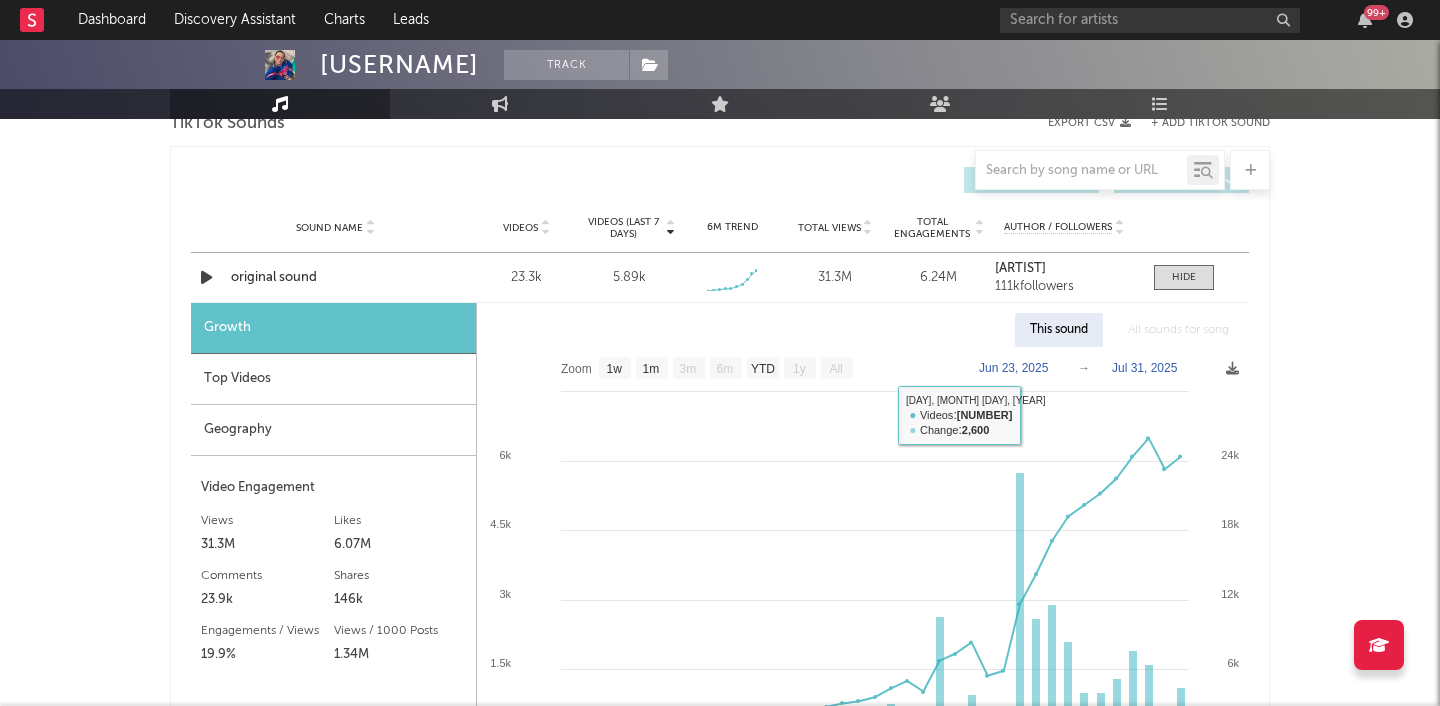 scroll, scrollTop: 725, scrollLeft: 0, axis: vertical 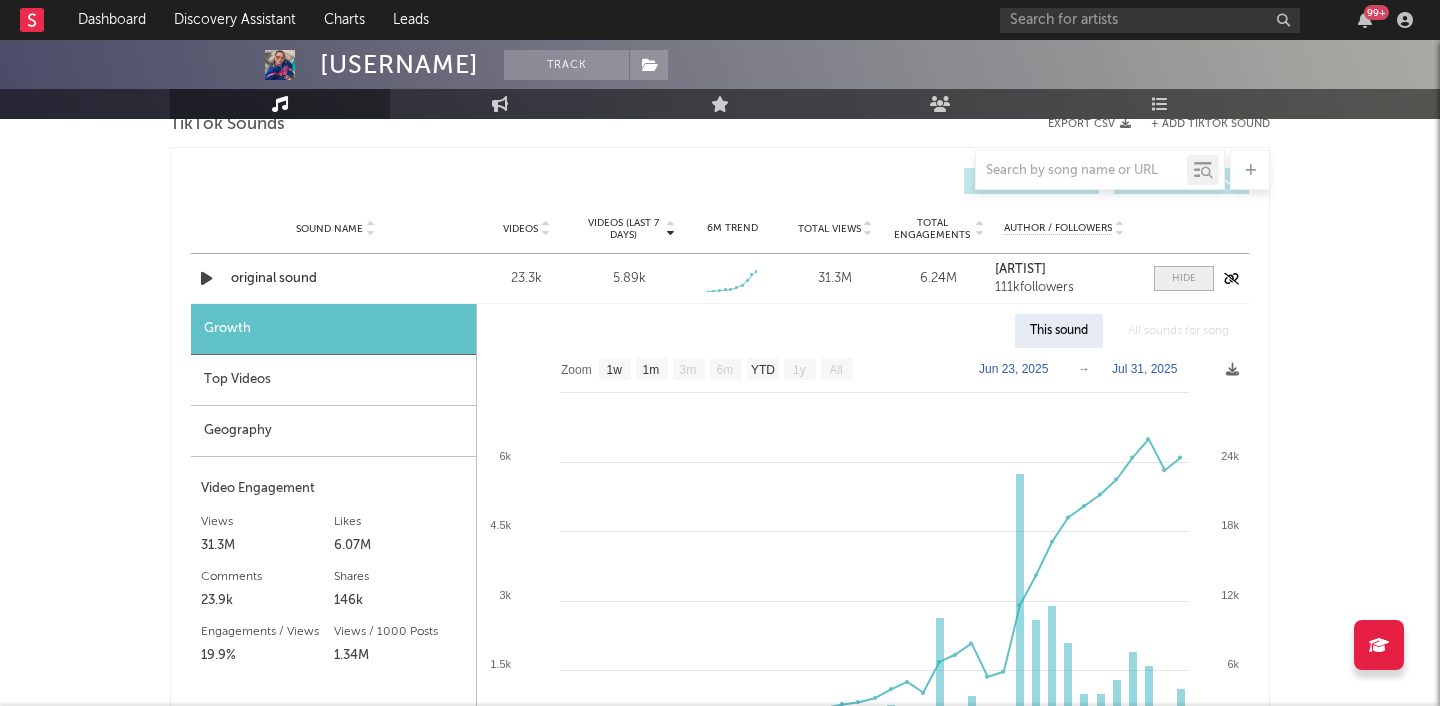 click at bounding box center [1184, 278] 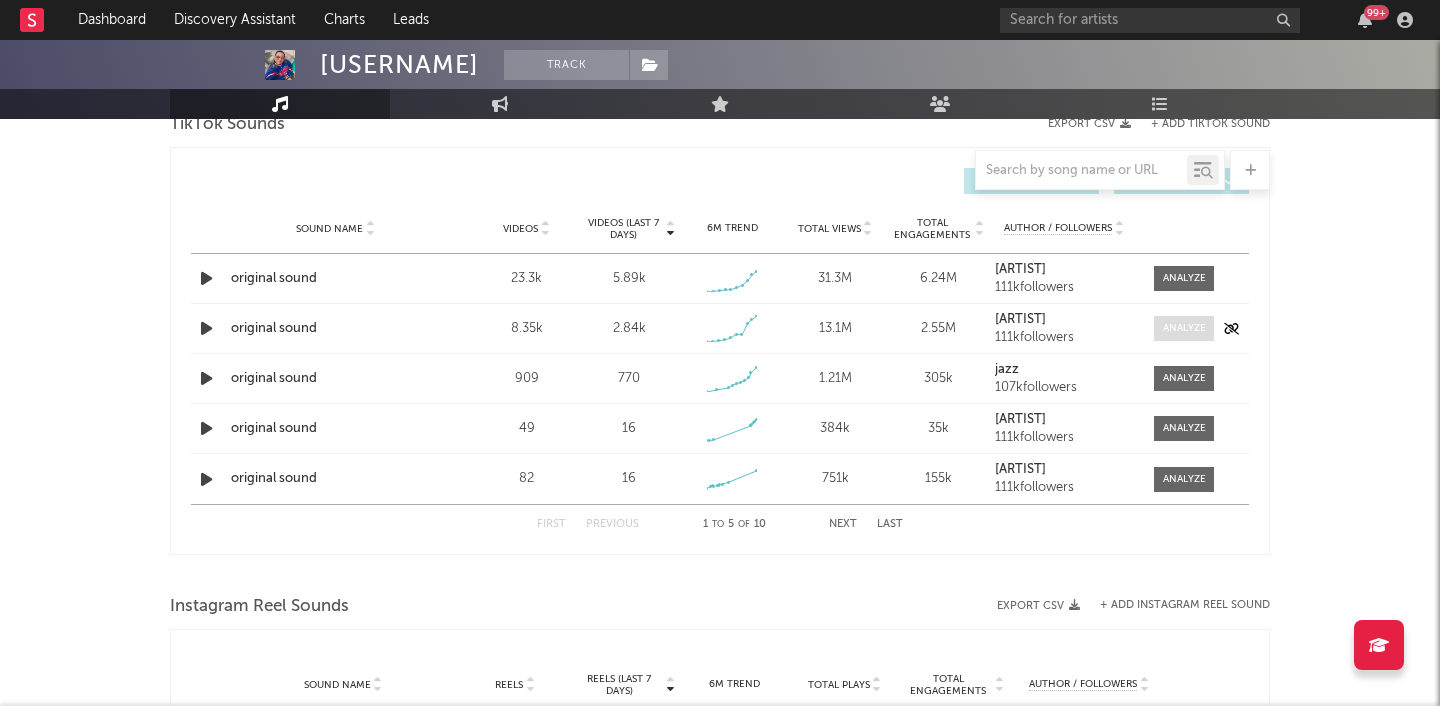 click at bounding box center (1184, 328) 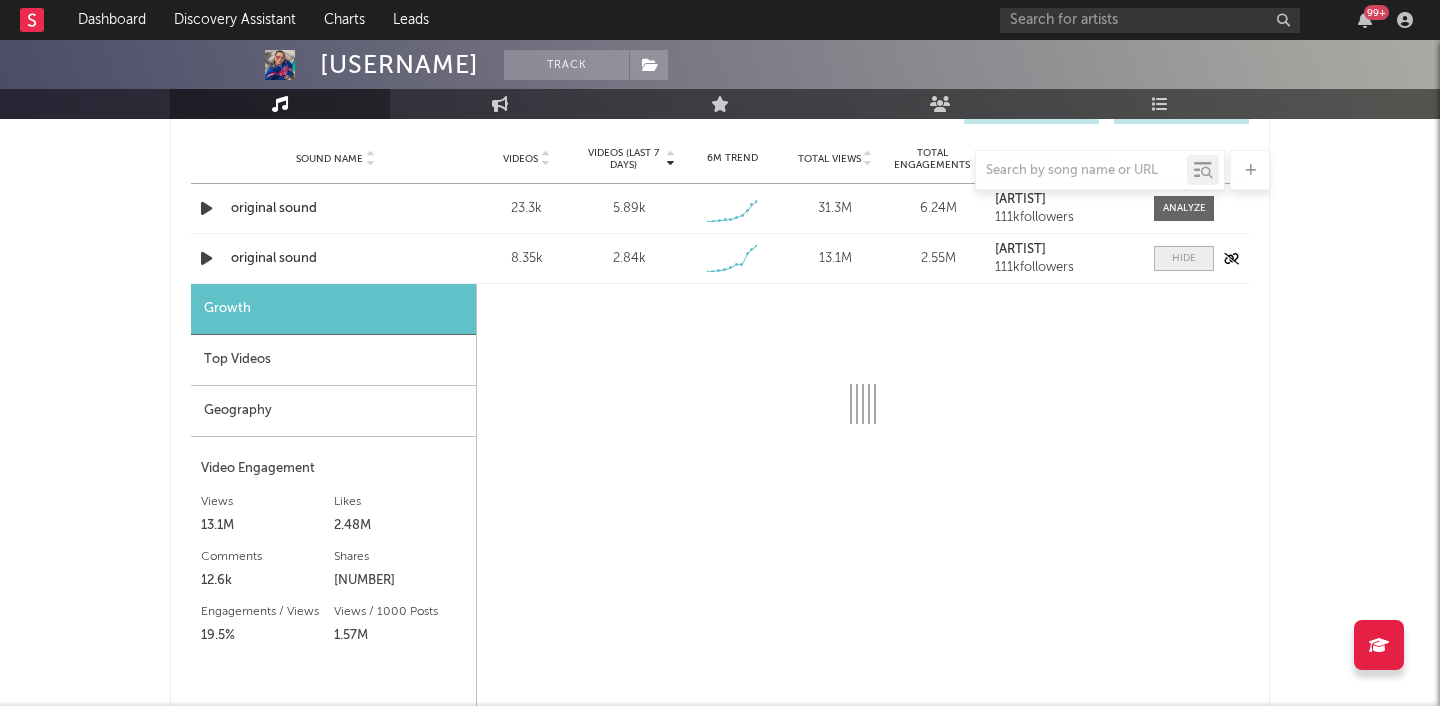 select on "1w" 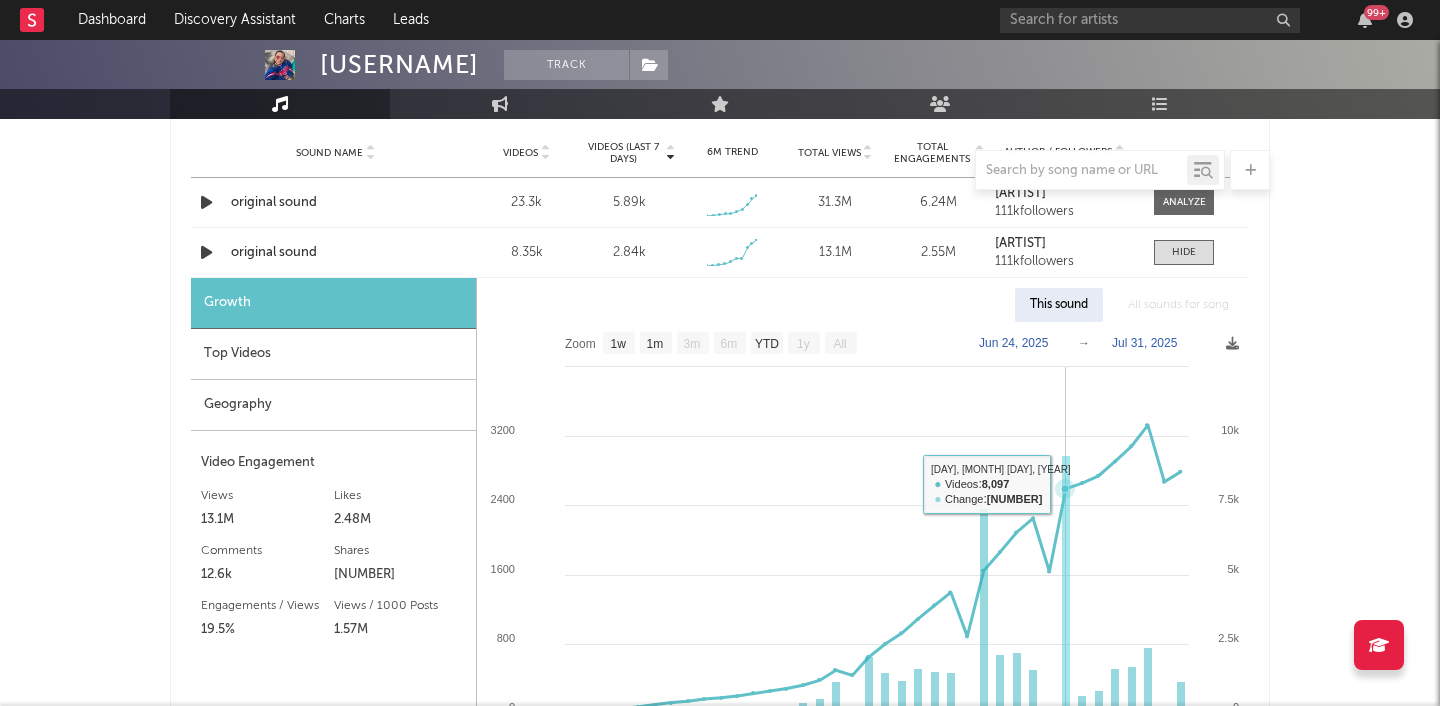 scroll, scrollTop: 761, scrollLeft: 0, axis: vertical 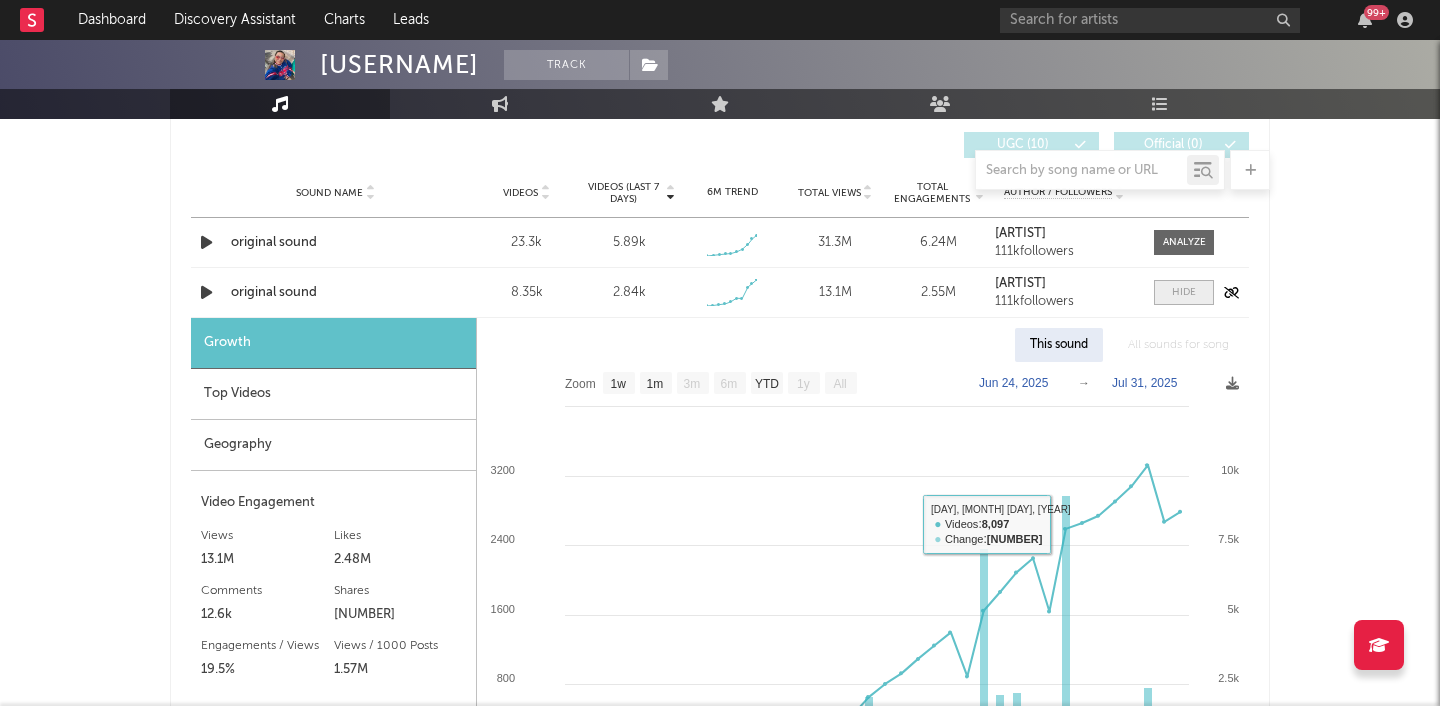 click at bounding box center [1184, 292] 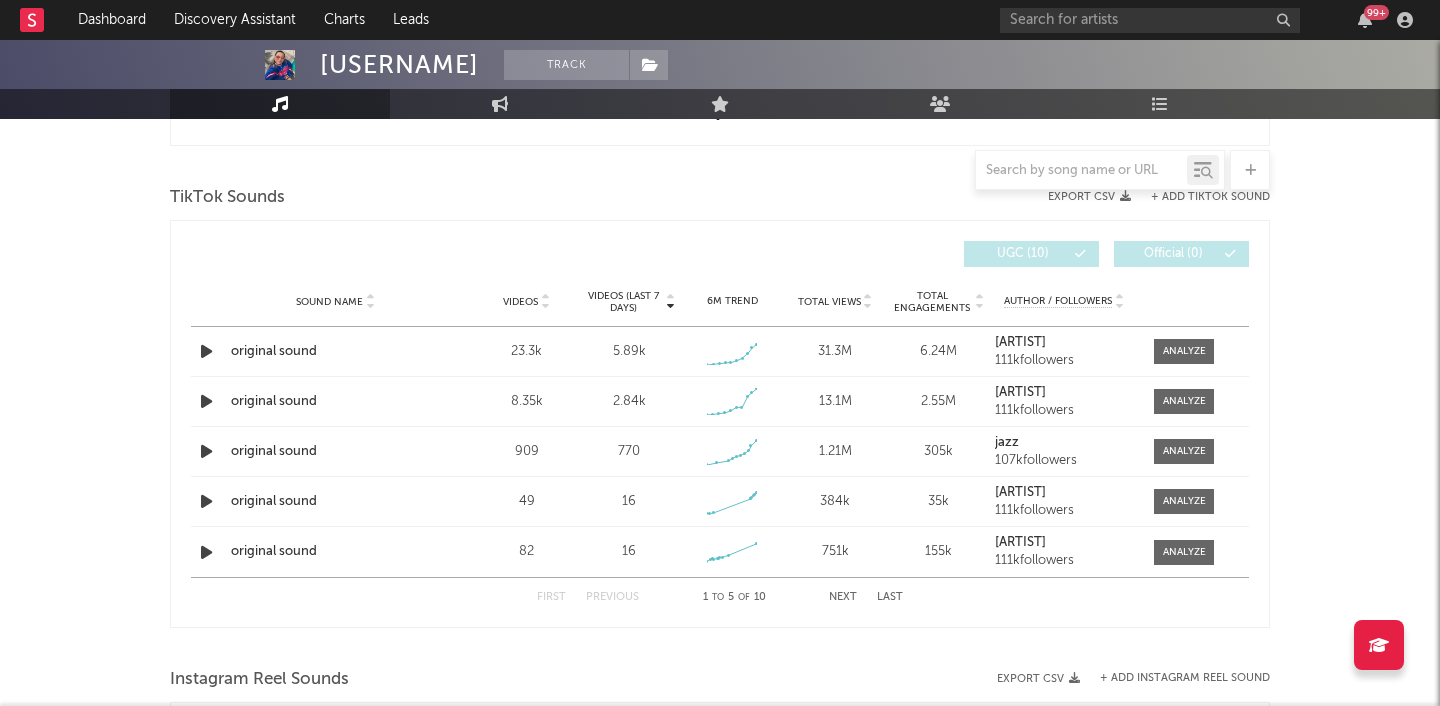 scroll, scrollTop: 658, scrollLeft: 0, axis: vertical 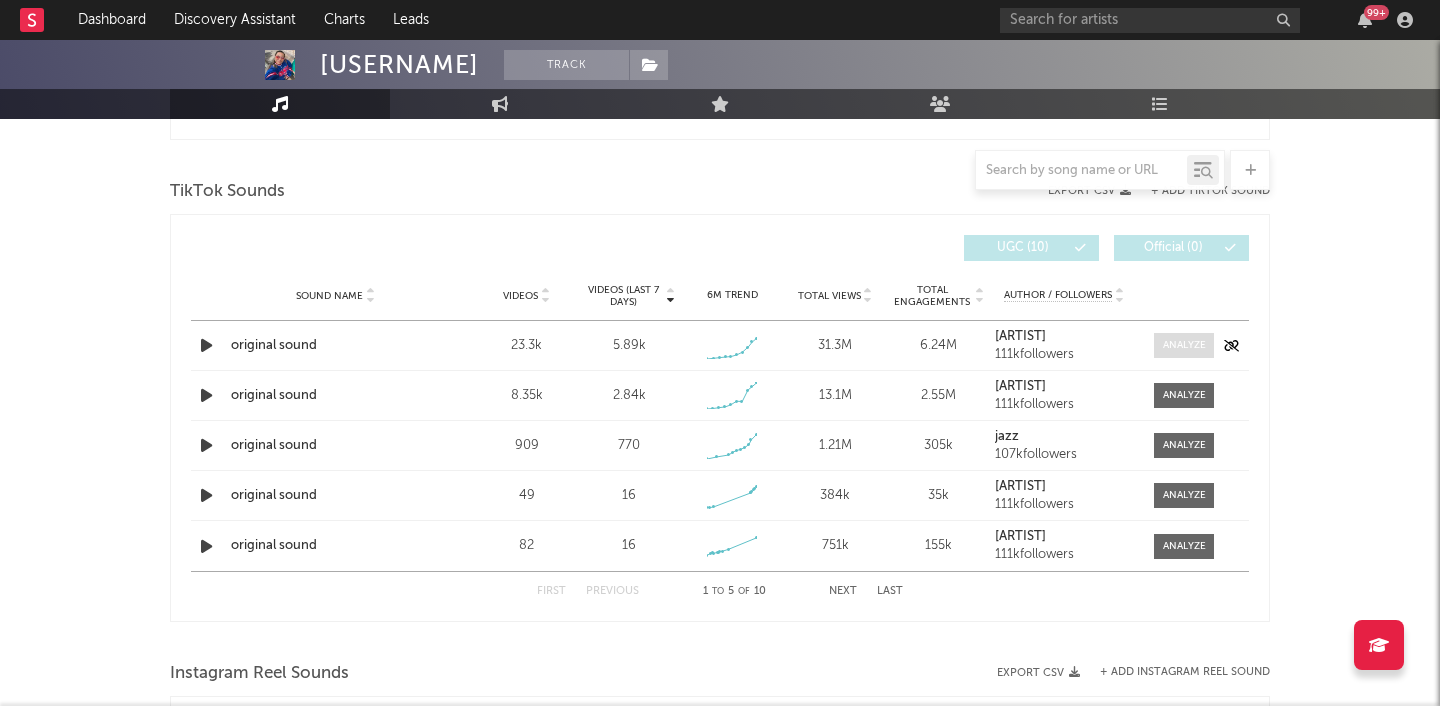 click at bounding box center [1184, 345] 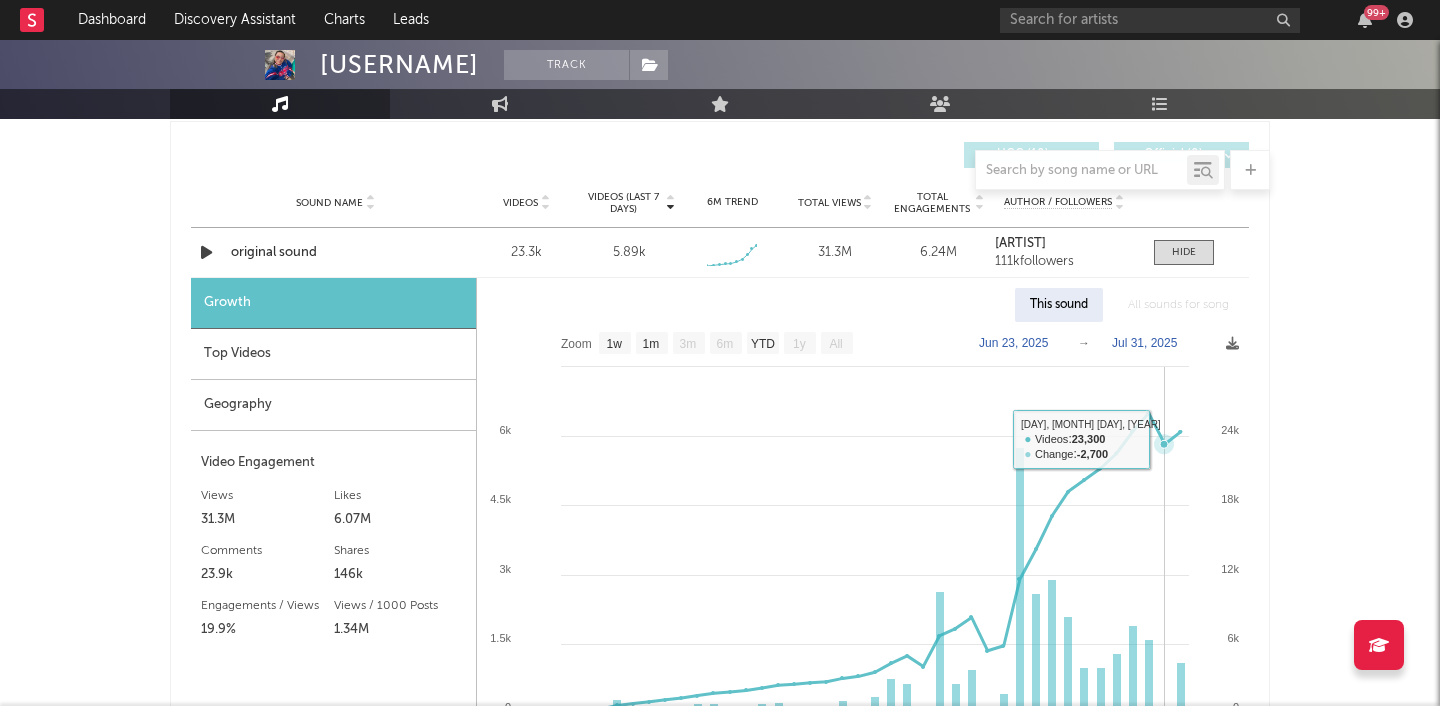 scroll, scrollTop: 756, scrollLeft: 0, axis: vertical 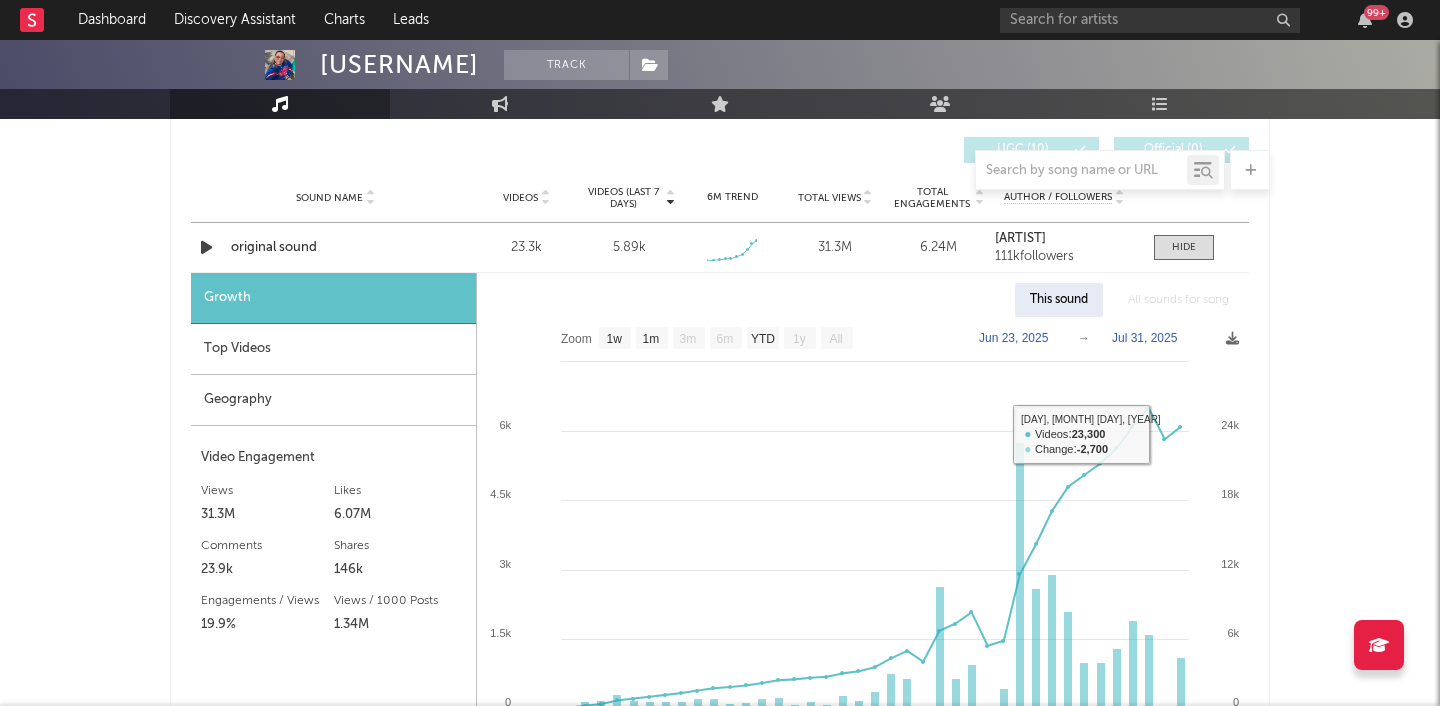 click on "All sounds for song" at bounding box center (1178, 300) 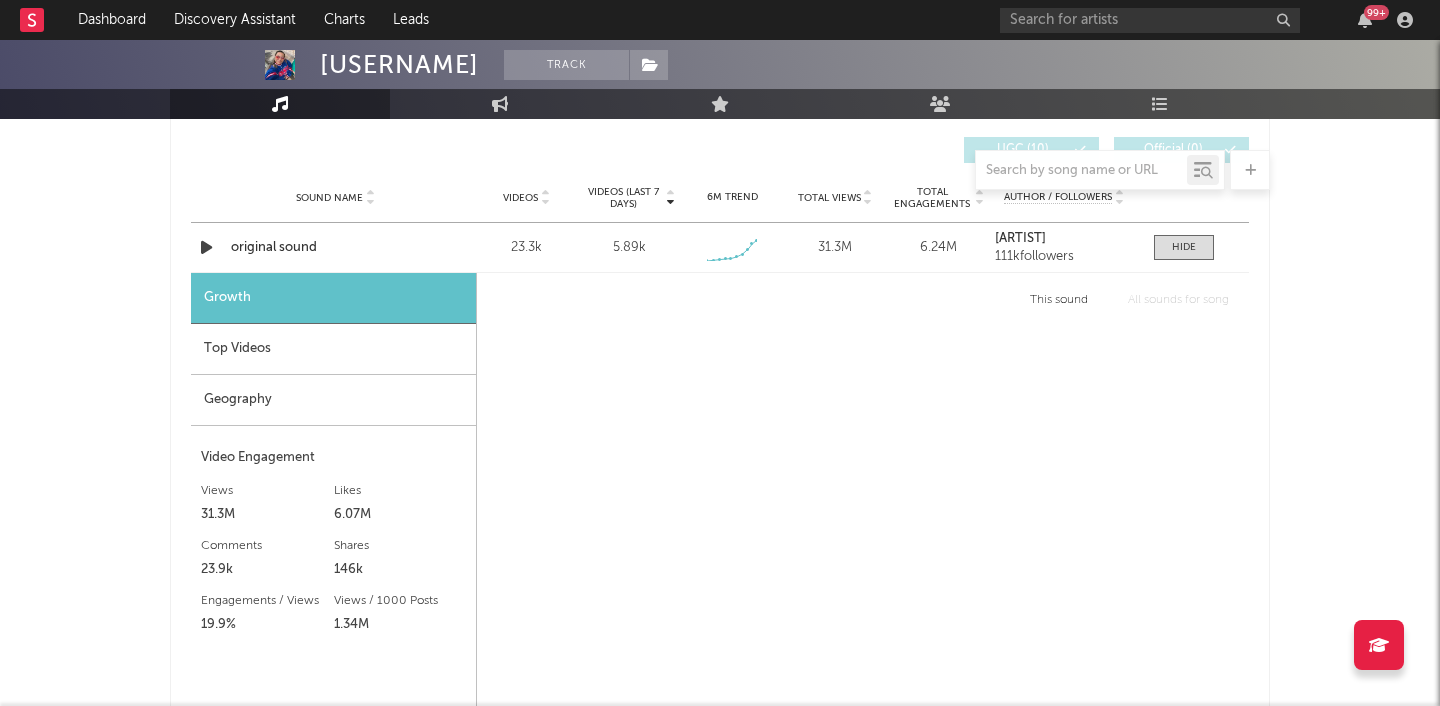 click on "This sound" at bounding box center [1059, 300] 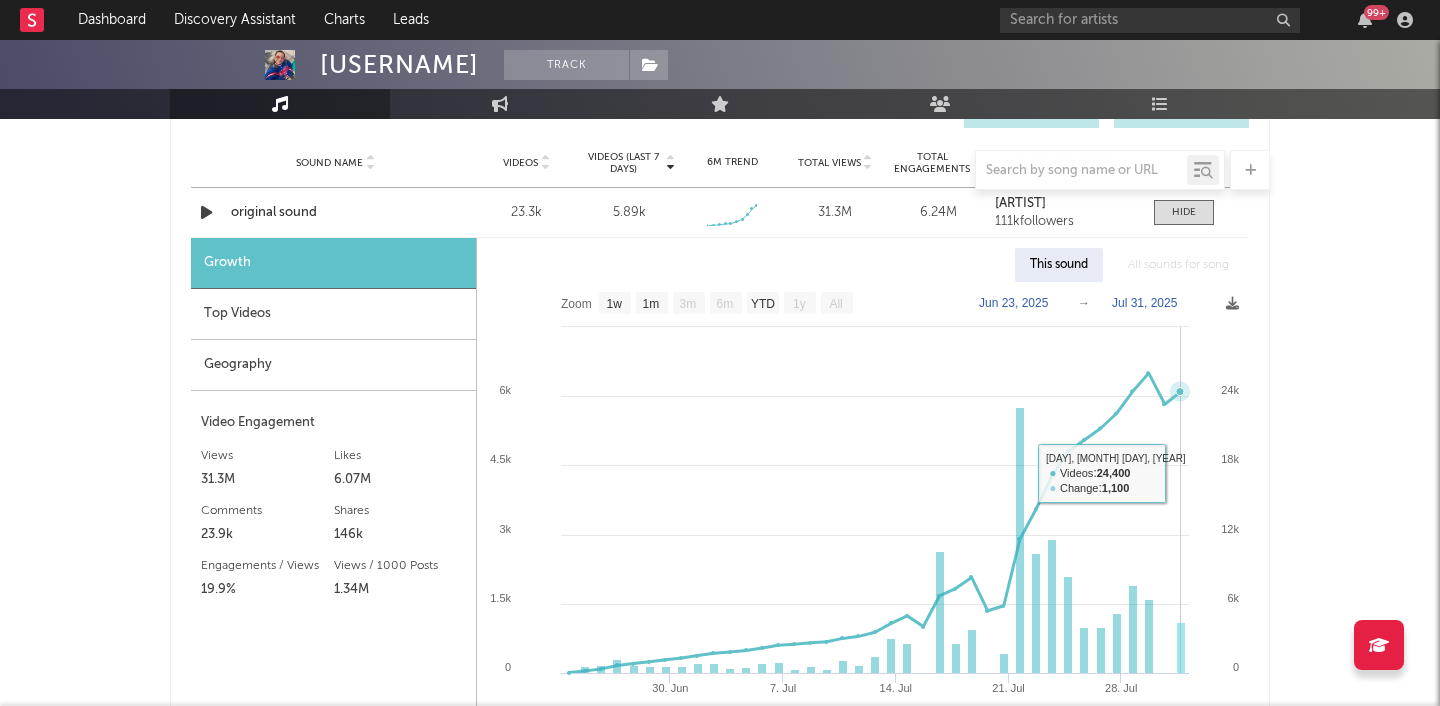 scroll, scrollTop: 751, scrollLeft: 0, axis: vertical 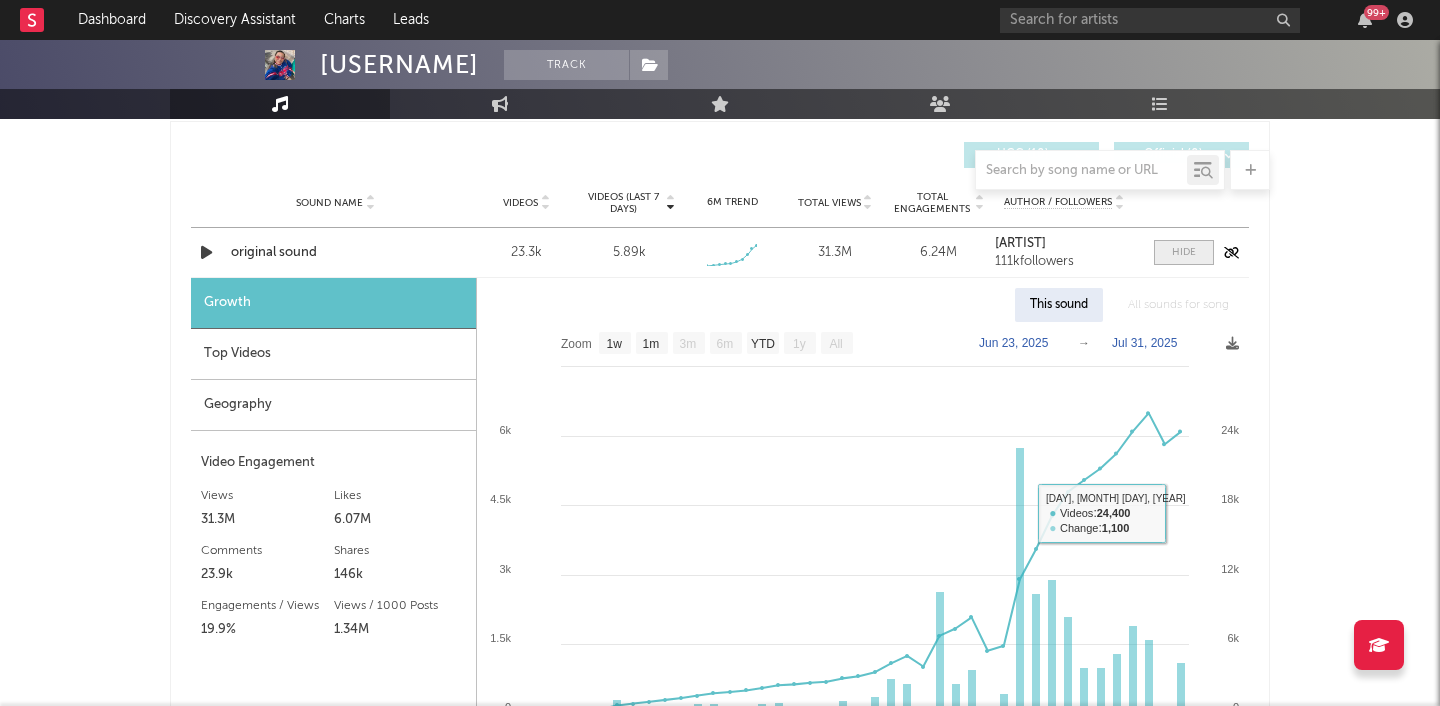 click at bounding box center [1184, 252] 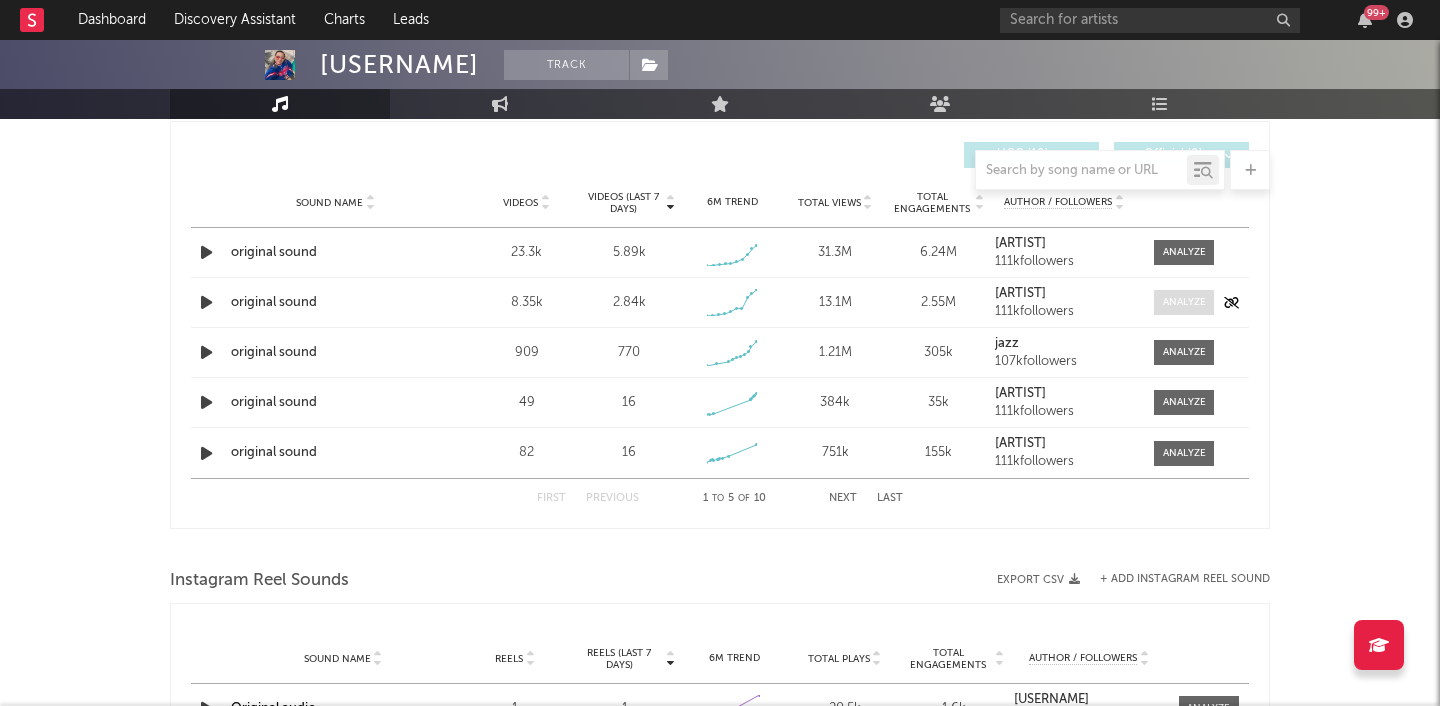 click at bounding box center (1184, 302) 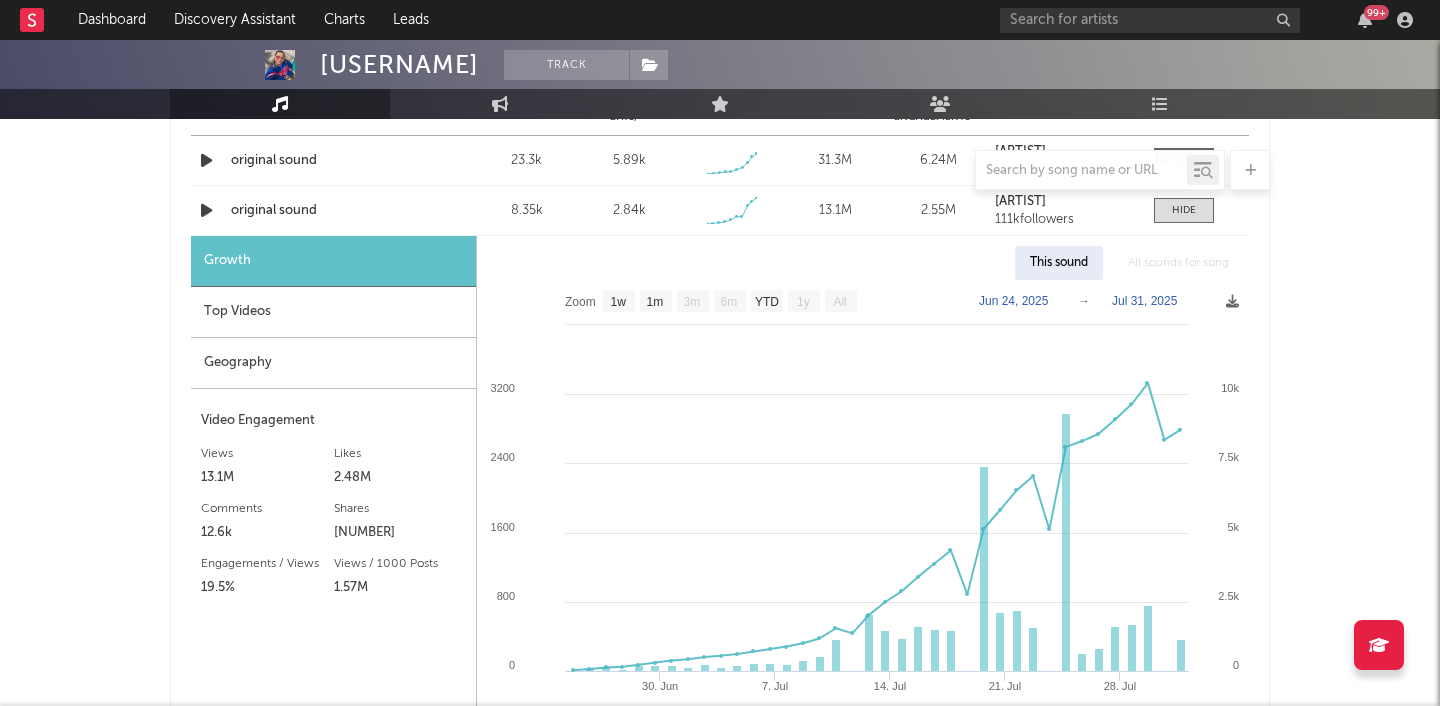 scroll, scrollTop: 834, scrollLeft: 0, axis: vertical 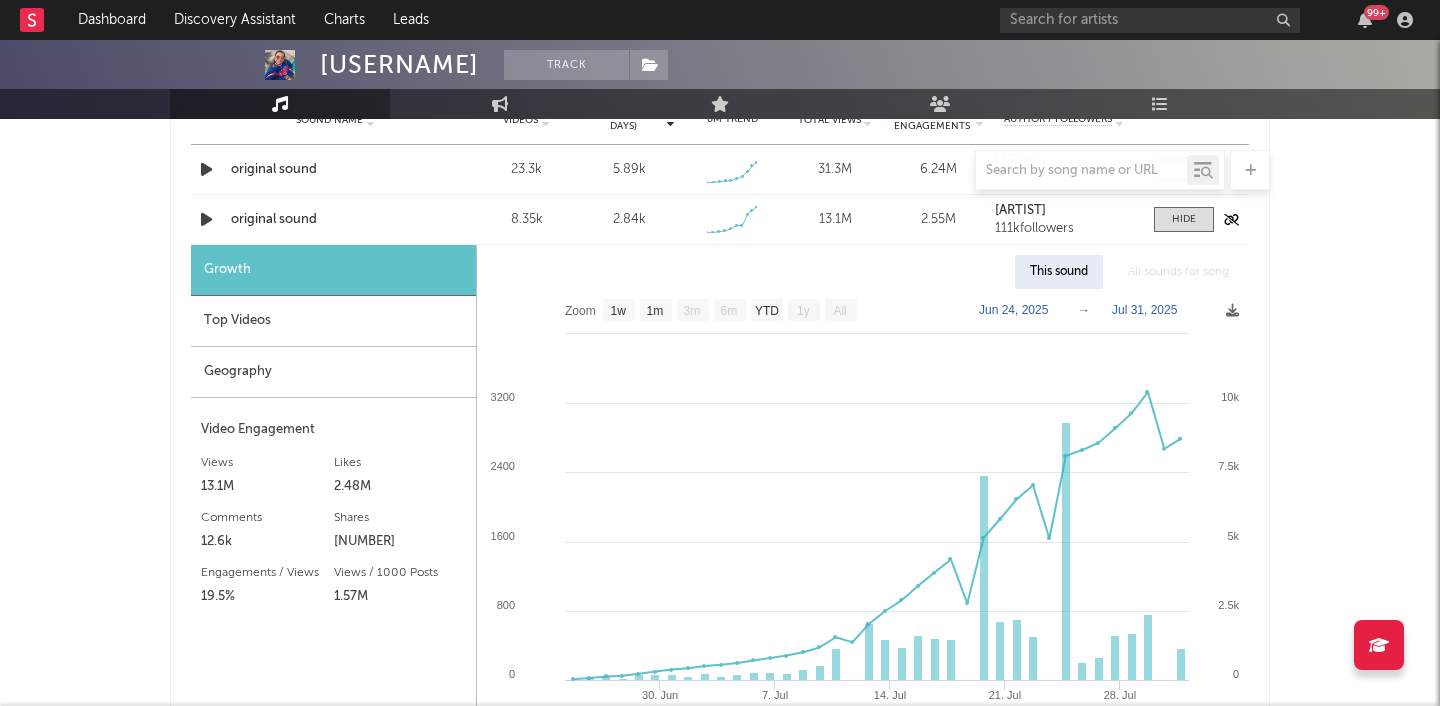 click on "original sound" at bounding box center (335, 220) 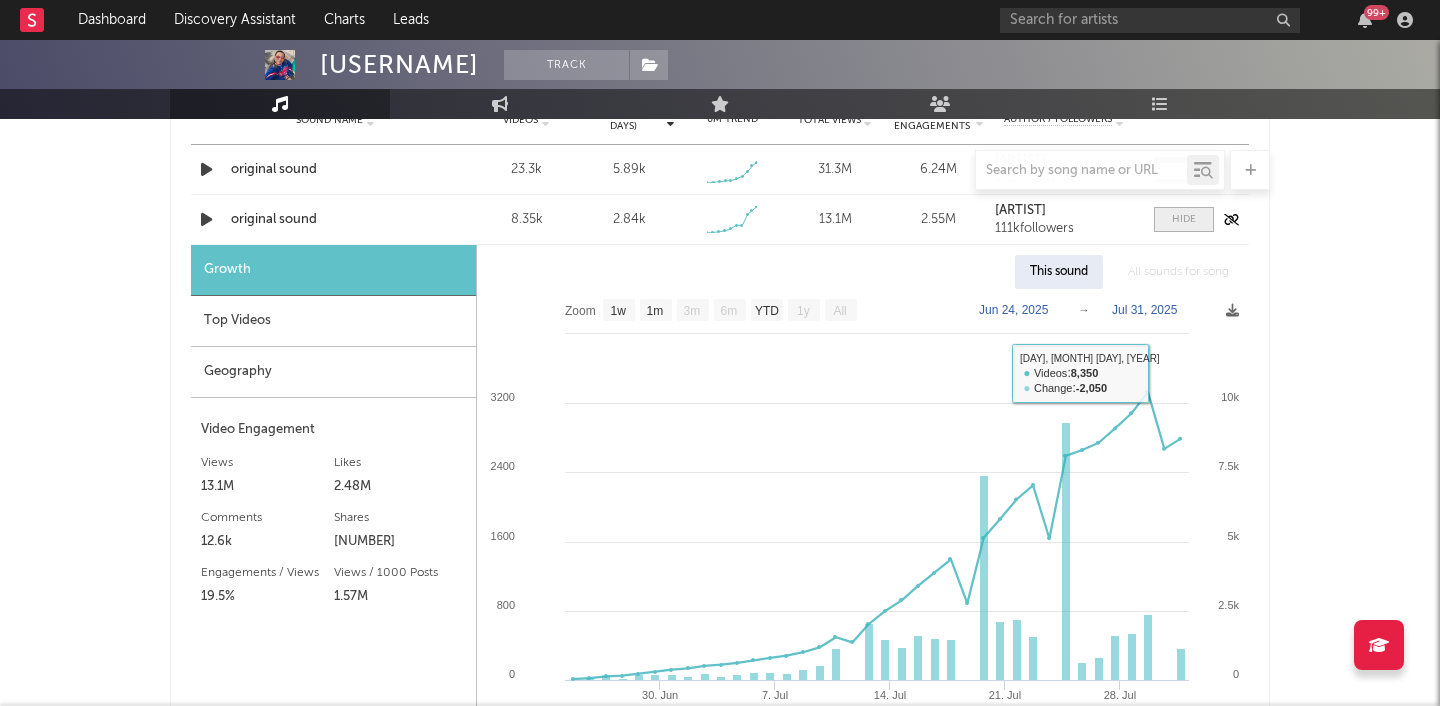 click at bounding box center (1184, 219) 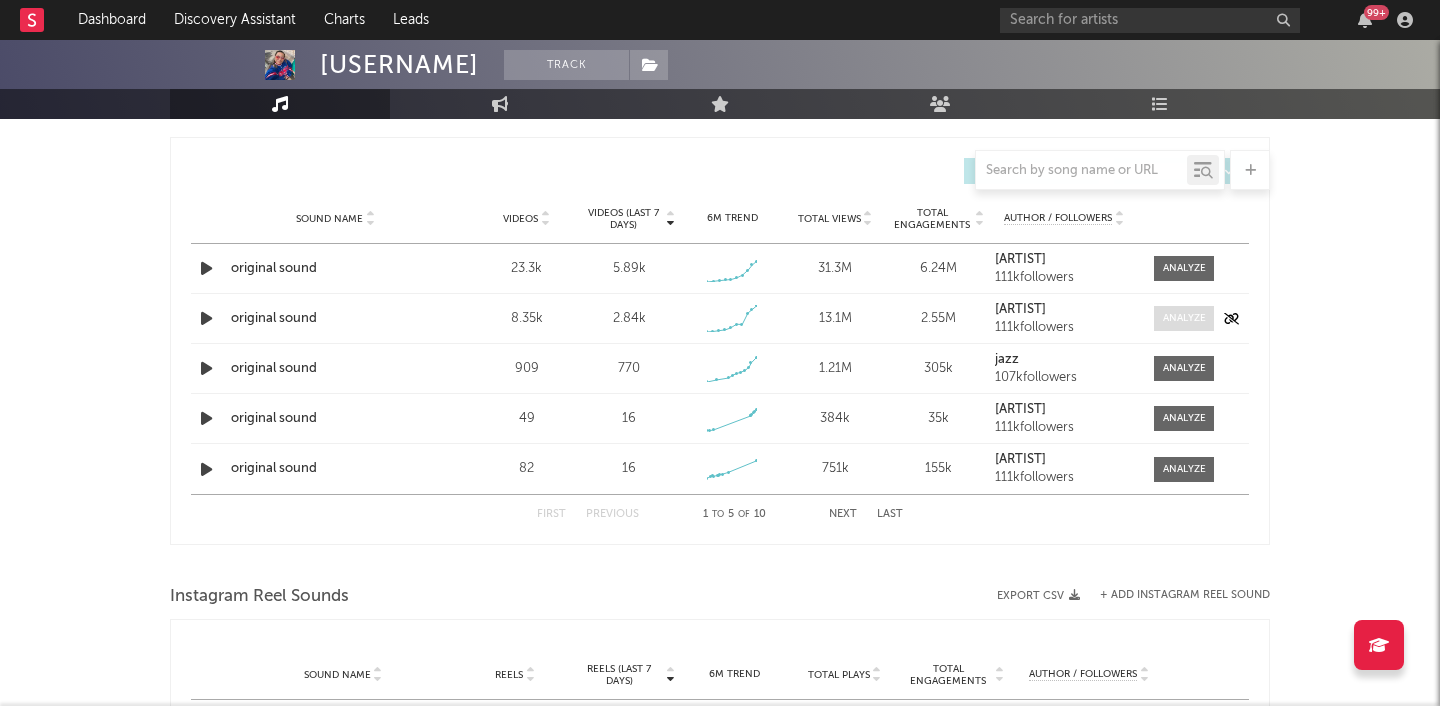 scroll, scrollTop: 728, scrollLeft: 0, axis: vertical 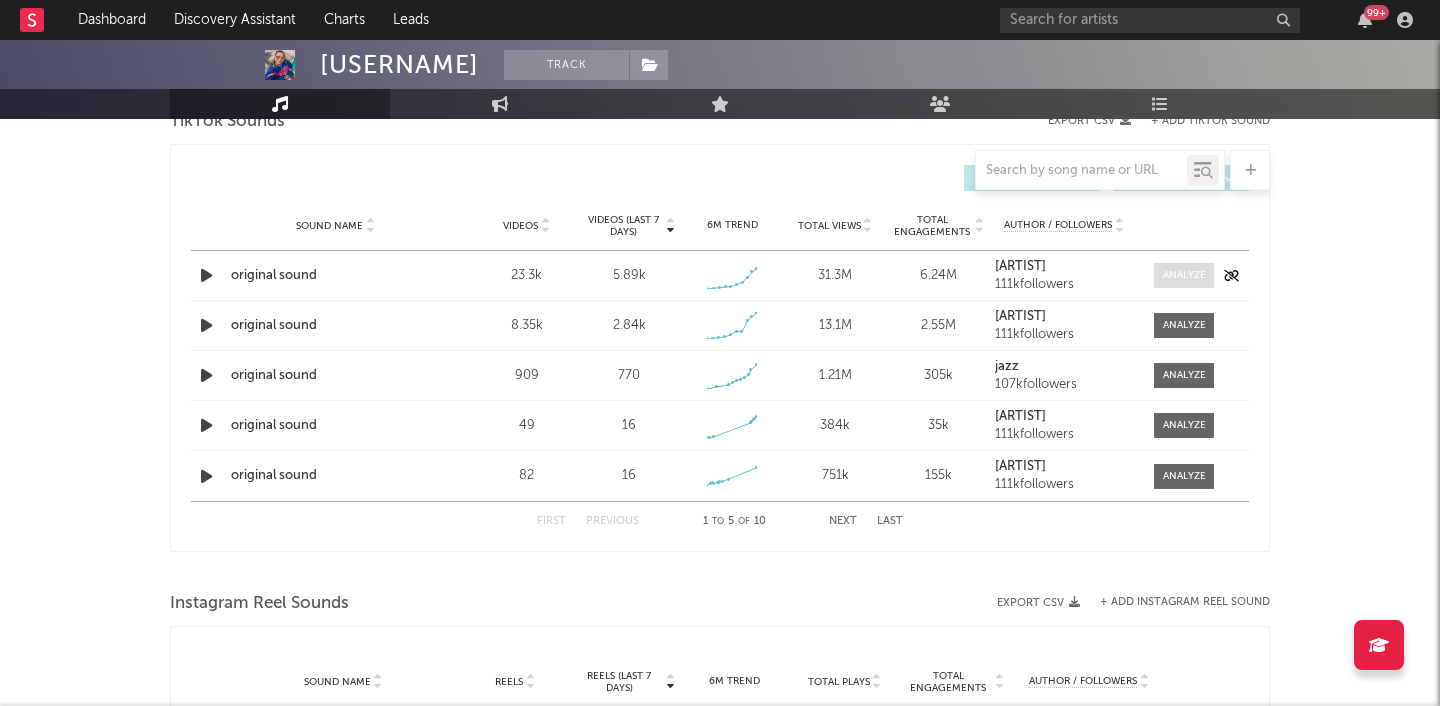 click at bounding box center [1184, 275] 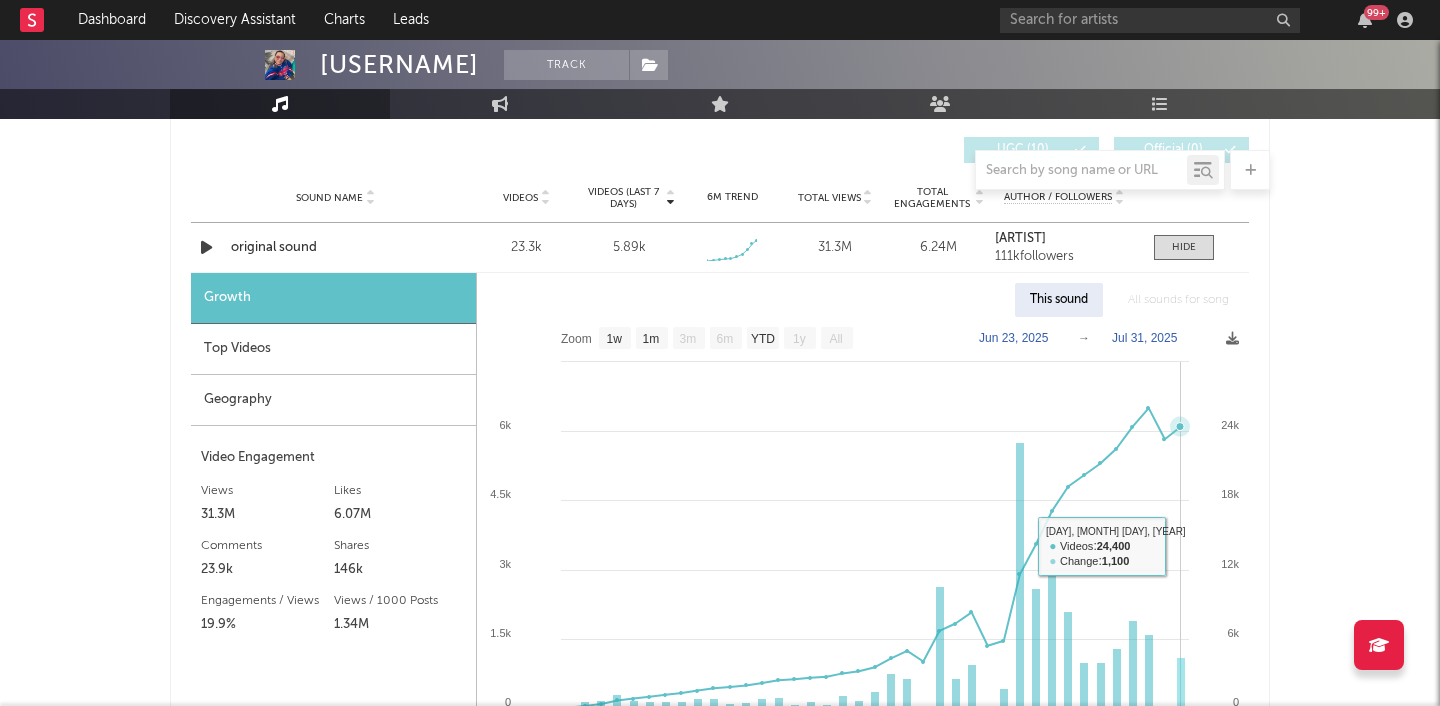 scroll, scrollTop: 746, scrollLeft: 0, axis: vertical 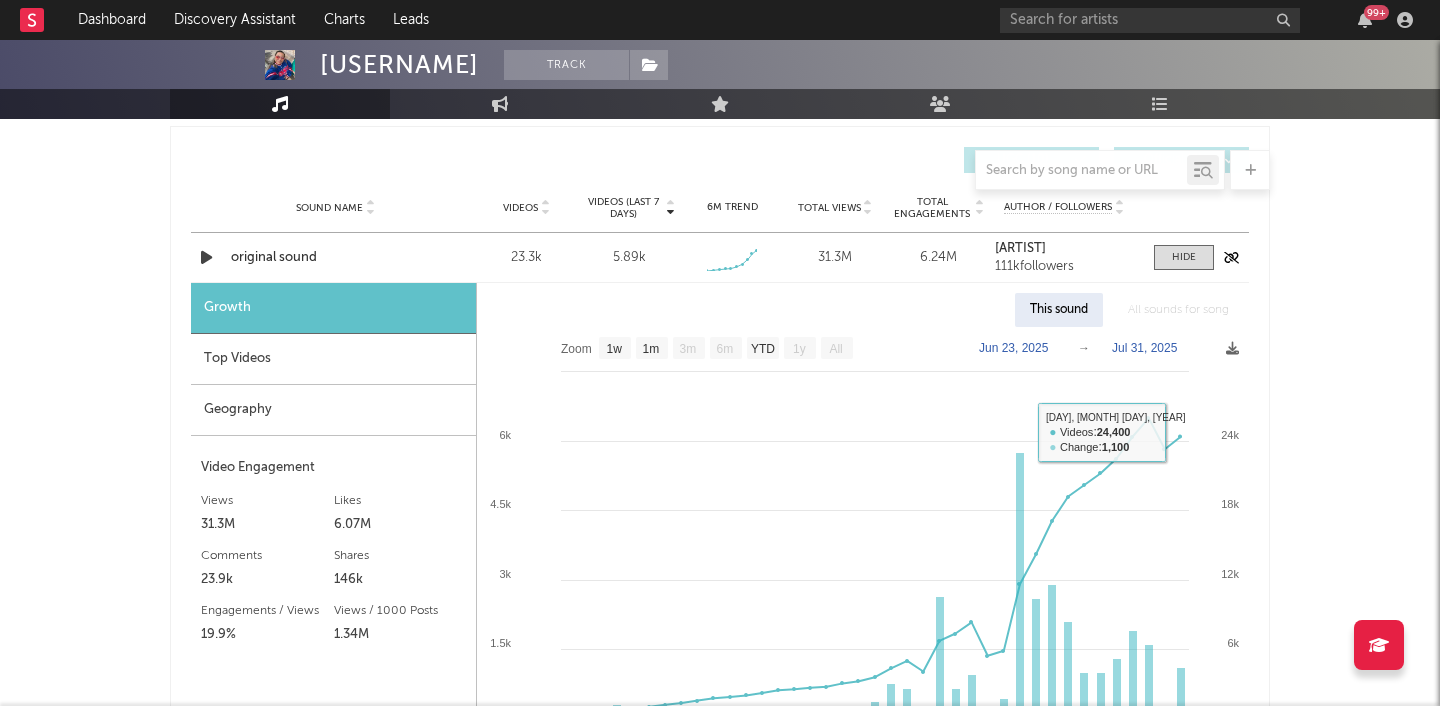 click on "Sound Name original sound Videos [NUMBER] Videos (last 7 days) [NUMBER] Weekly Growth % - [PERCENTAGE] % [NUMBER] Trend Created with Highcharts [VERSION] Total Views [NUMBER] Total Engagements [NUMBER] Author / Followers [ARTIST] [NUMBER] followers" at bounding box center [720, 257] 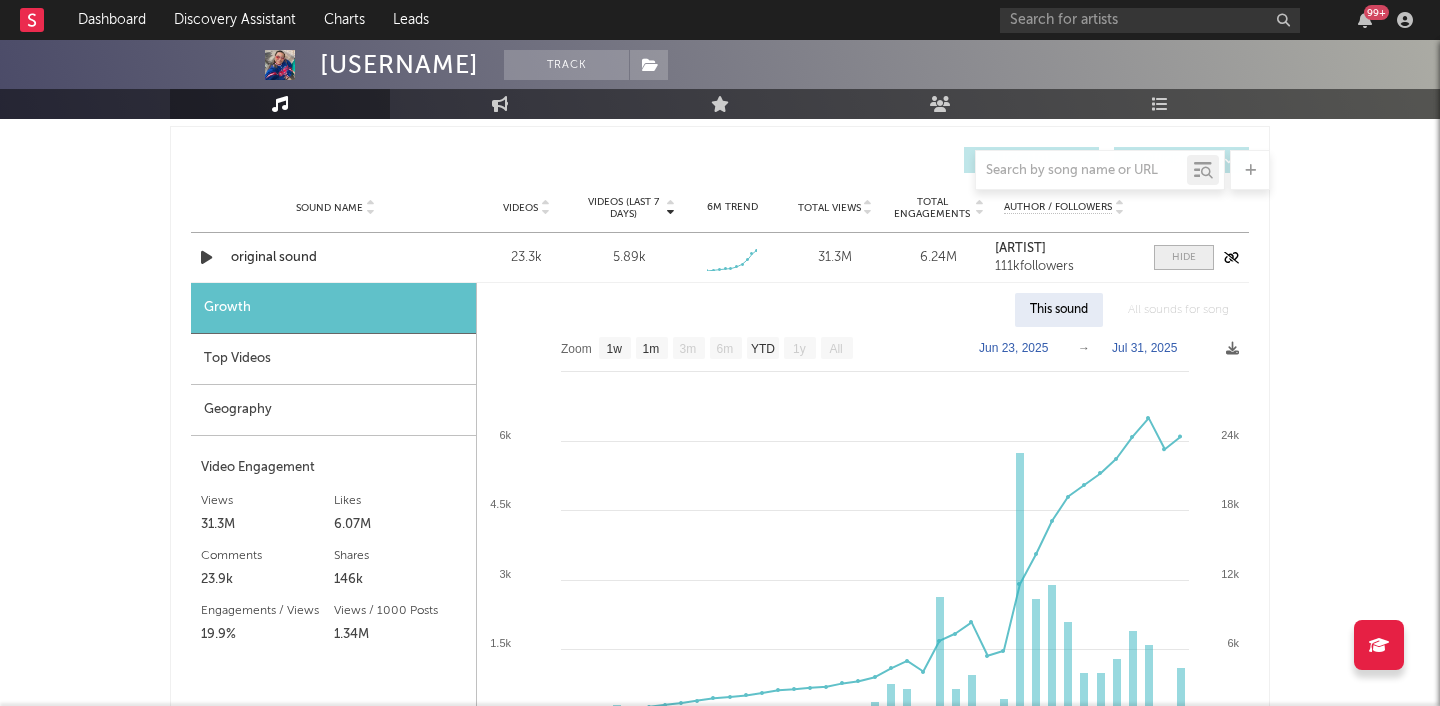click at bounding box center [1184, 257] 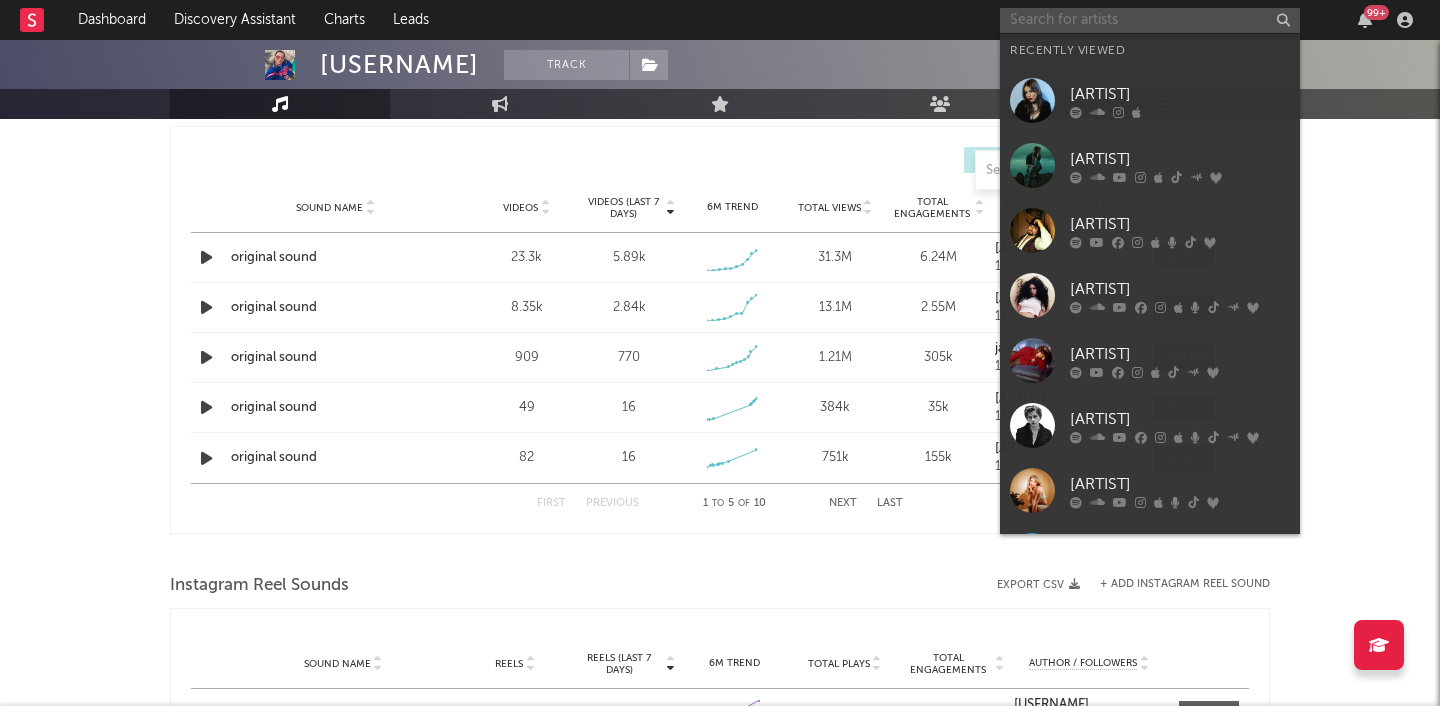 click at bounding box center [1150, 20] 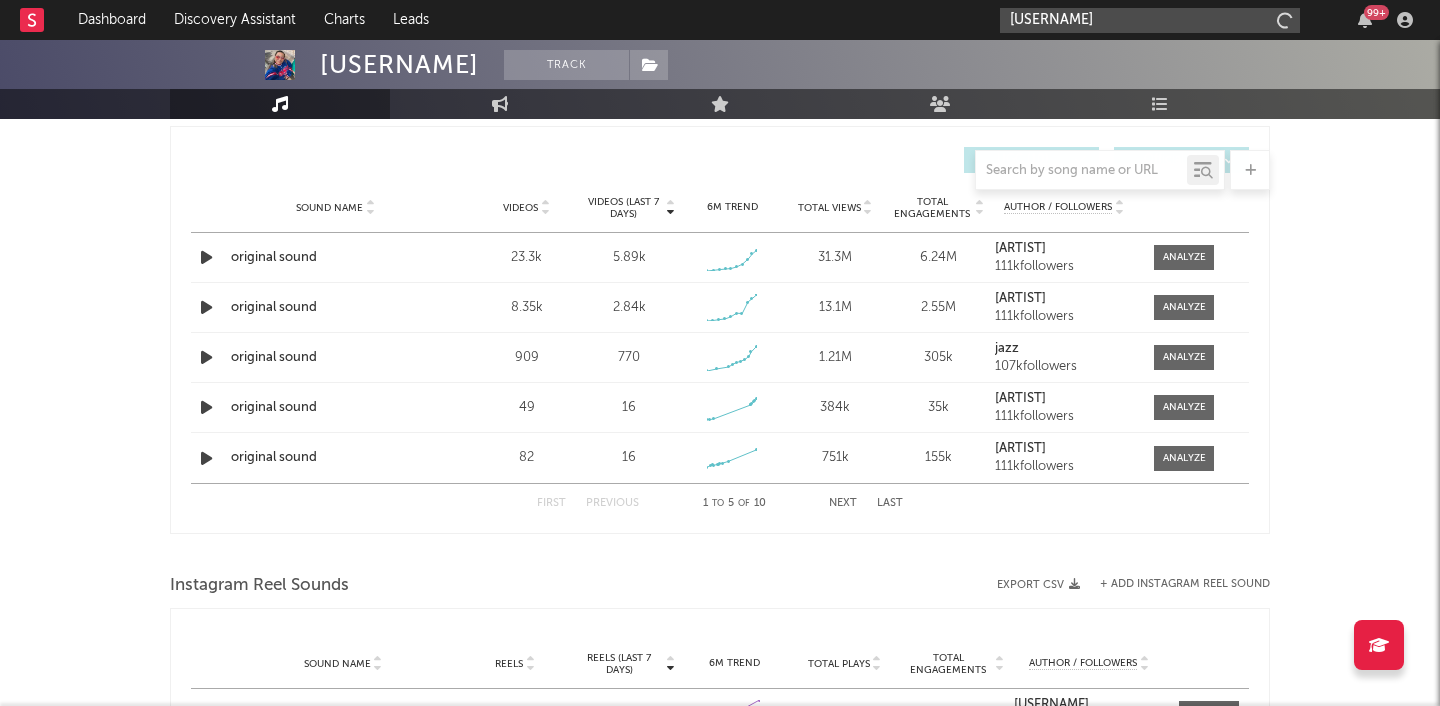type on "[USERNAME]" 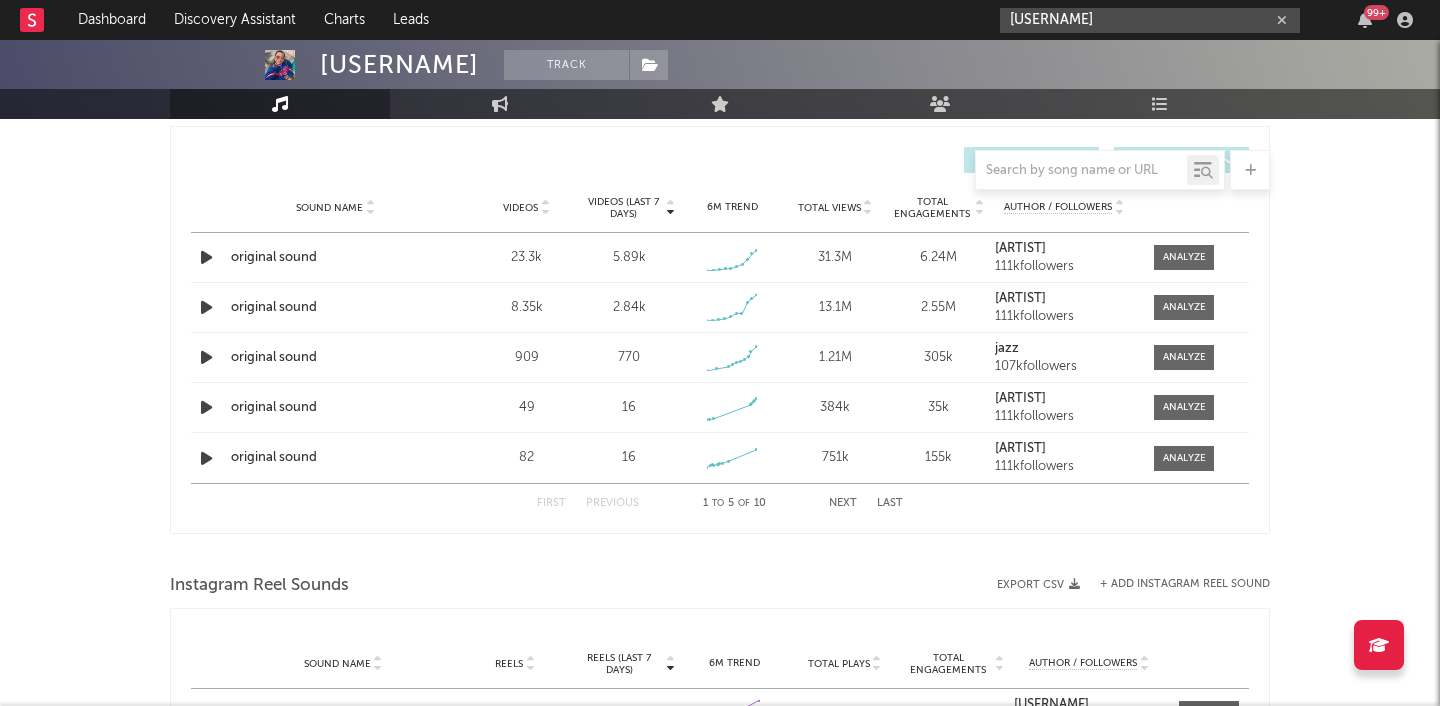 click at bounding box center (1282, 20) 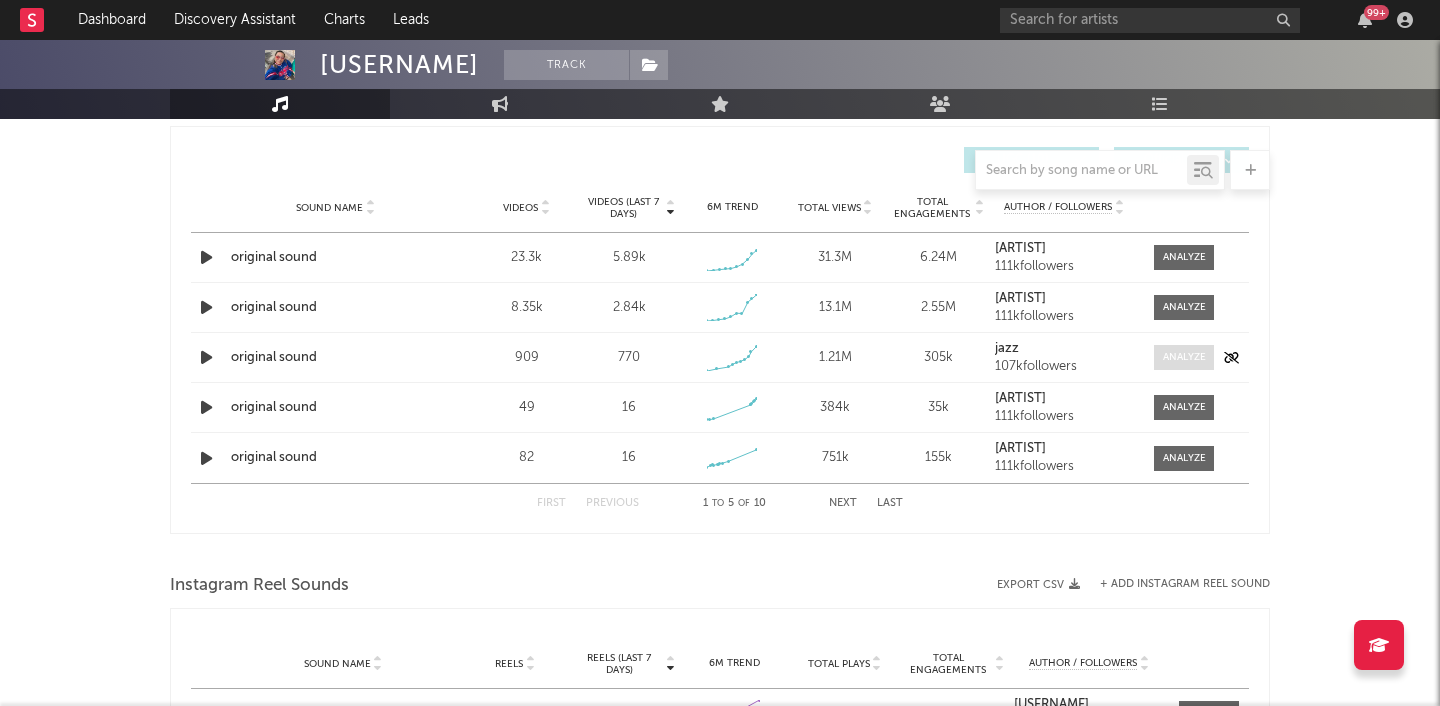 click at bounding box center (1184, 357) 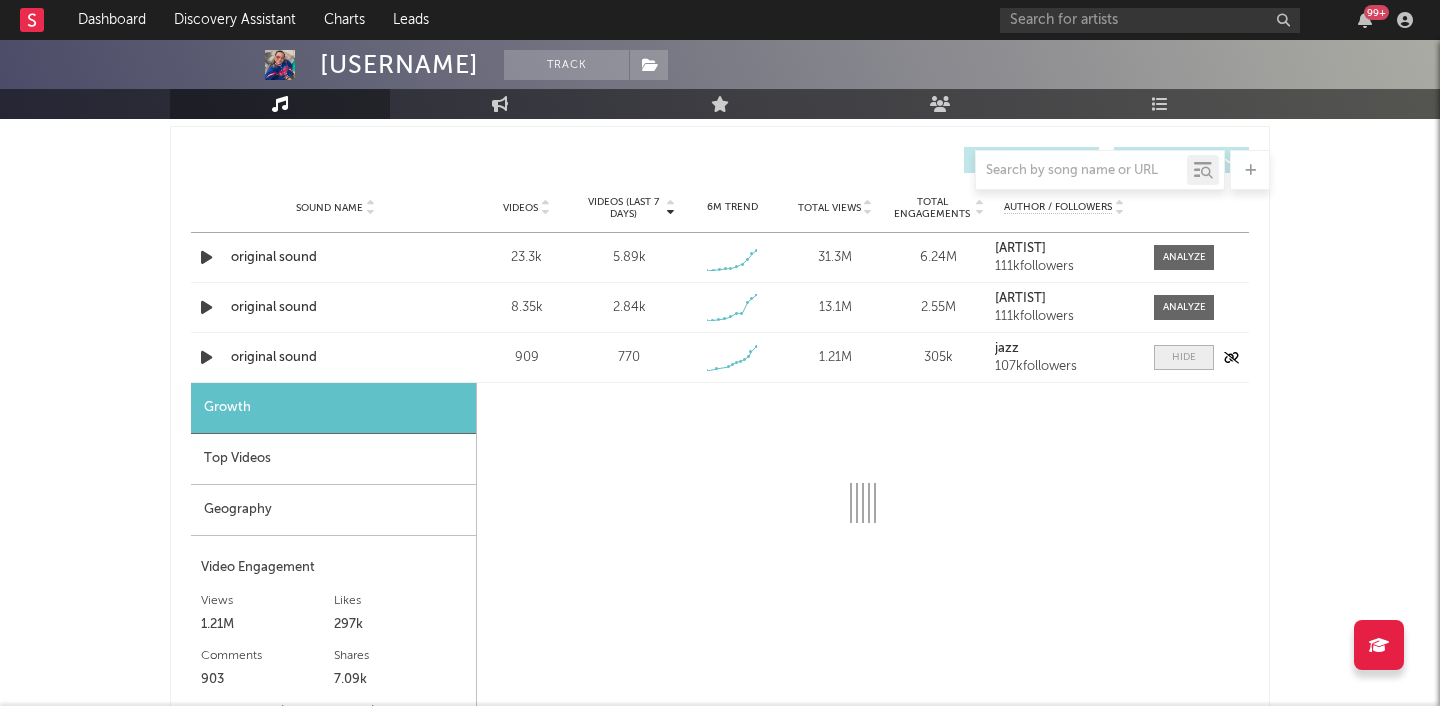 select on "1w" 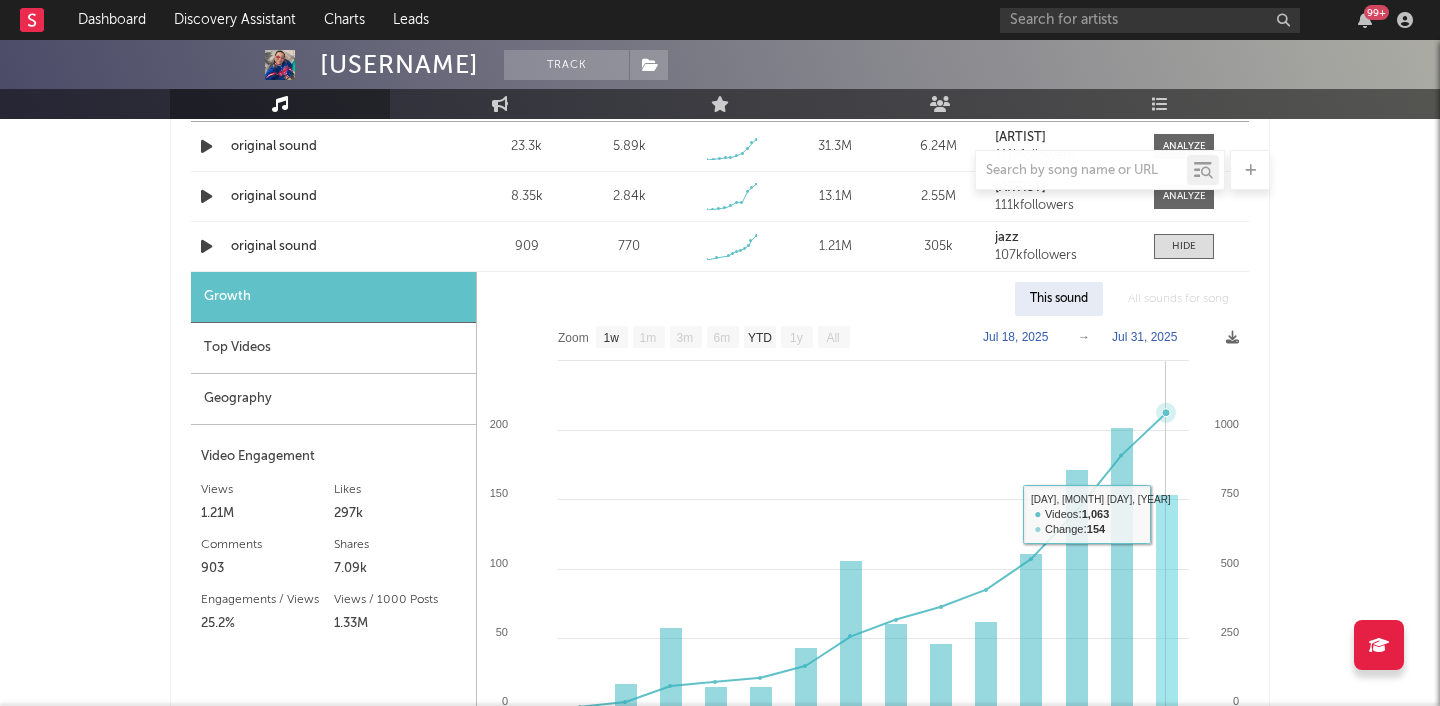 scroll, scrollTop: 853, scrollLeft: 0, axis: vertical 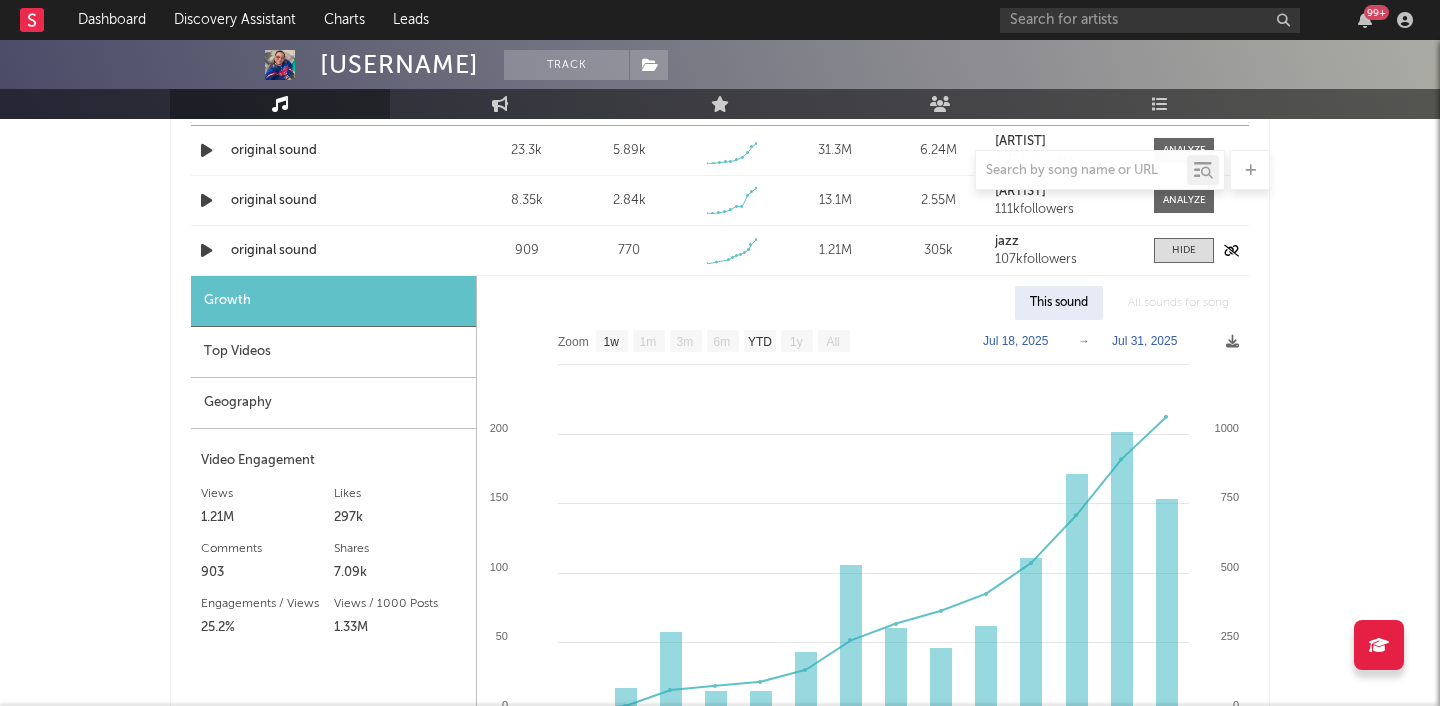 click on "original sound" at bounding box center [335, 251] 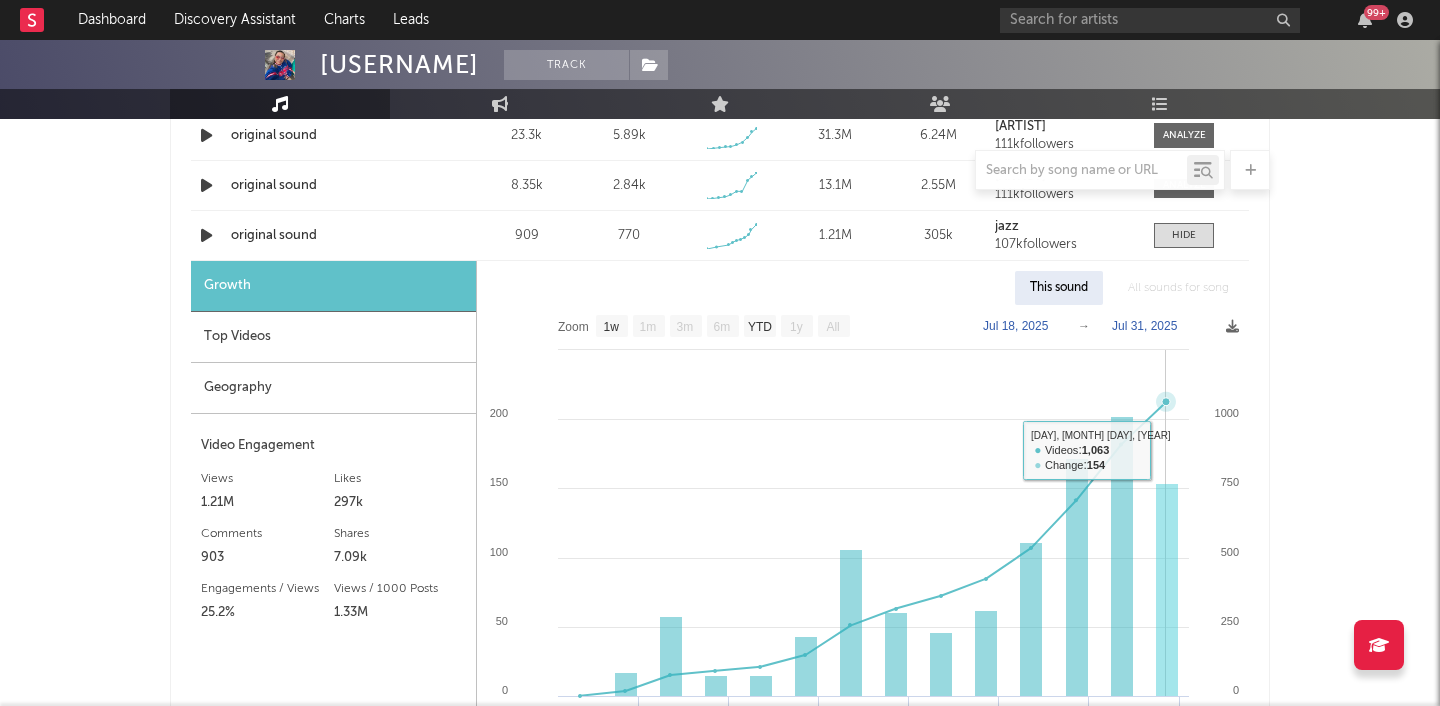 scroll, scrollTop: 870, scrollLeft: 0, axis: vertical 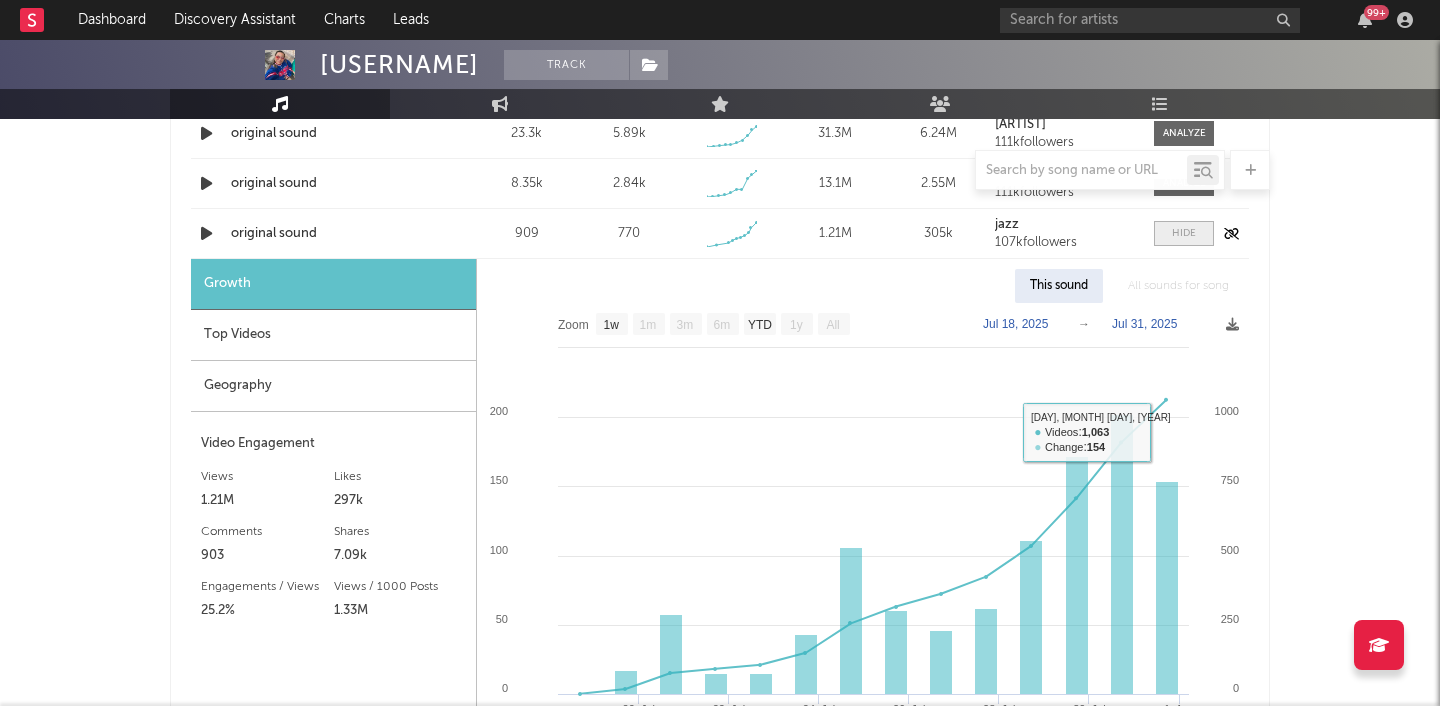 click at bounding box center [1184, 233] 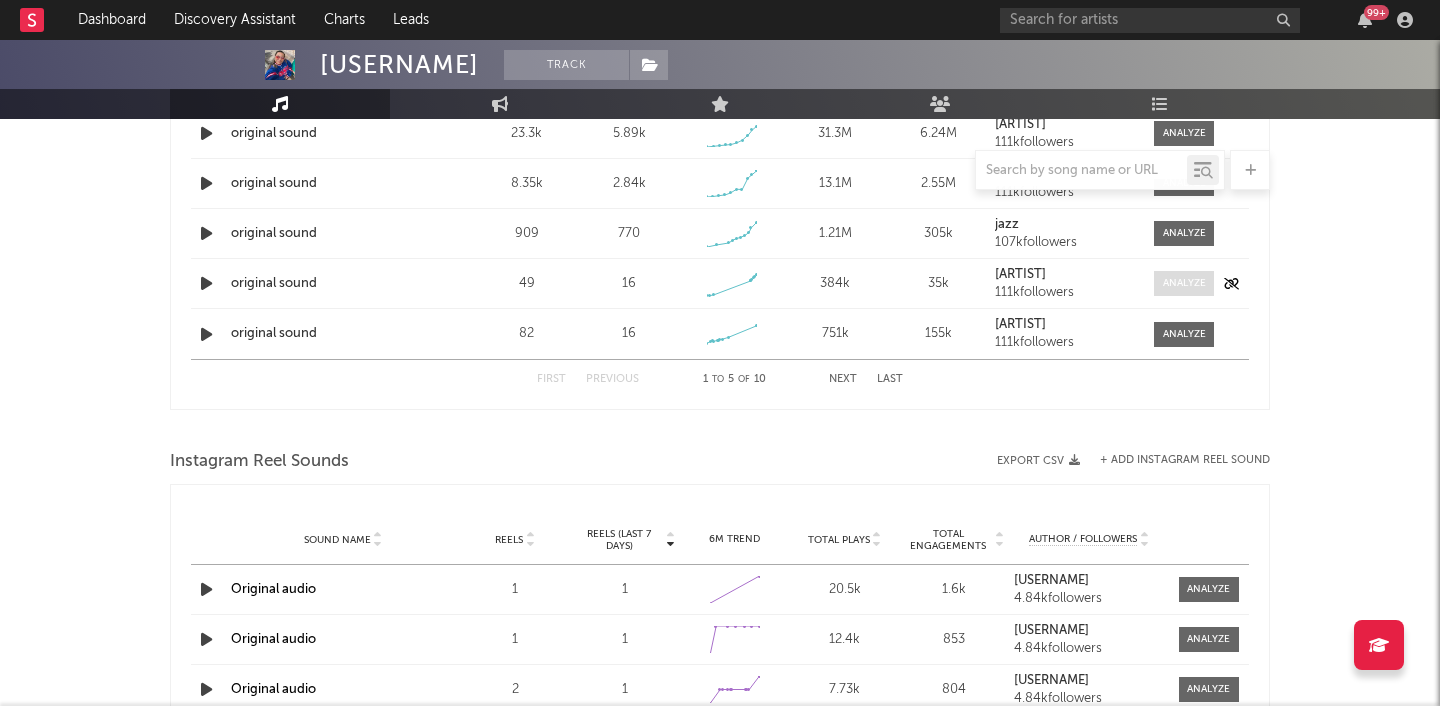 click at bounding box center (1184, 283) 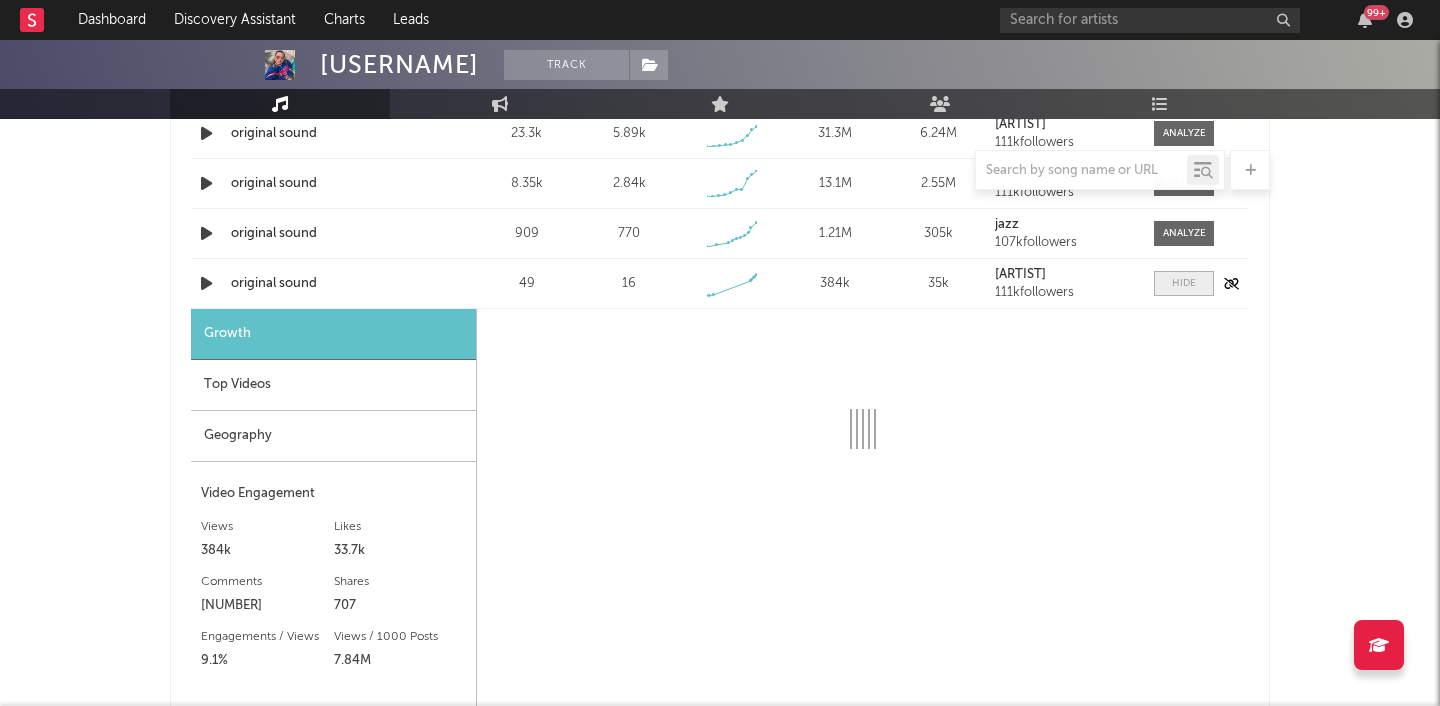 select on "1w" 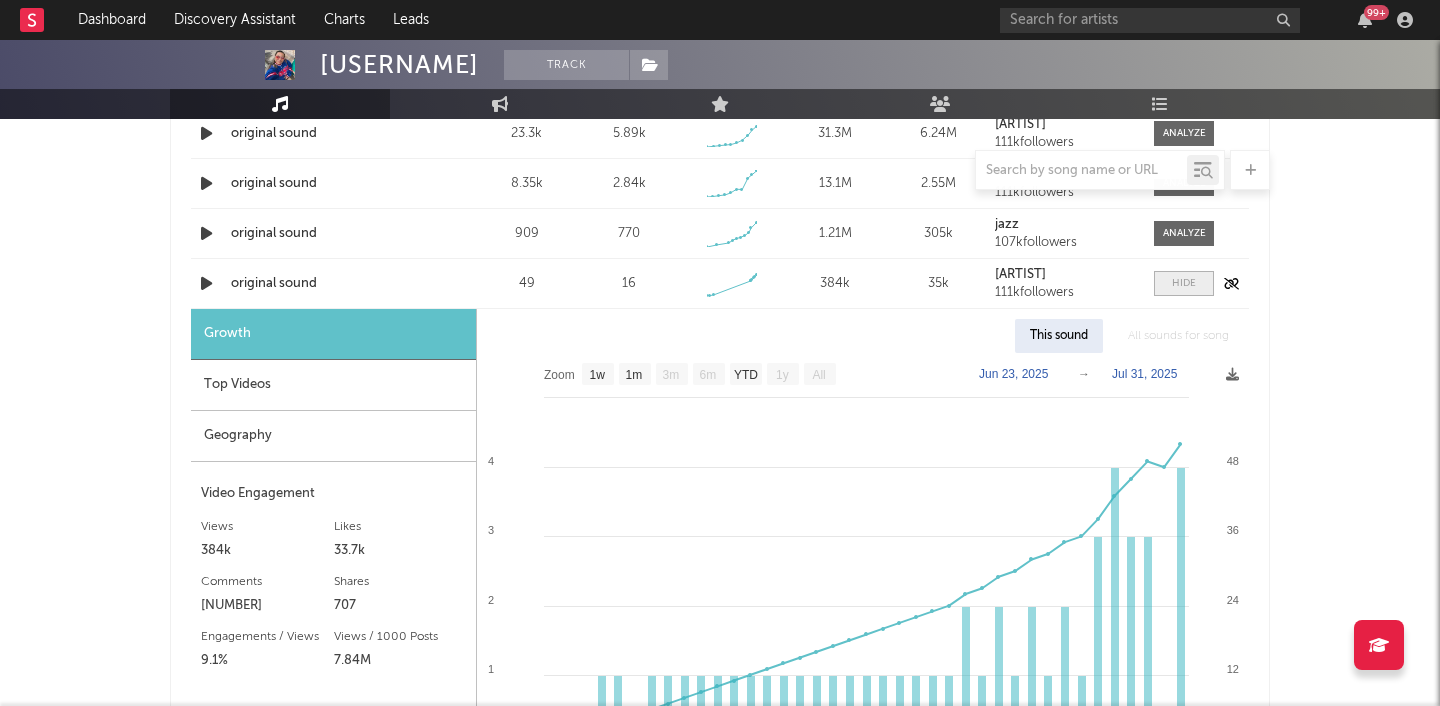click at bounding box center [1184, 283] 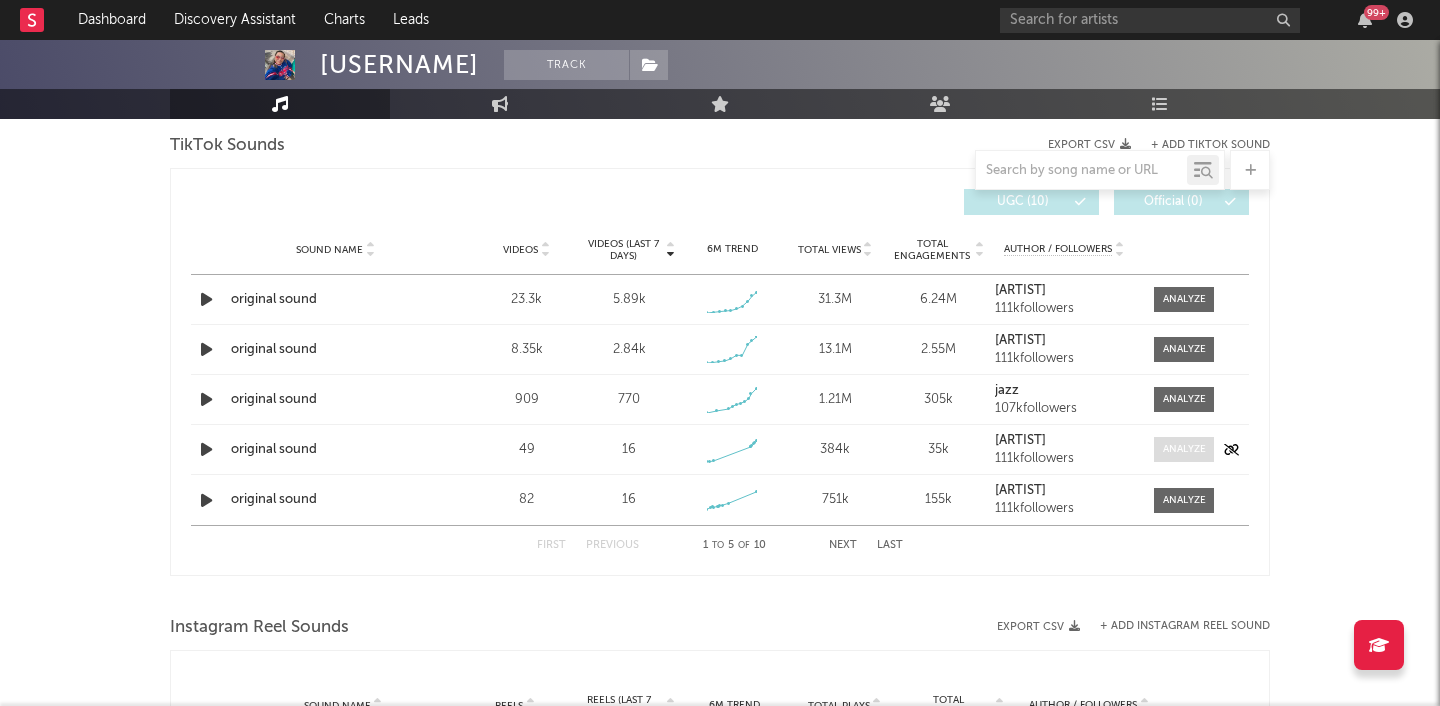 scroll, scrollTop: 701, scrollLeft: 0, axis: vertical 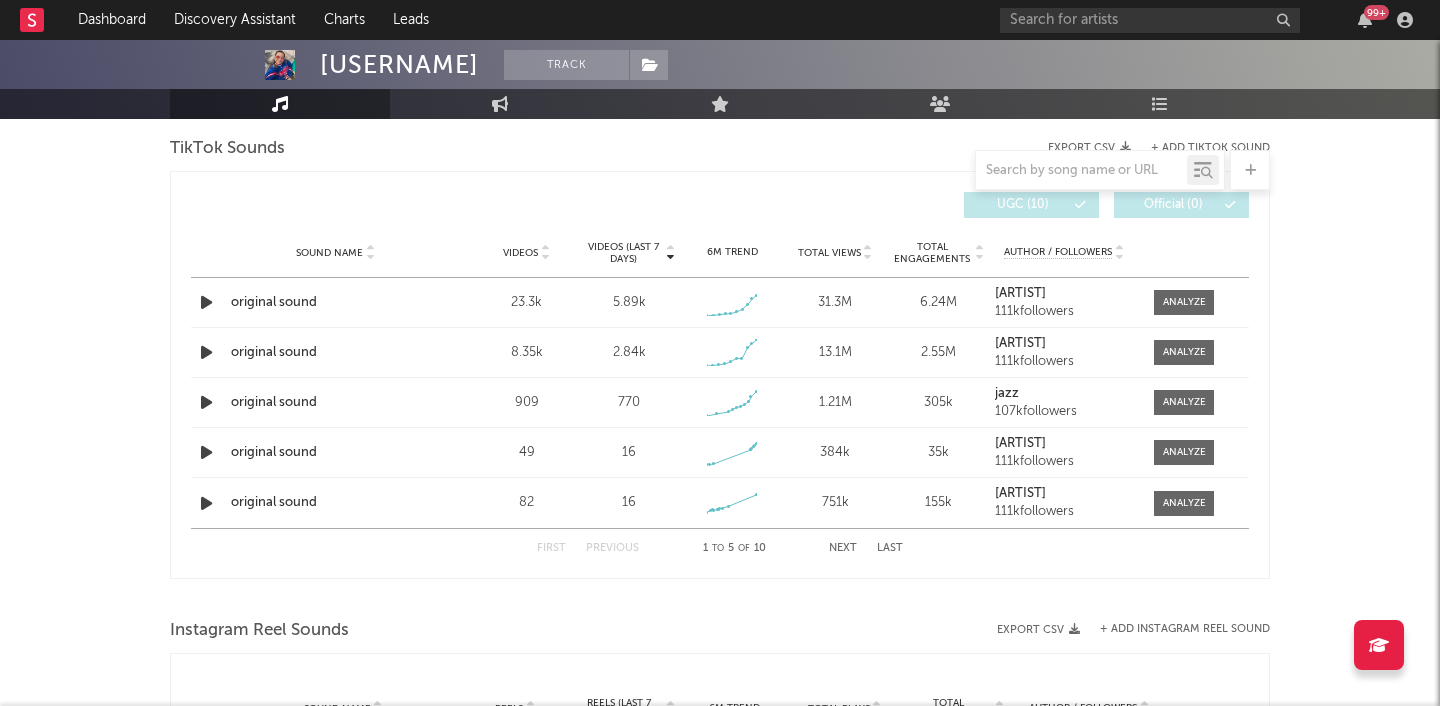 click on "Next" at bounding box center [843, 548] 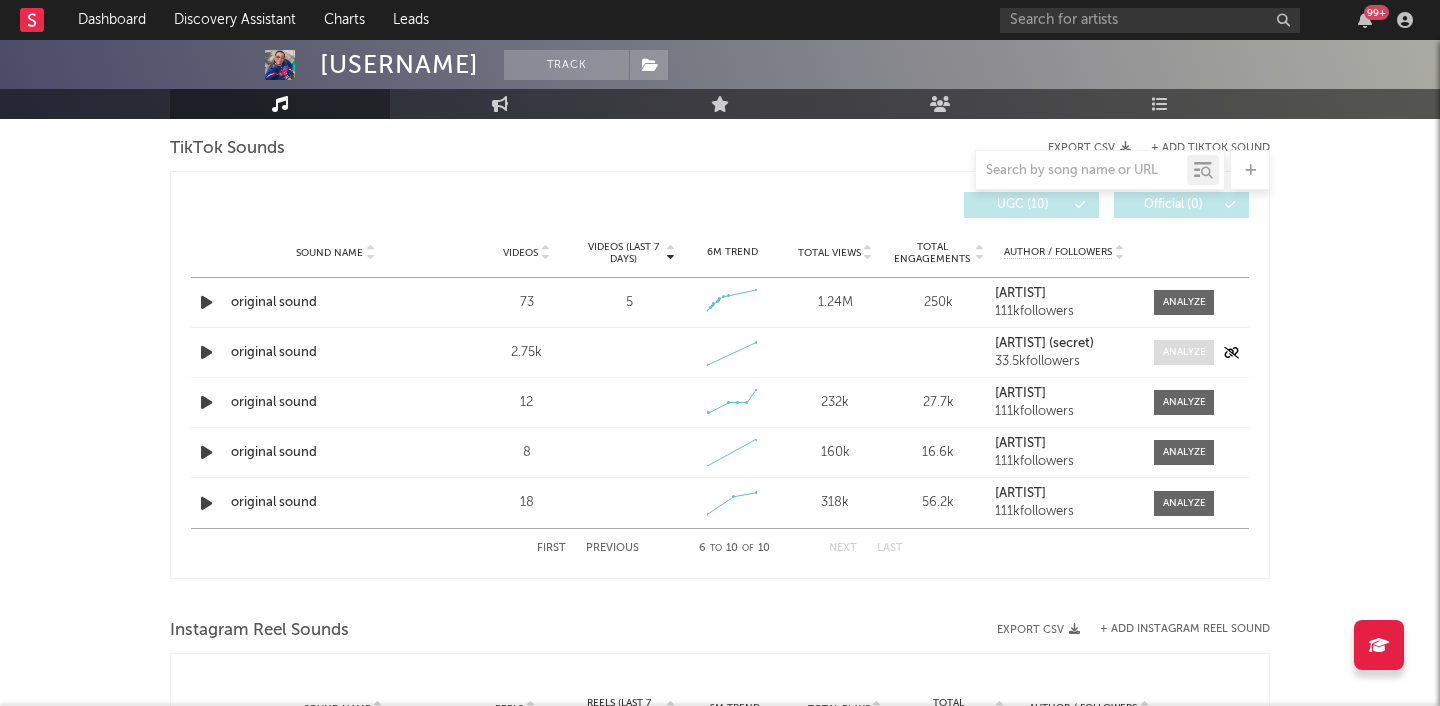 click at bounding box center (1184, 352) 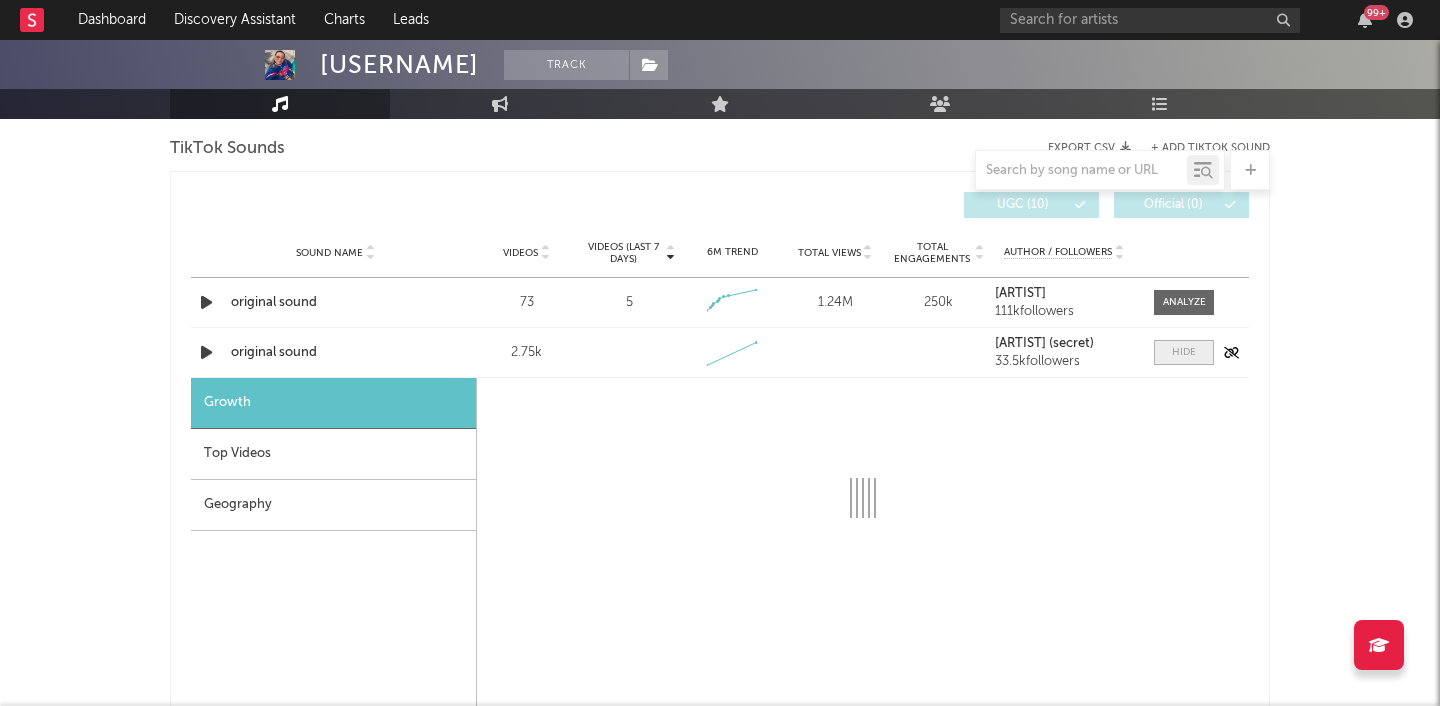 select on "1w" 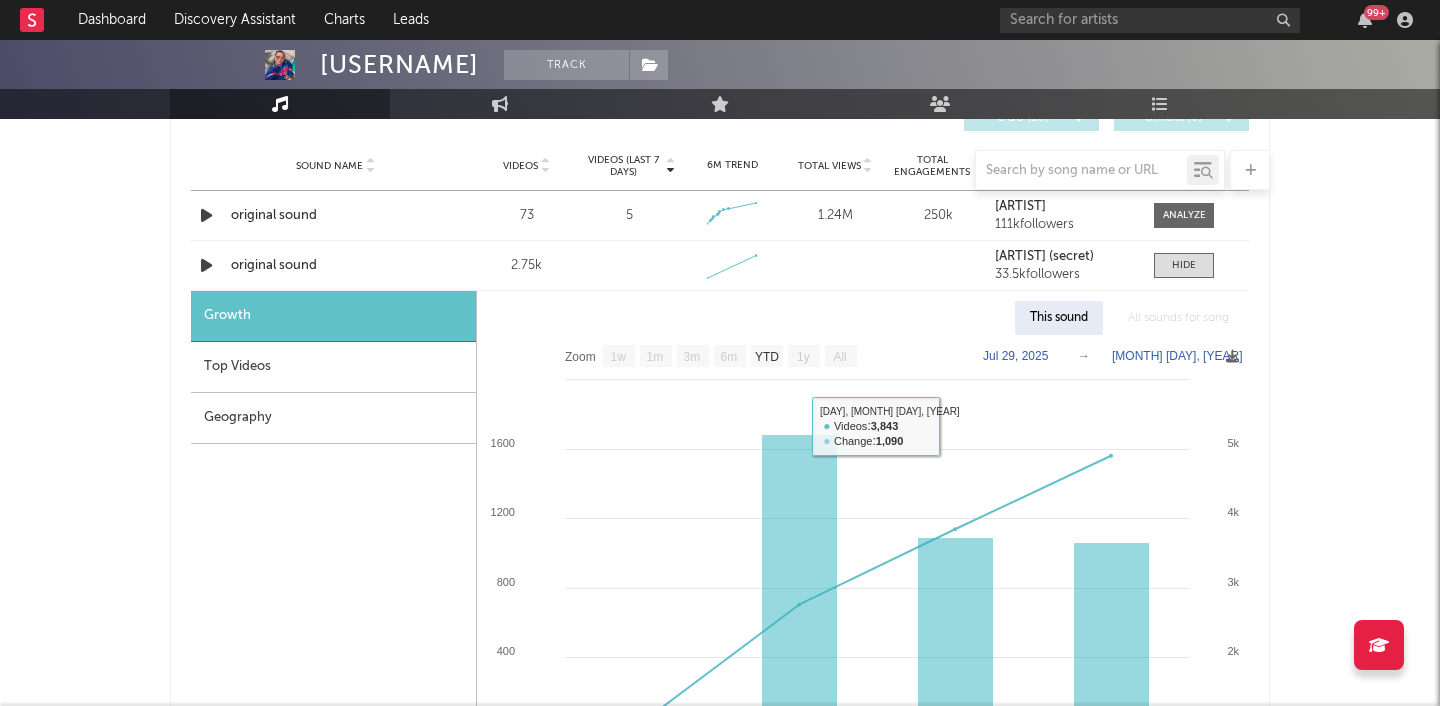 scroll, scrollTop: 774, scrollLeft: 0, axis: vertical 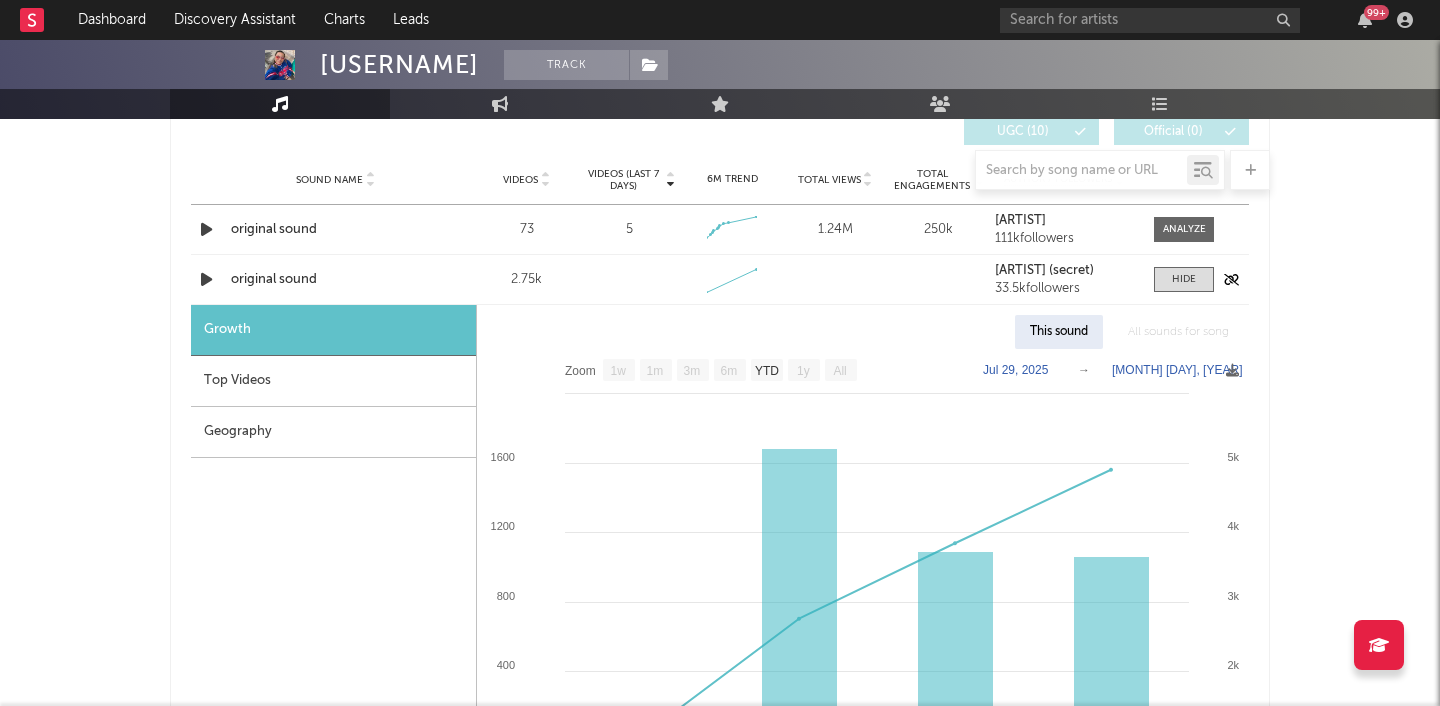 click on "original sound" at bounding box center [335, 280] 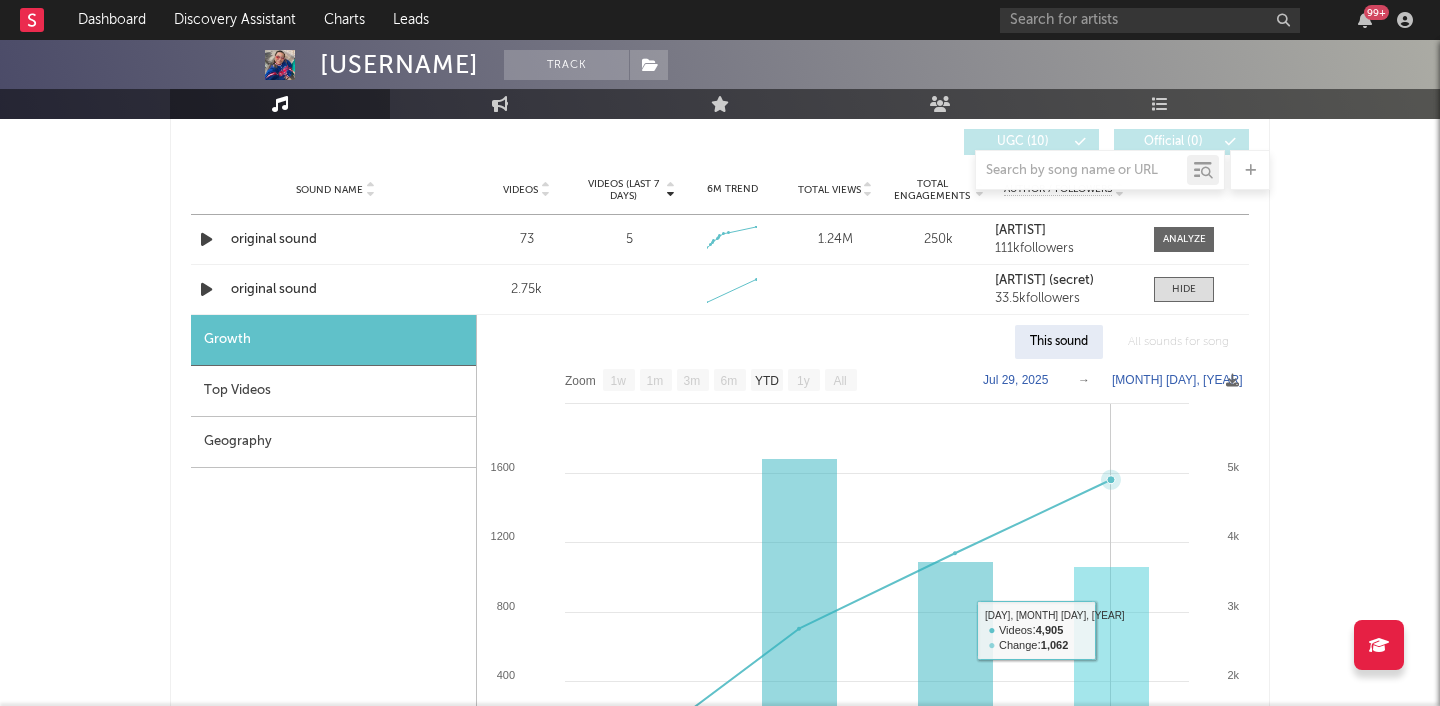 scroll, scrollTop: 764, scrollLeft: 0, axis: vertical 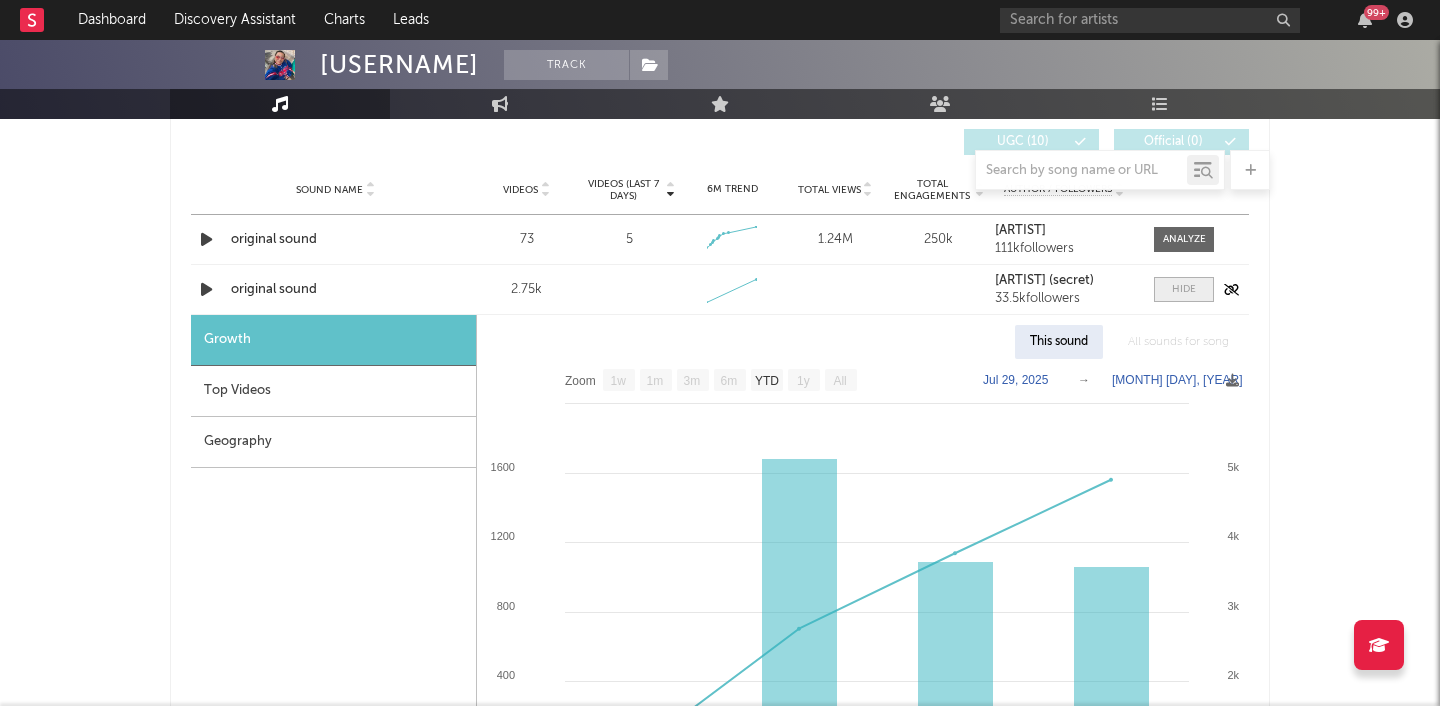 click at bounding box center [1184, 289] 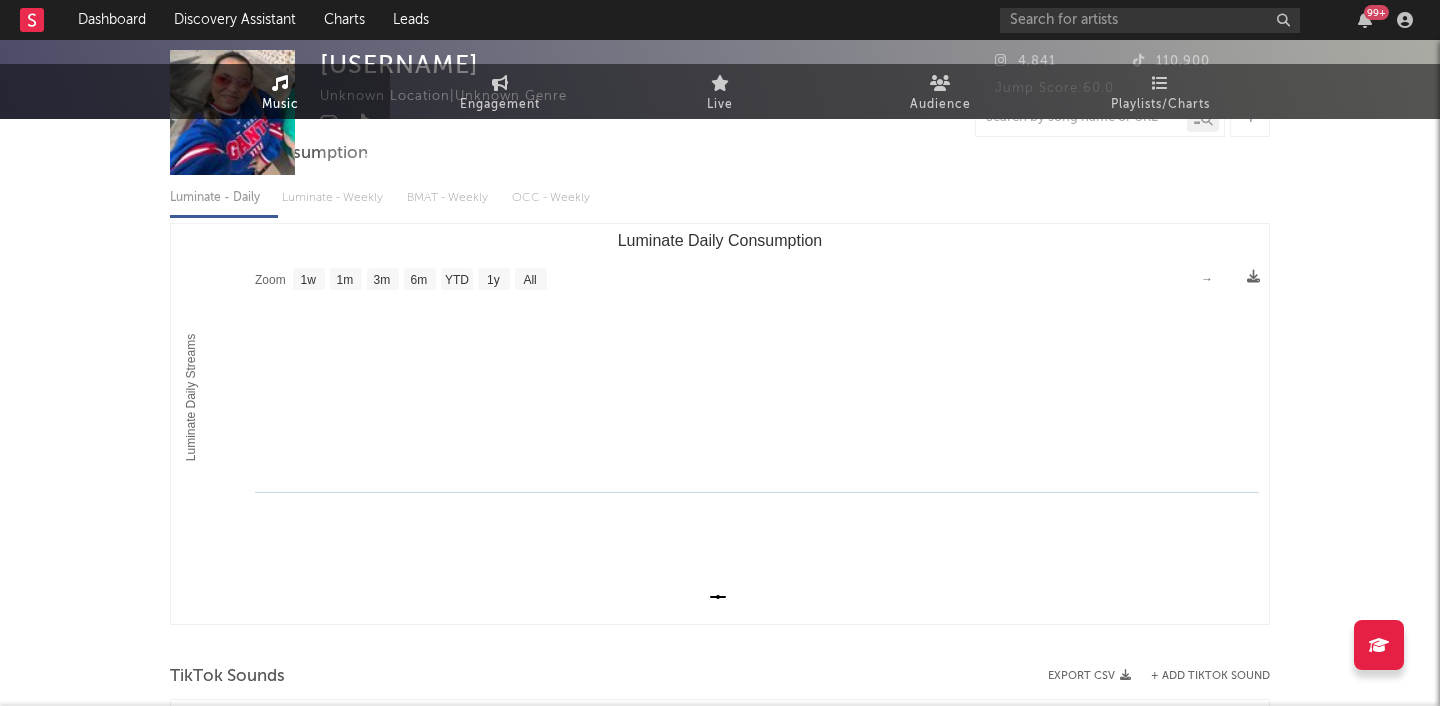 scroll, scrollTop: 0, scrollLeft: 0, axis: both 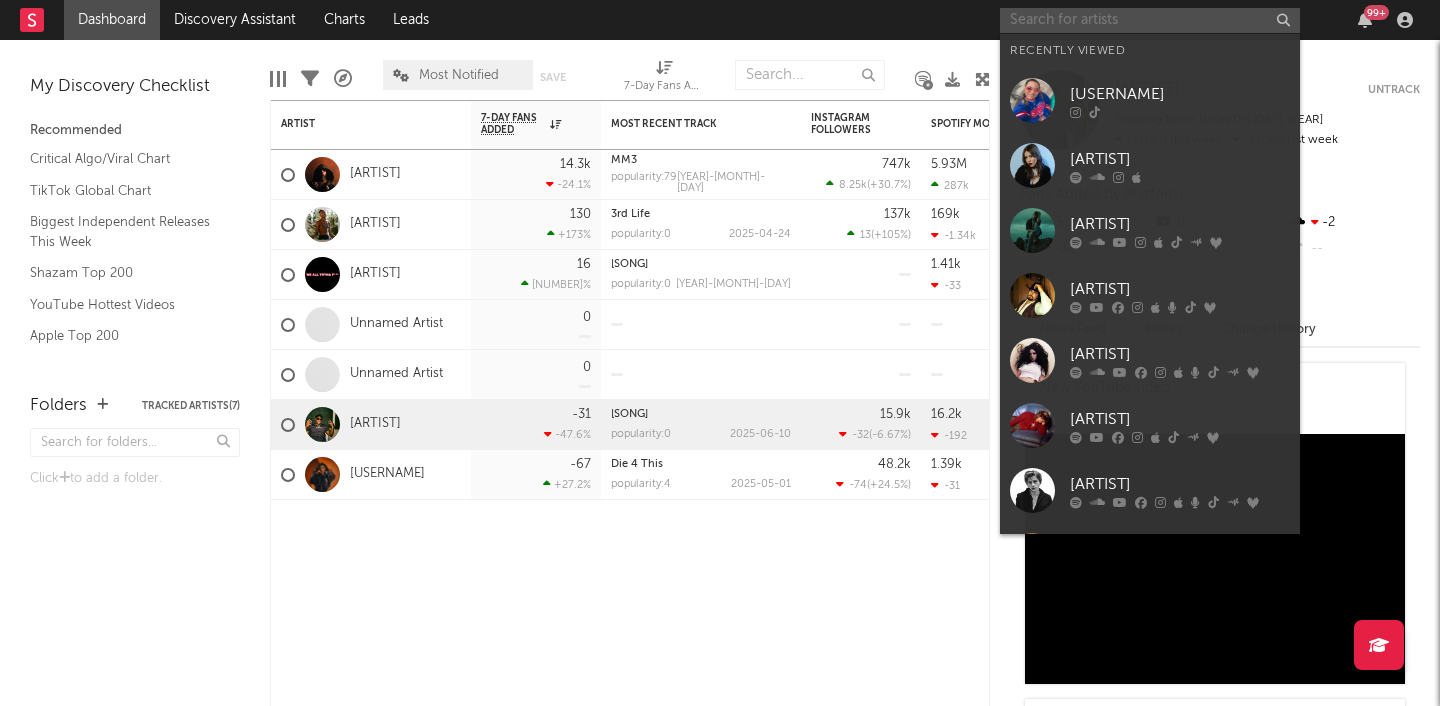 click at bounding box center [1150, 20] 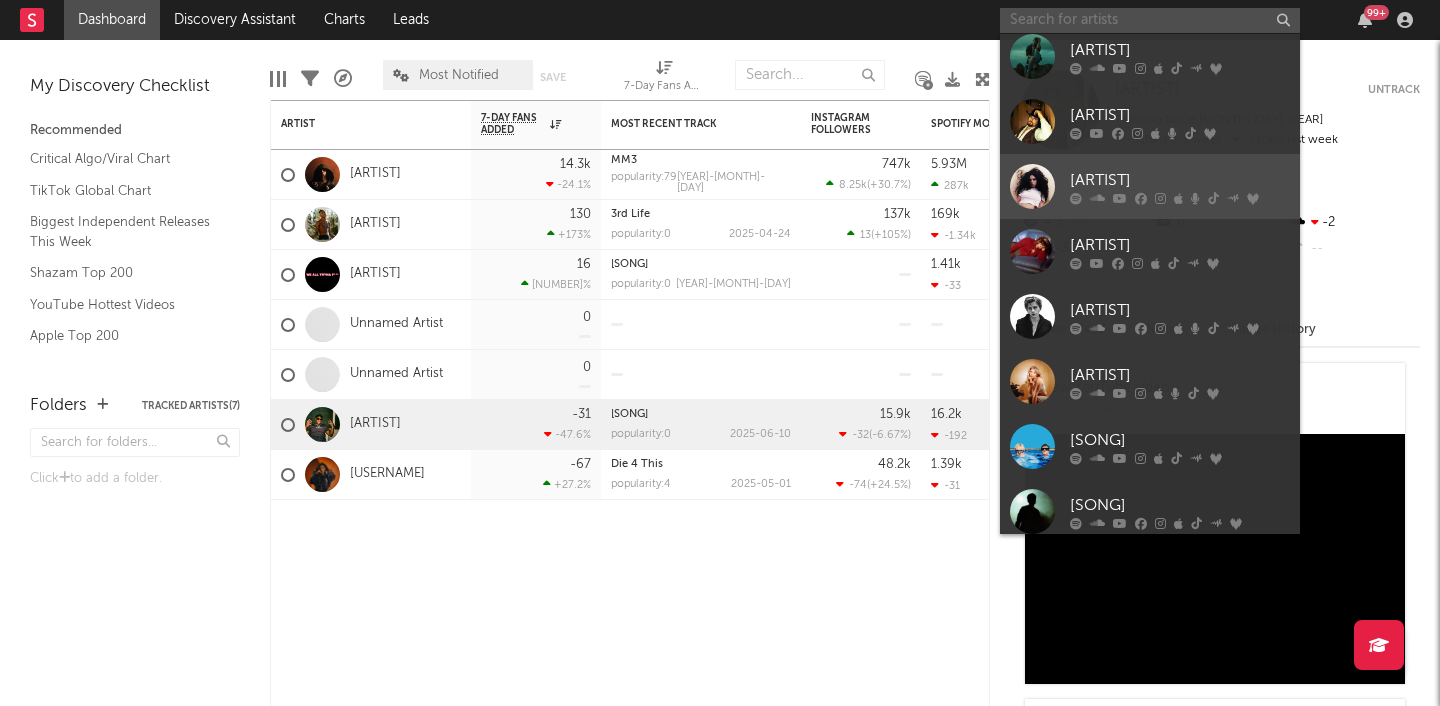 scroll, scrollTop: 184, scrollLeft: 0, axis: vertical 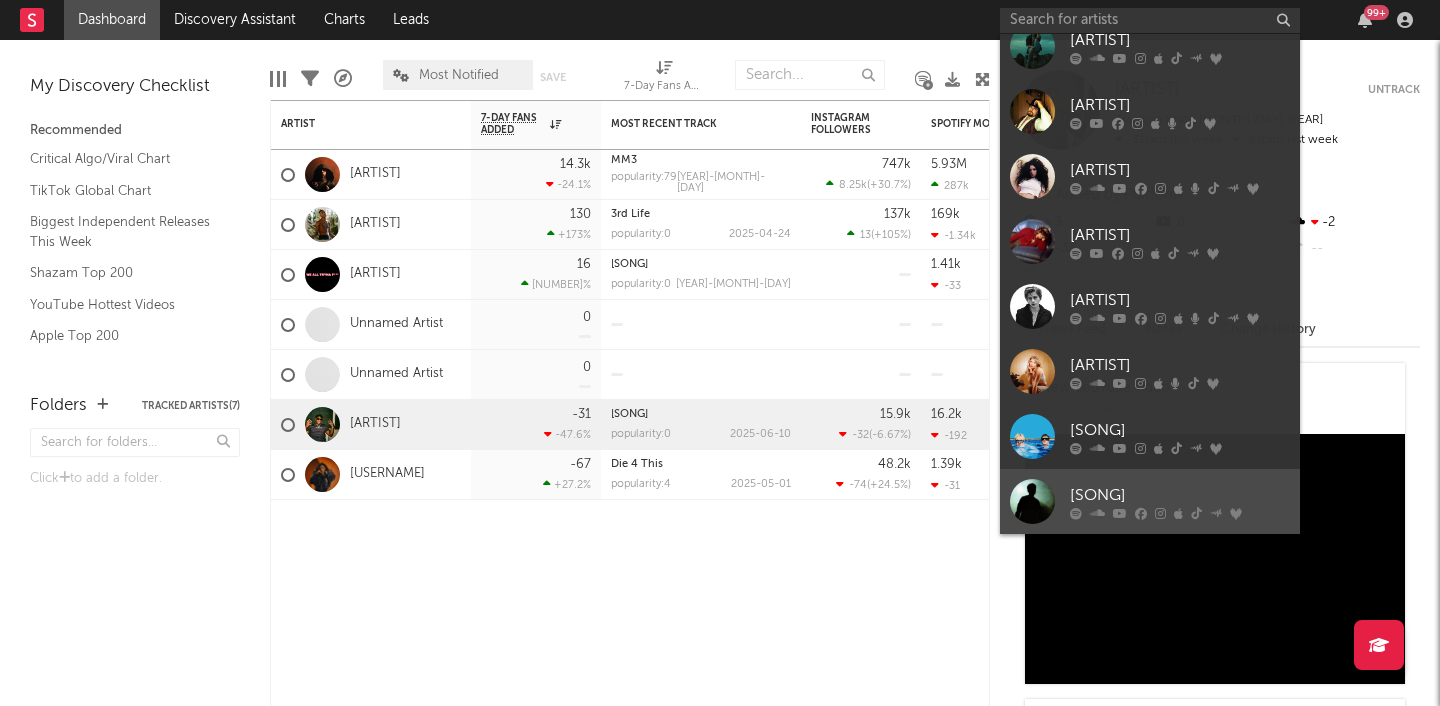 click on "[SONG]" at bounding box center (1180, 495) 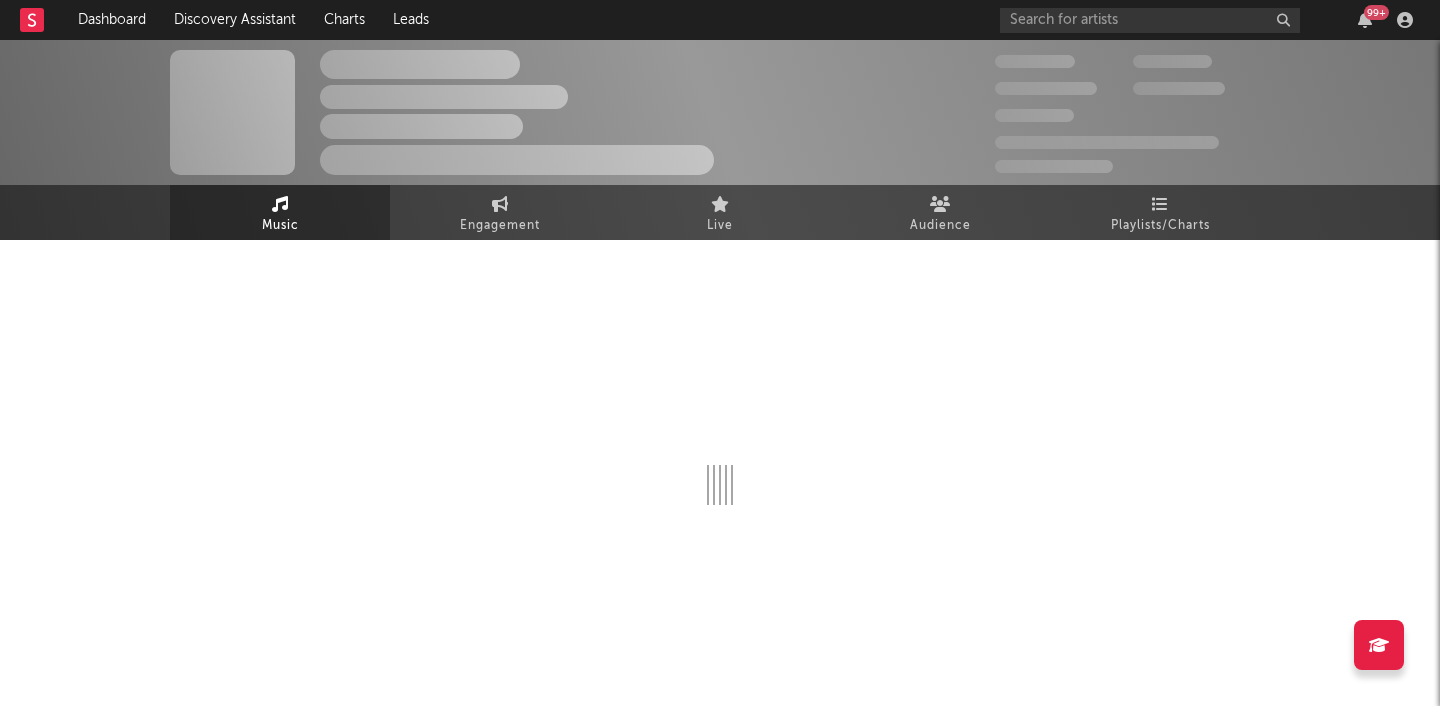 select on "6m" 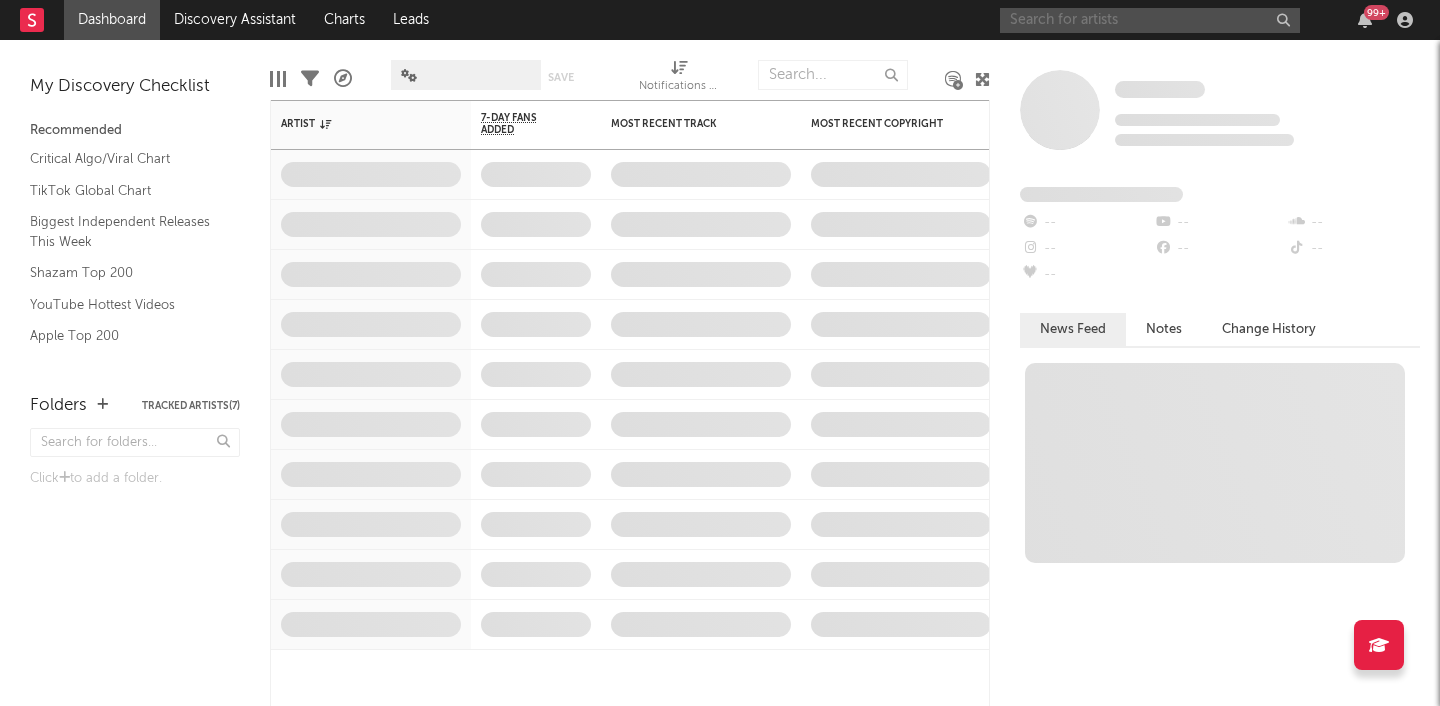 click at bounding box center [1150, 20] 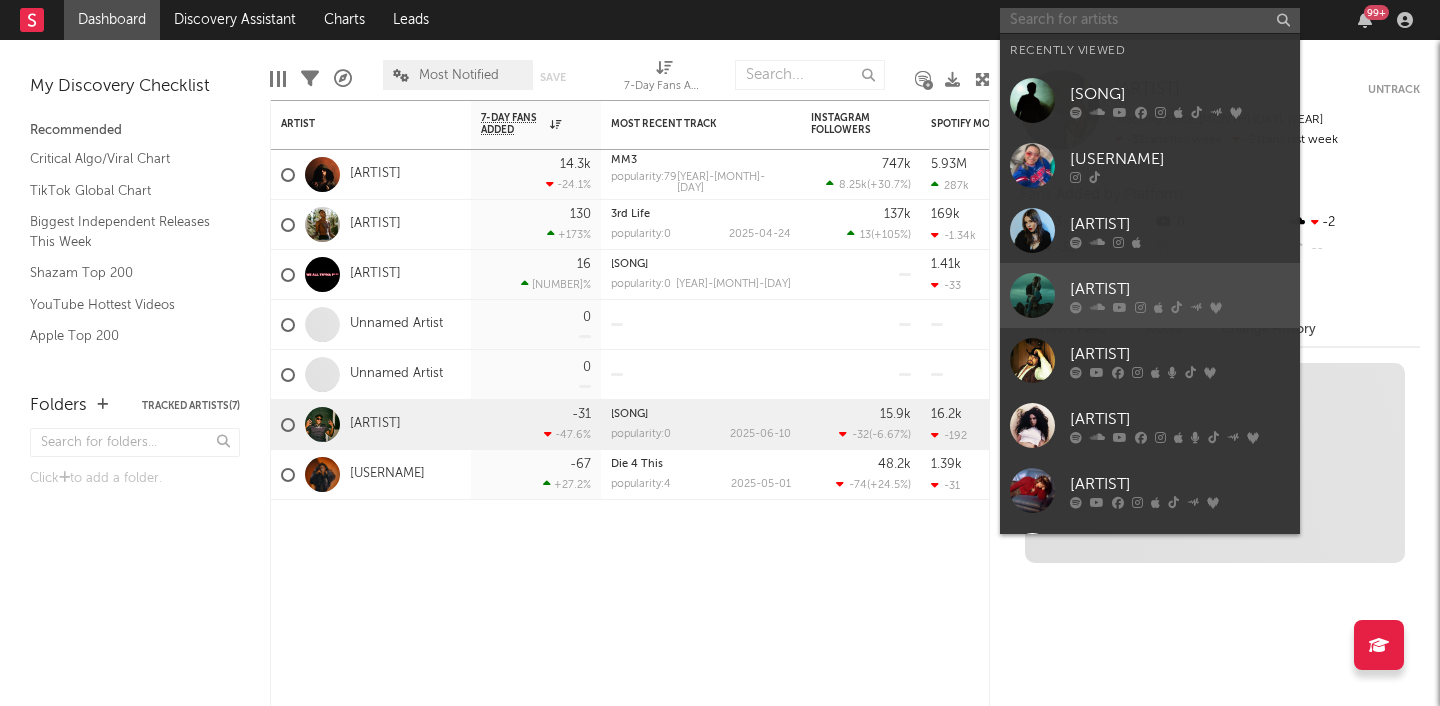 scroll, scrollTop: 184, scrollLeft: 0, axis: vertical 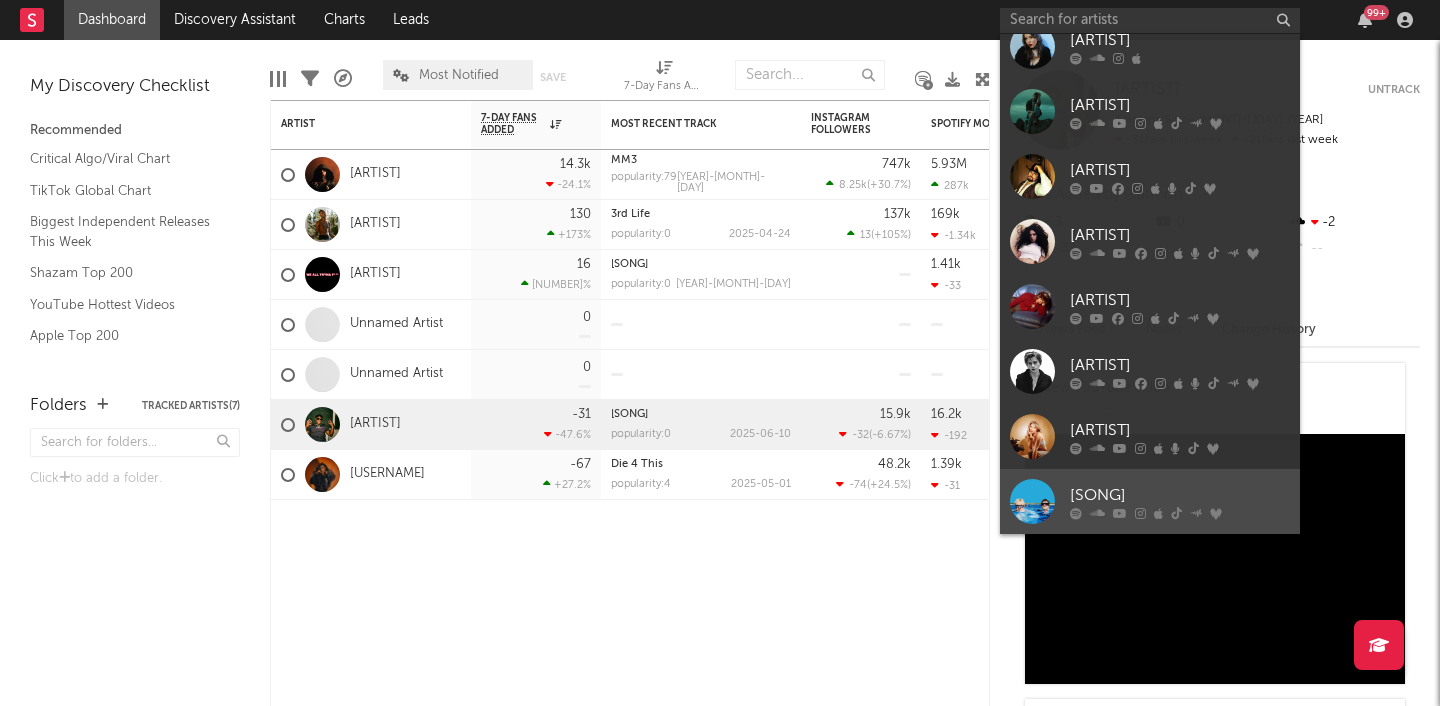 click on "[SONG]" at bounding box center [1180, 495] 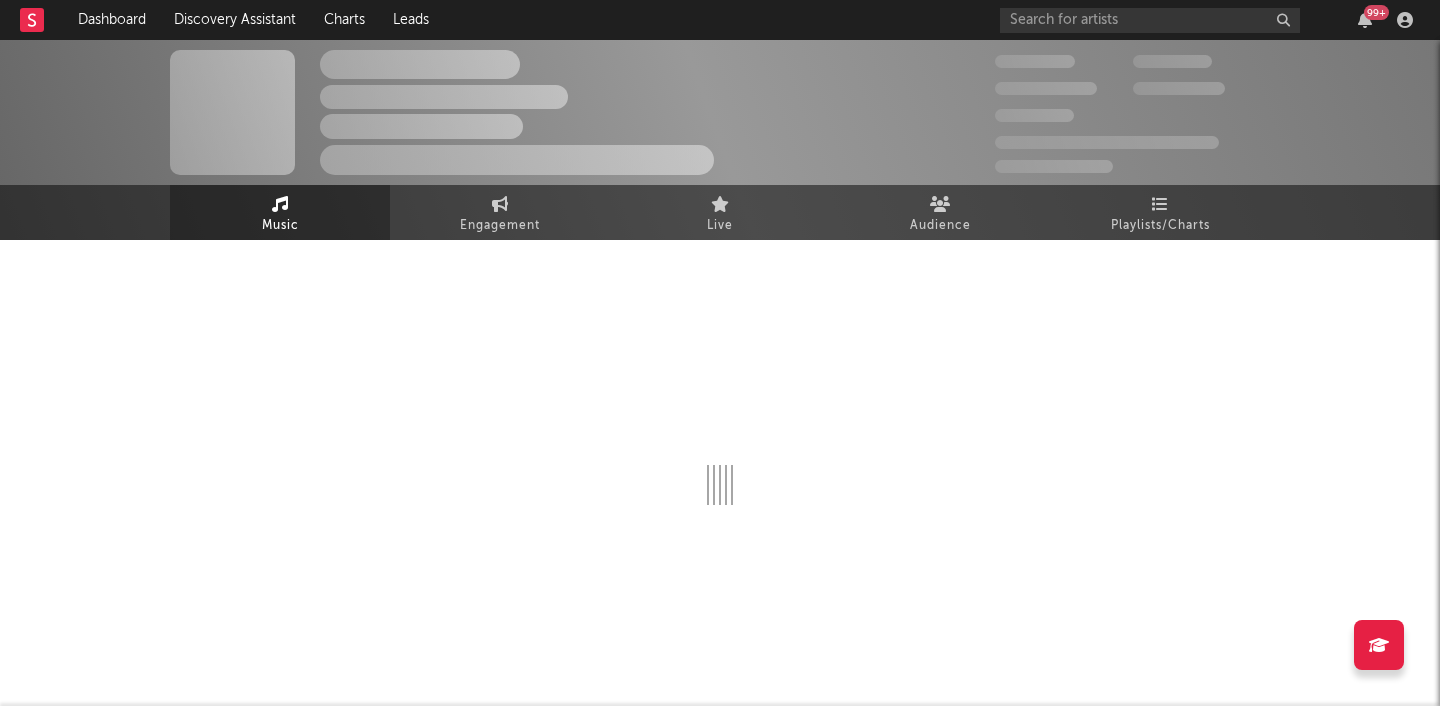 select on "6m" 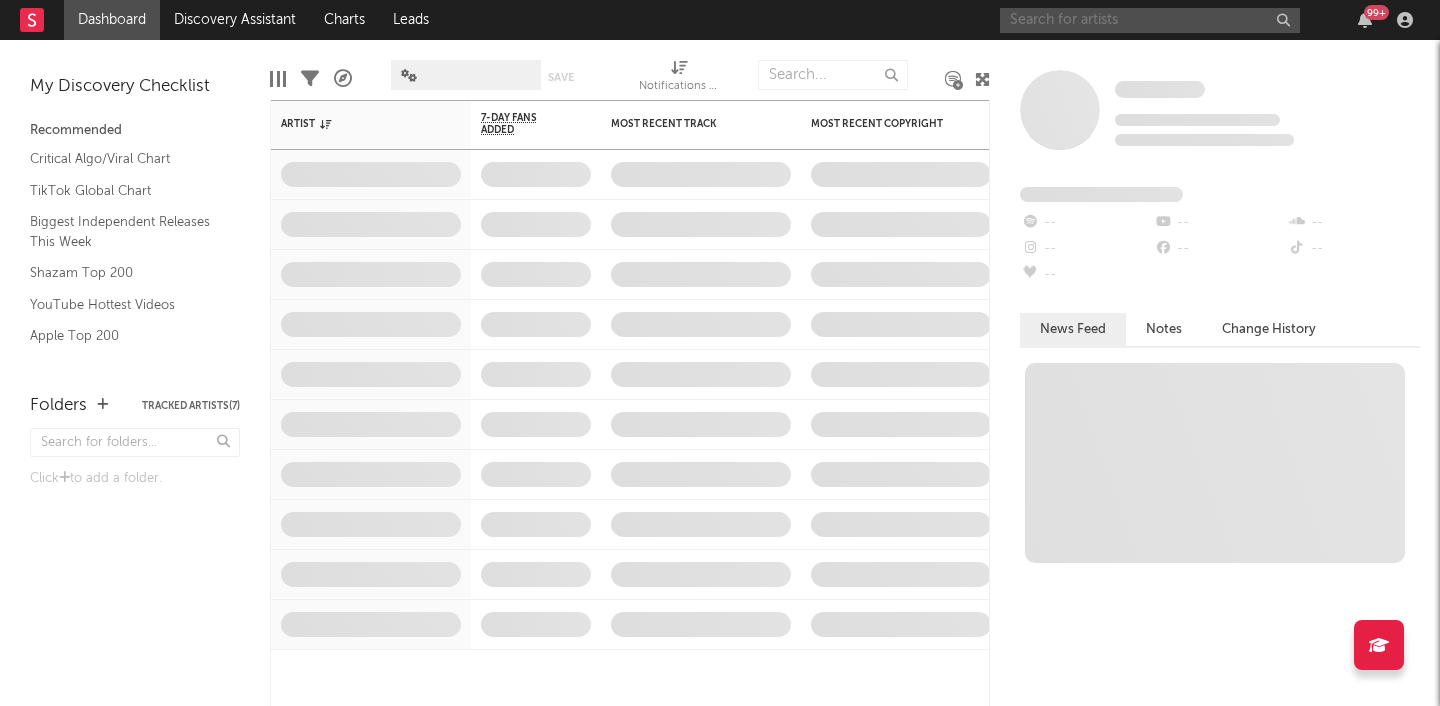 click at bounding box center [1150, 20] 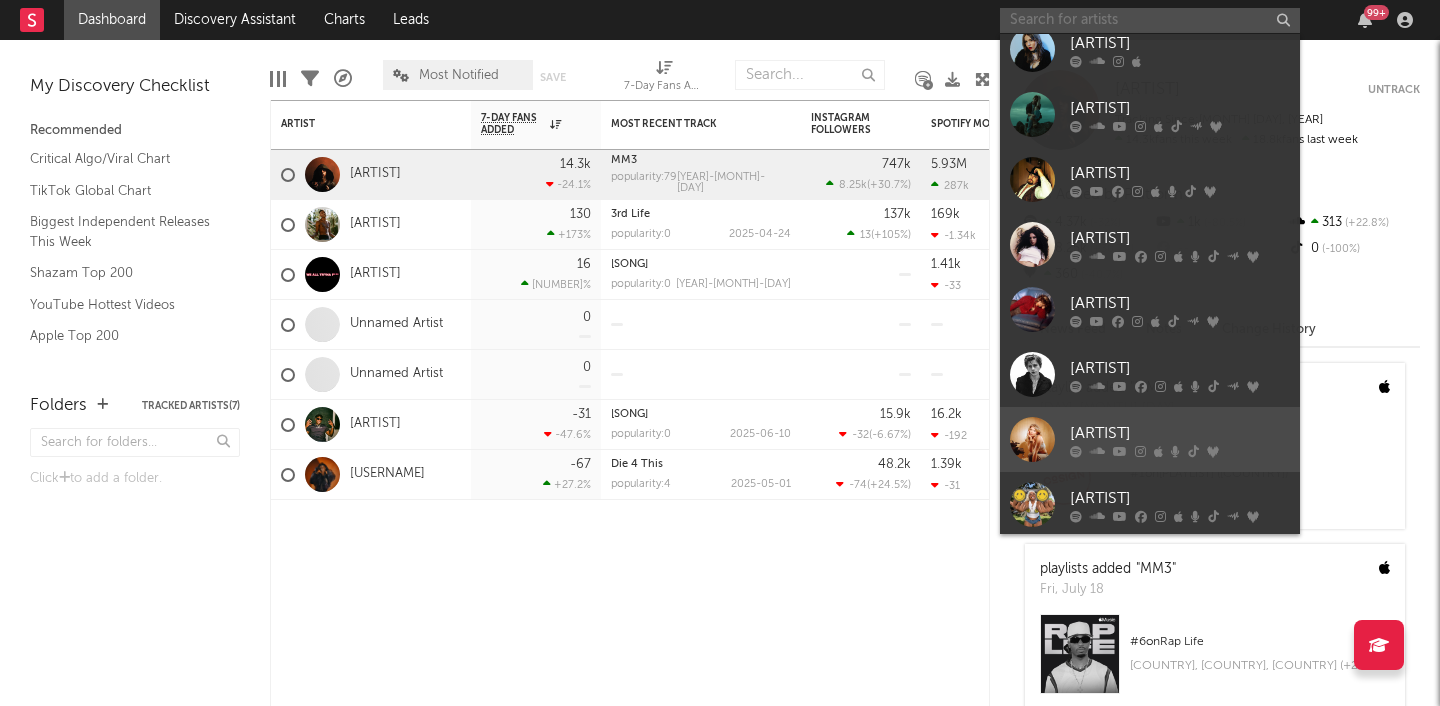 scroll, scrollTop: 314, scrollLeft: 0, axis: vertical 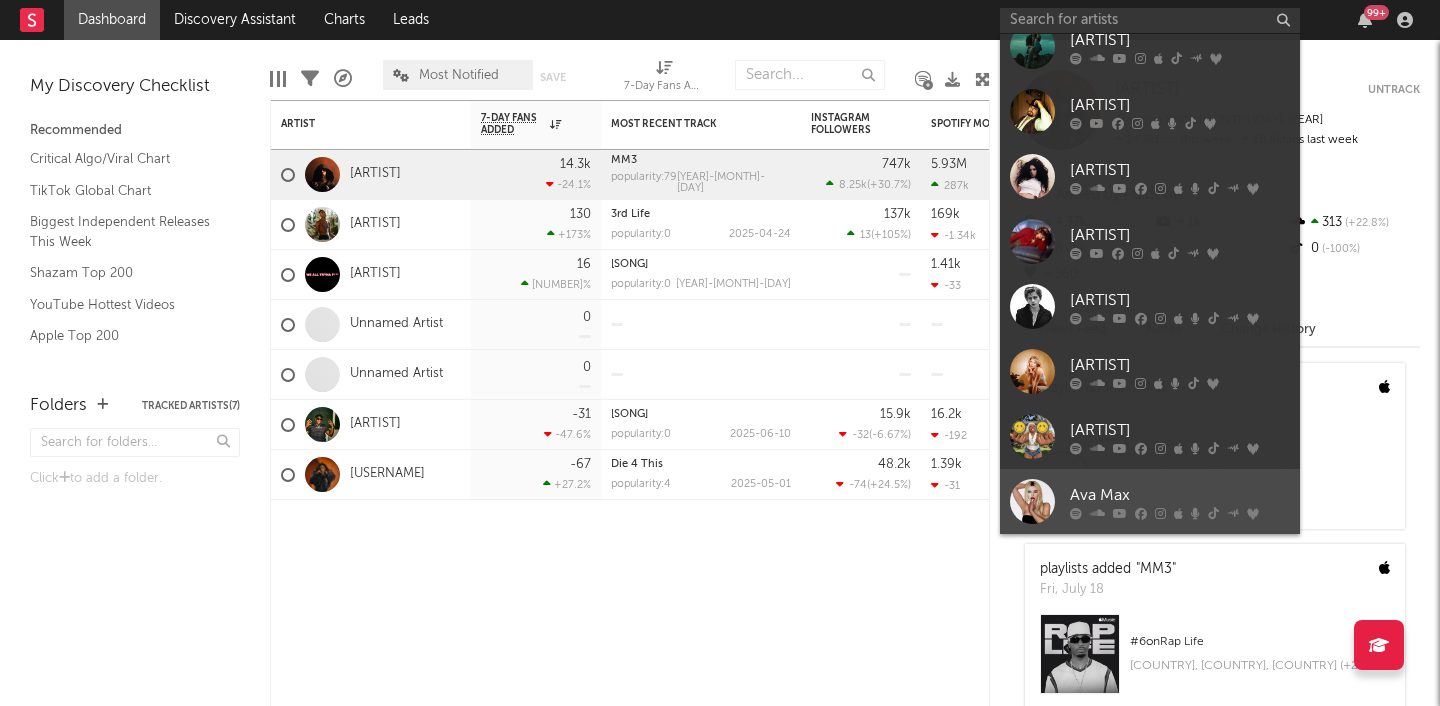 click on "Ava Max" at bounding box center [1180, 495] 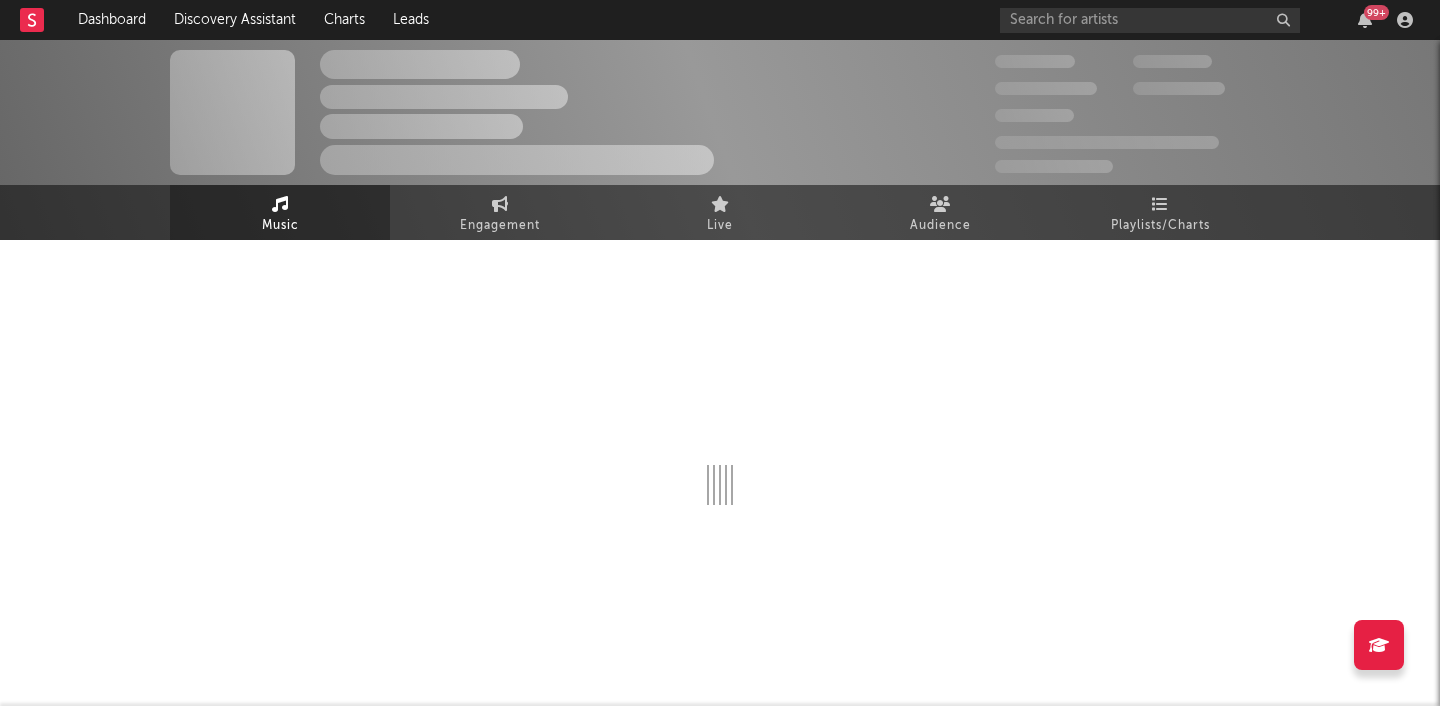 select on "6m" 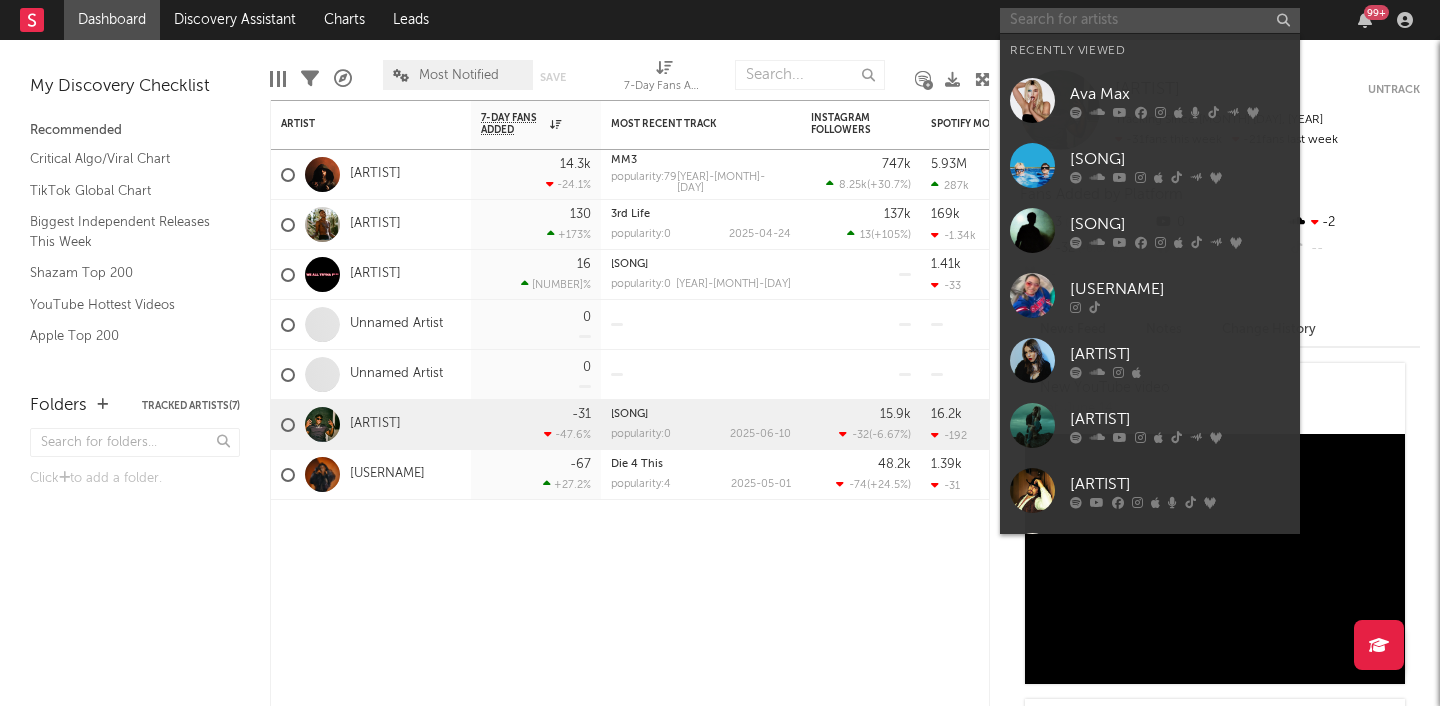 click at bounding box center (1150, 20) 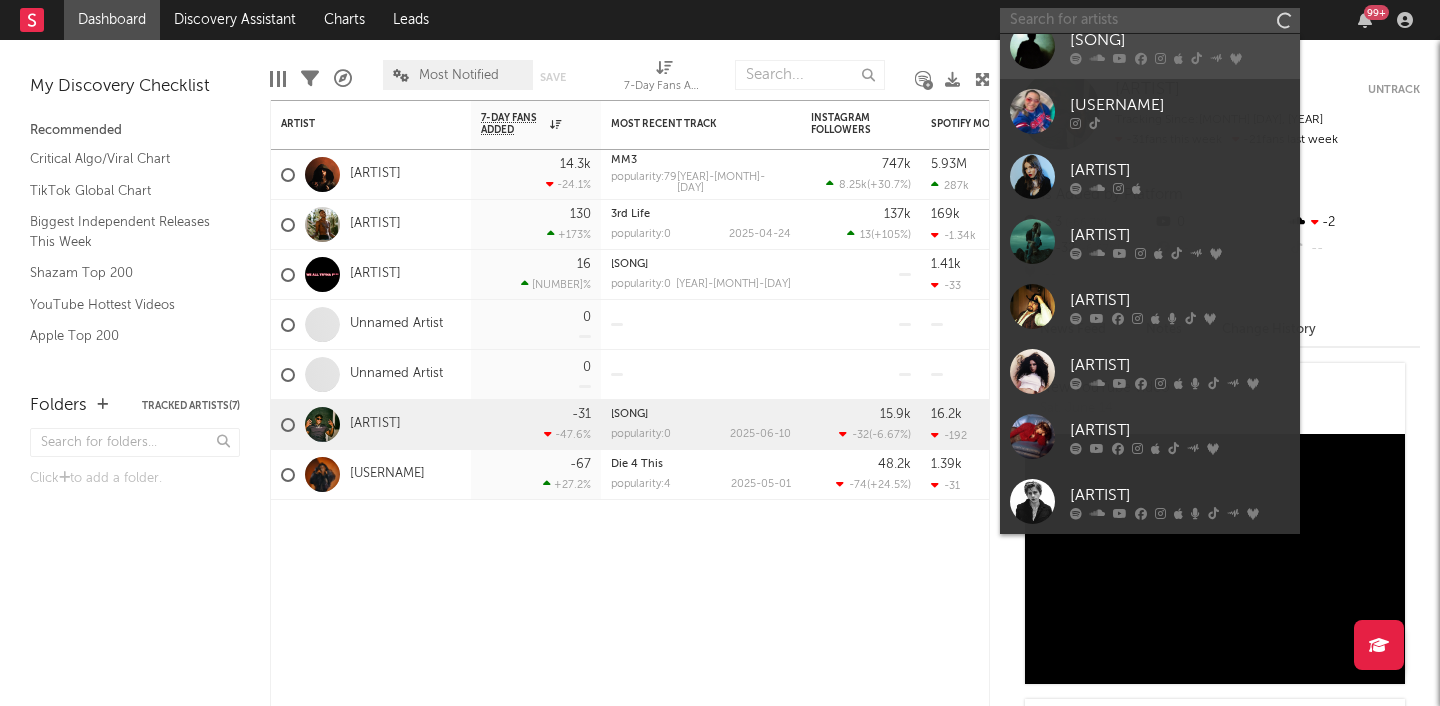 scroll, scrollTop: 314, scrollLeft: 0, axis: vertical 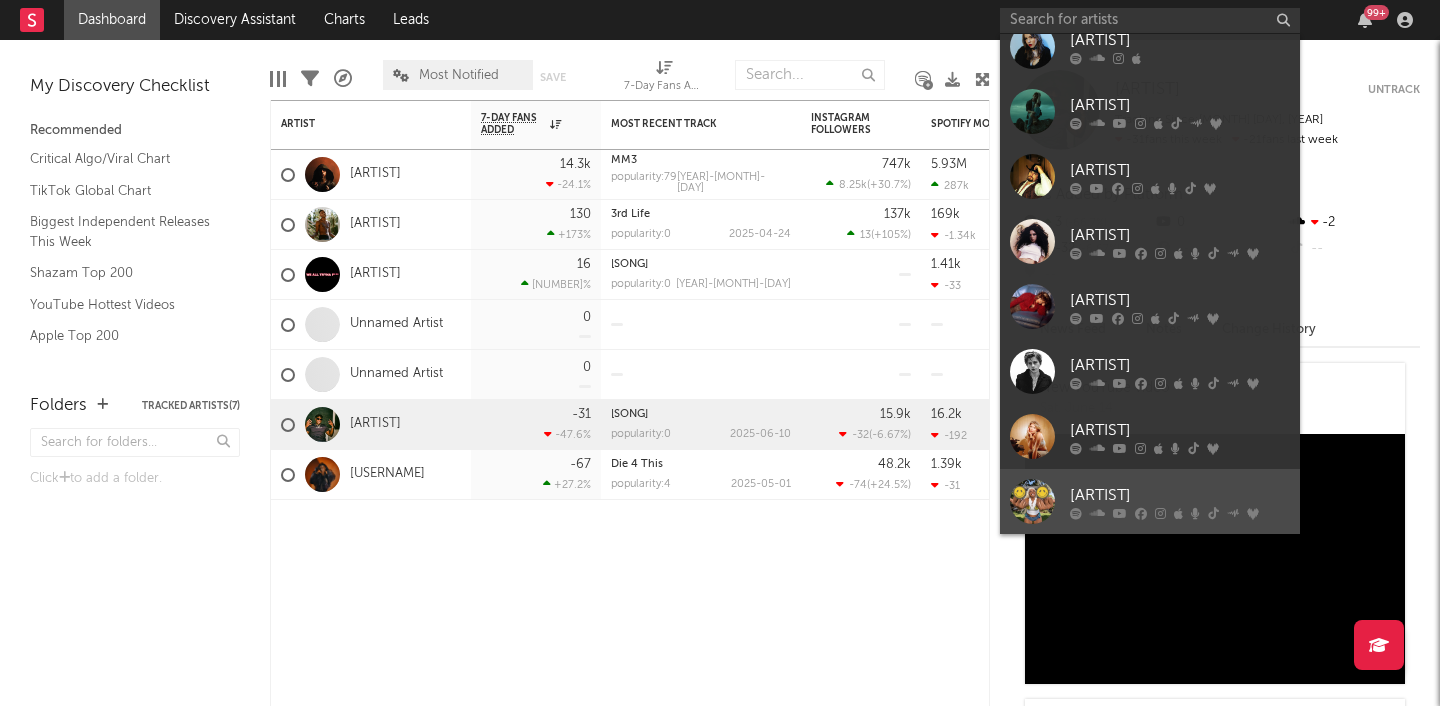 click on "[ARTIST]" at bounding box center [1180, 495] 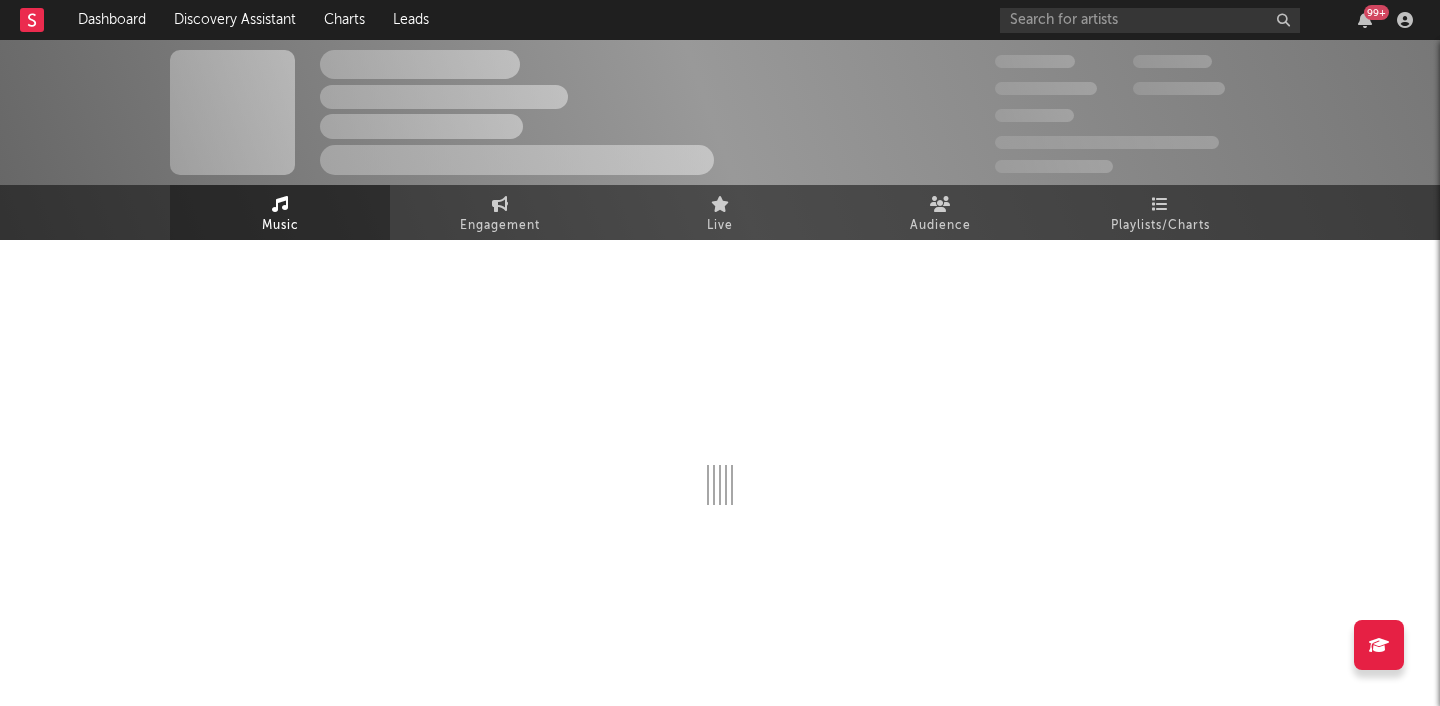 select on "6m" 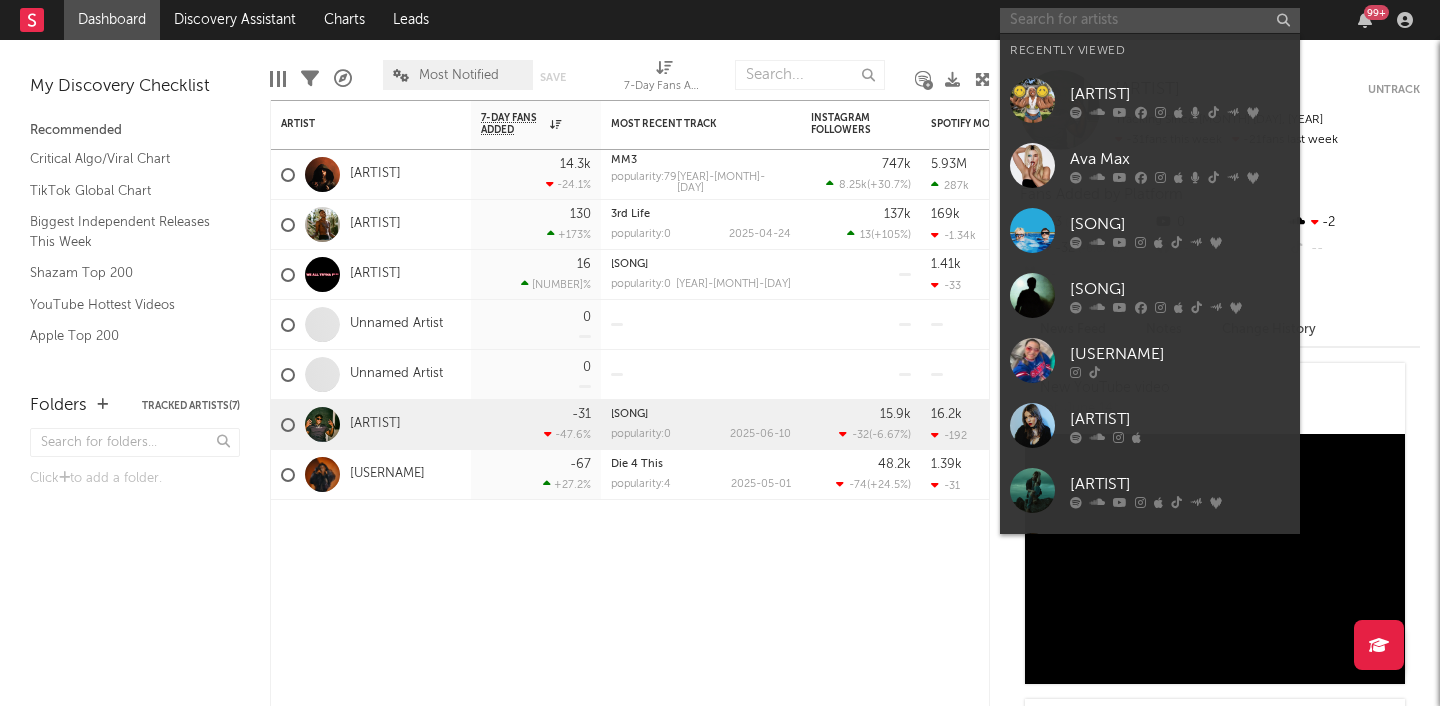 click at bounding box center (1150, 20) 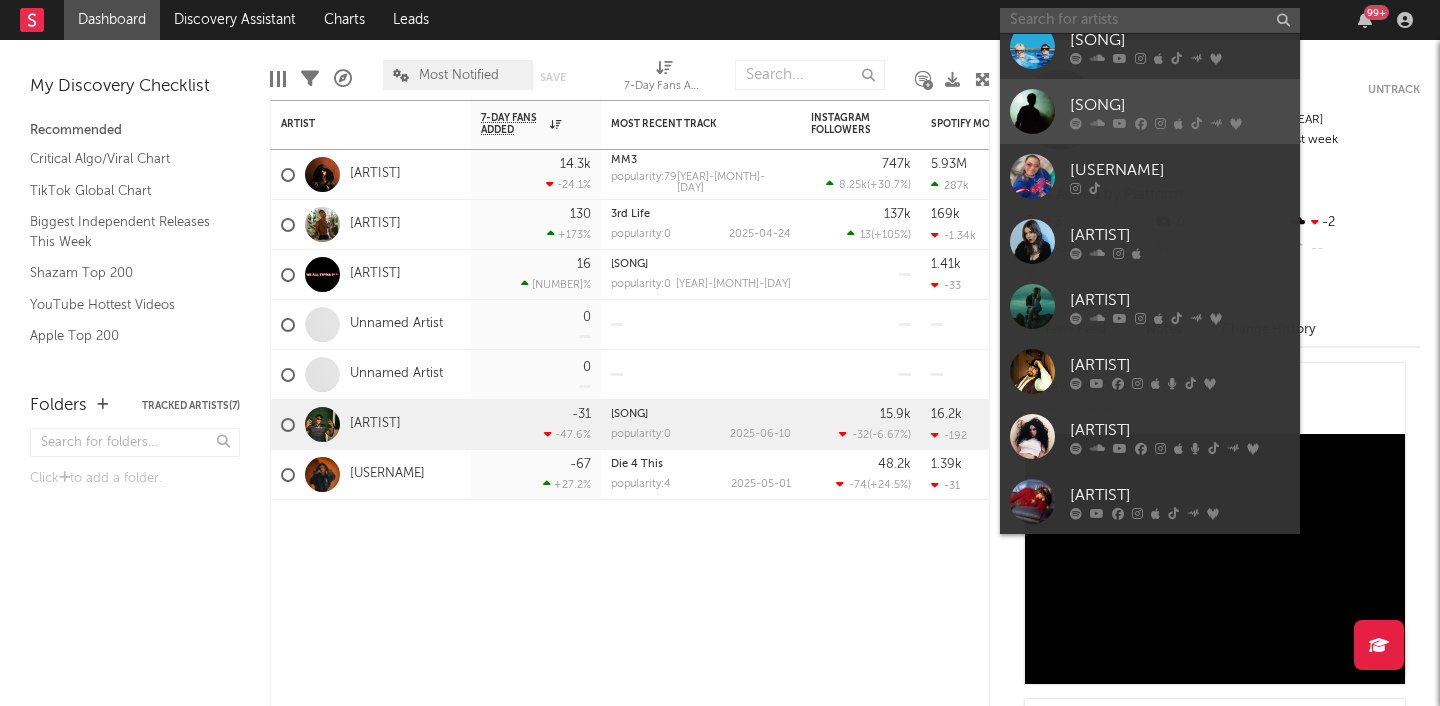 scroll, scrollTop: 314, scrollLeft: 0, axis: vertical 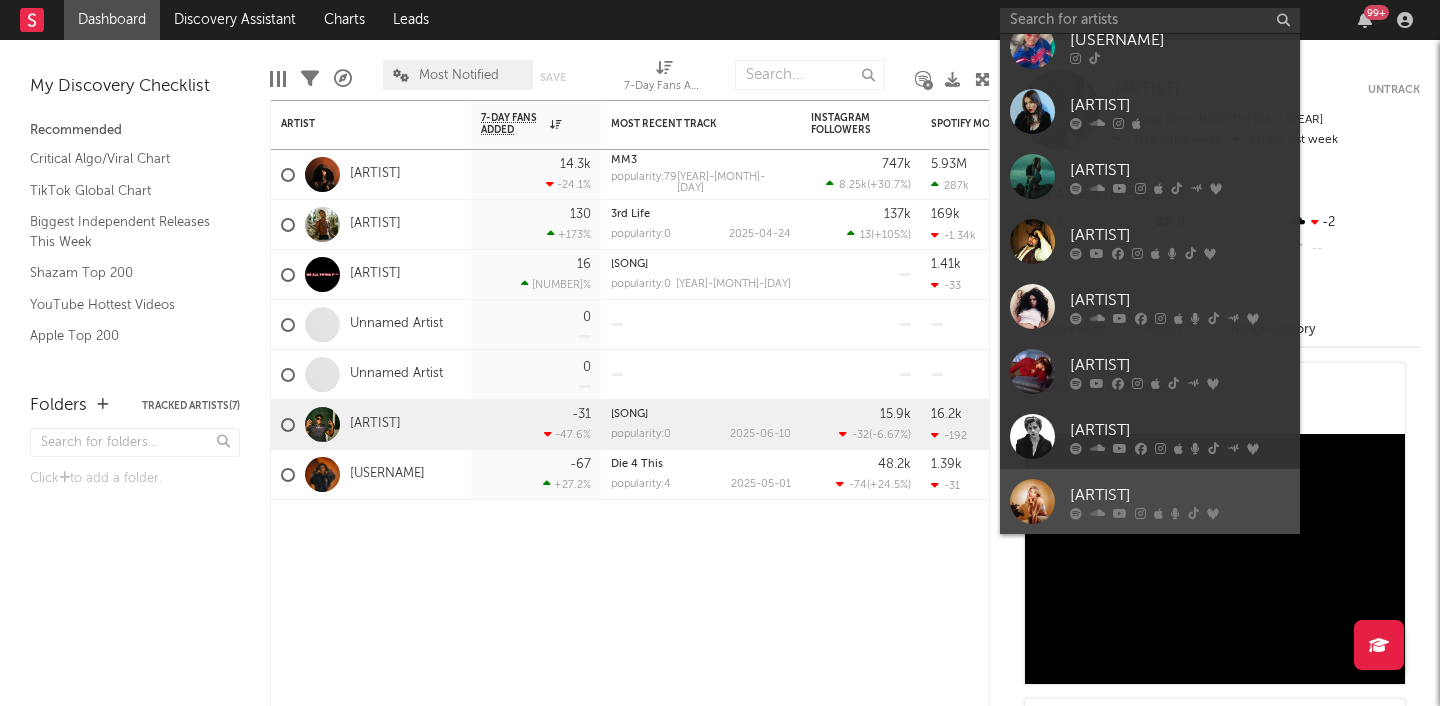 click on "[ARTIST]" at bounding box center [1180, 495] 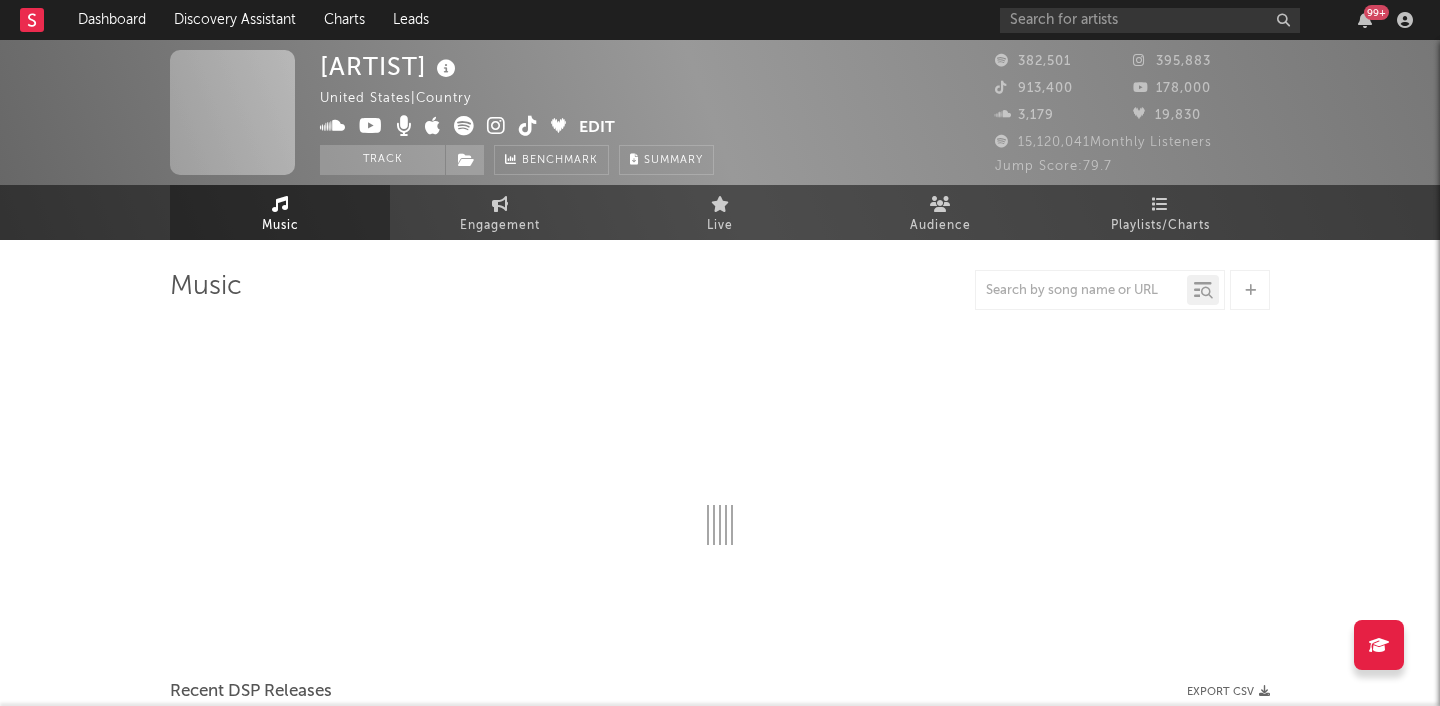select on "6m" 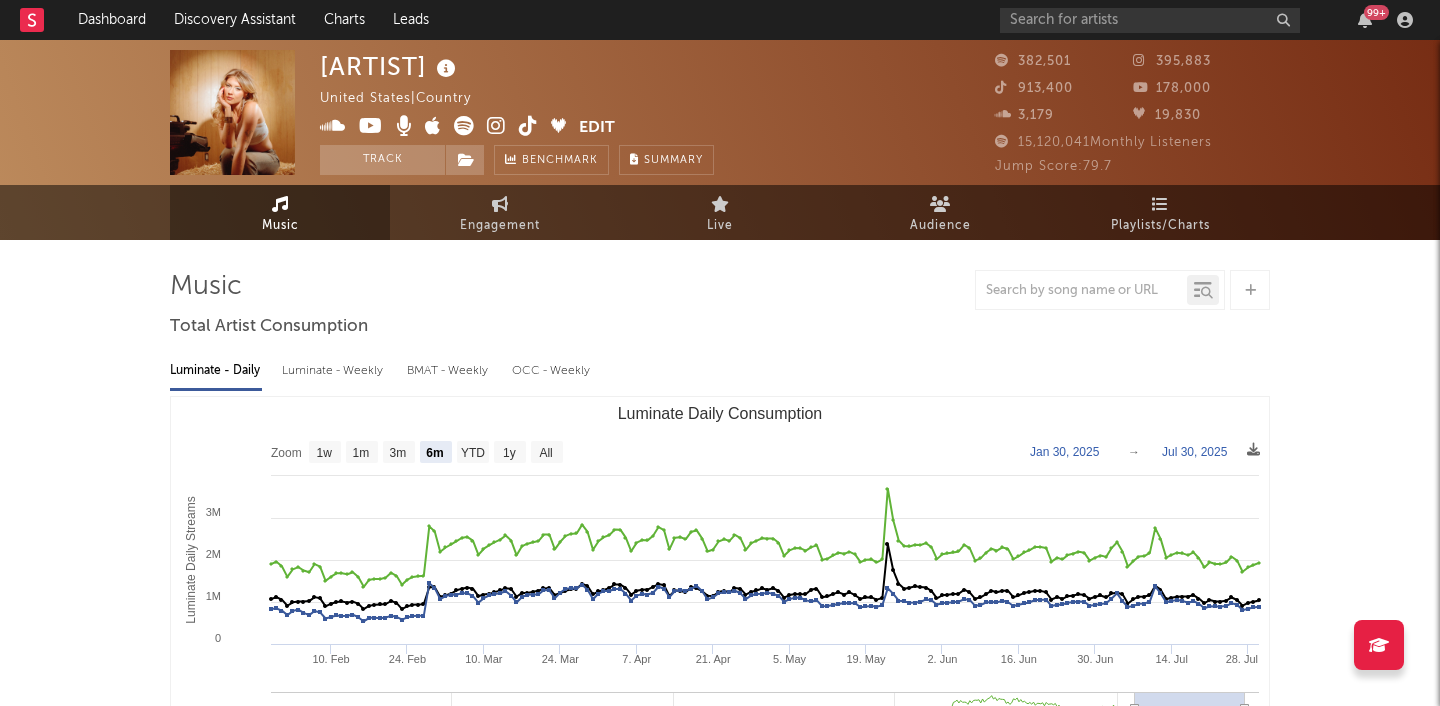 select on "6m" 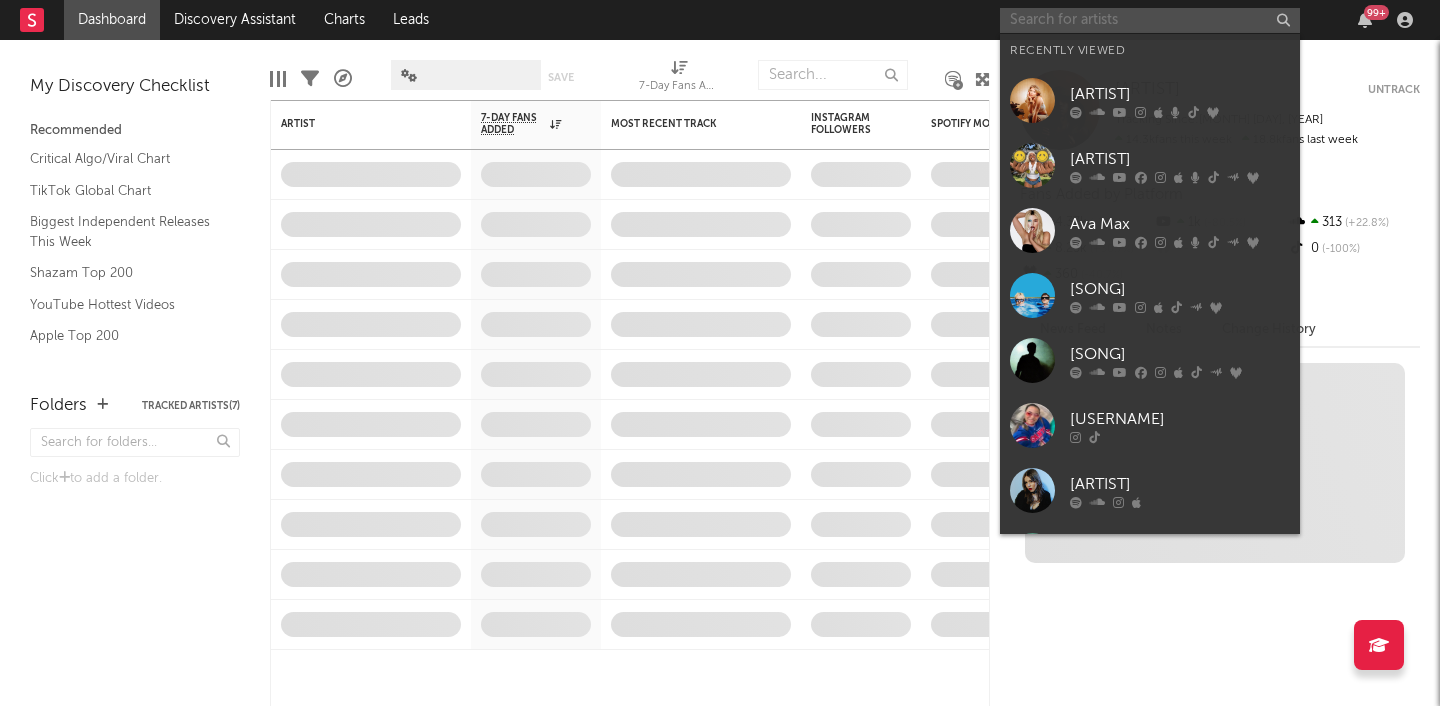 click at bounding box center [1150, 20] 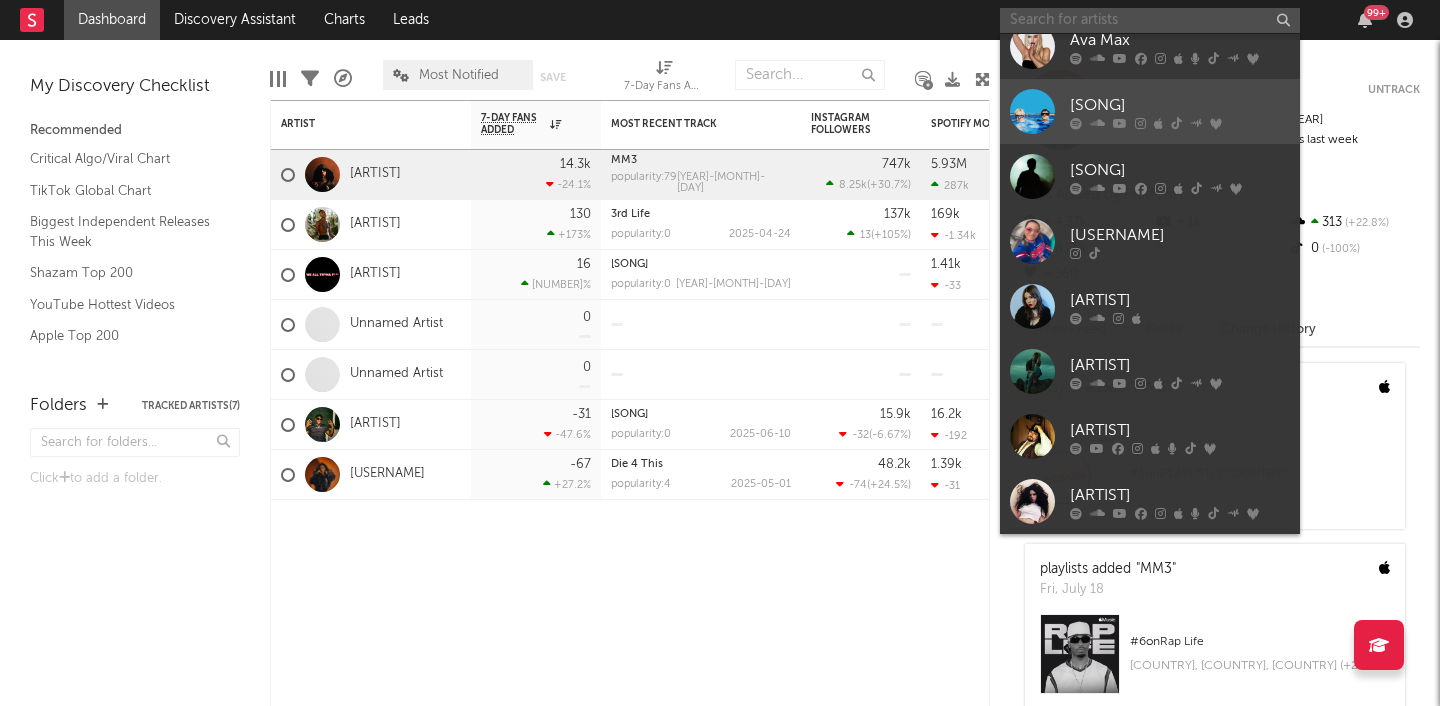 scroll, scrollTop: 314, scrollLeft: 0, axis: vertical 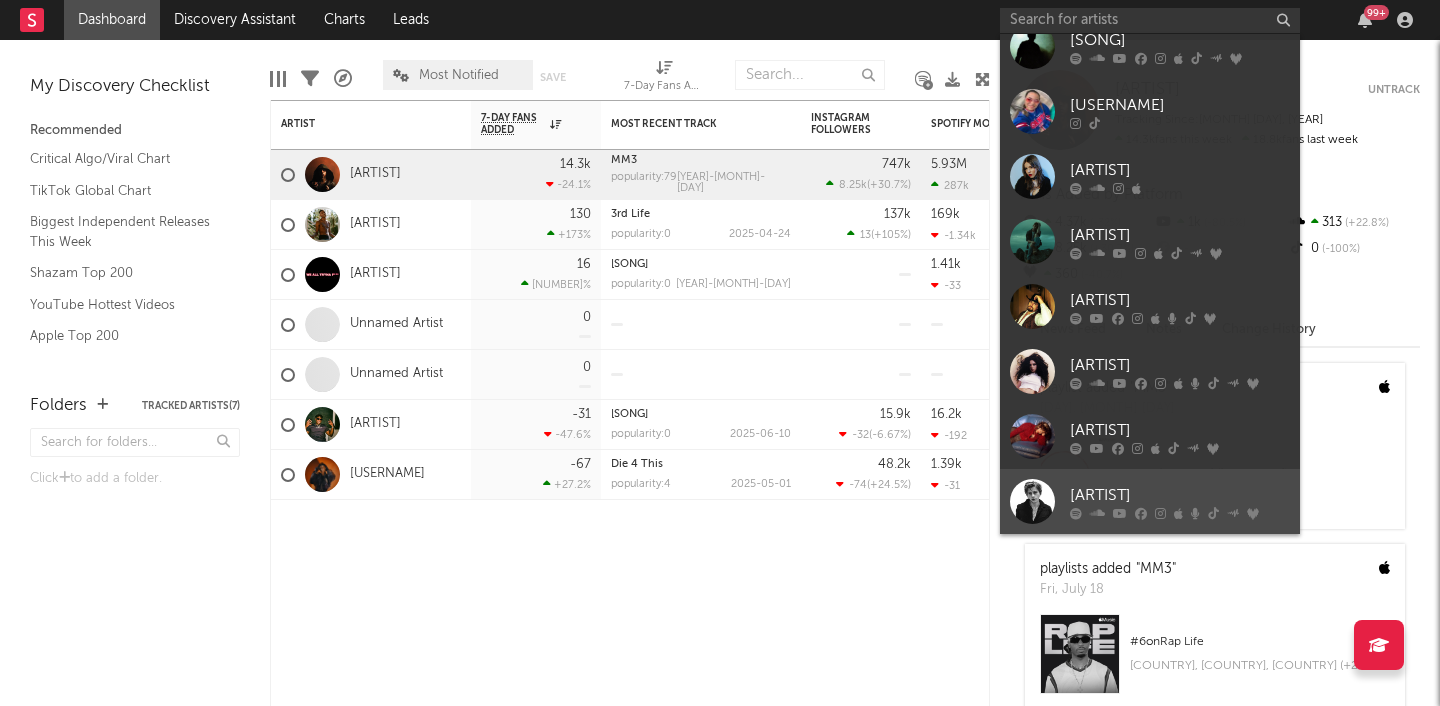 click on "[ARTIST]" at bounding box center (1180, 495) 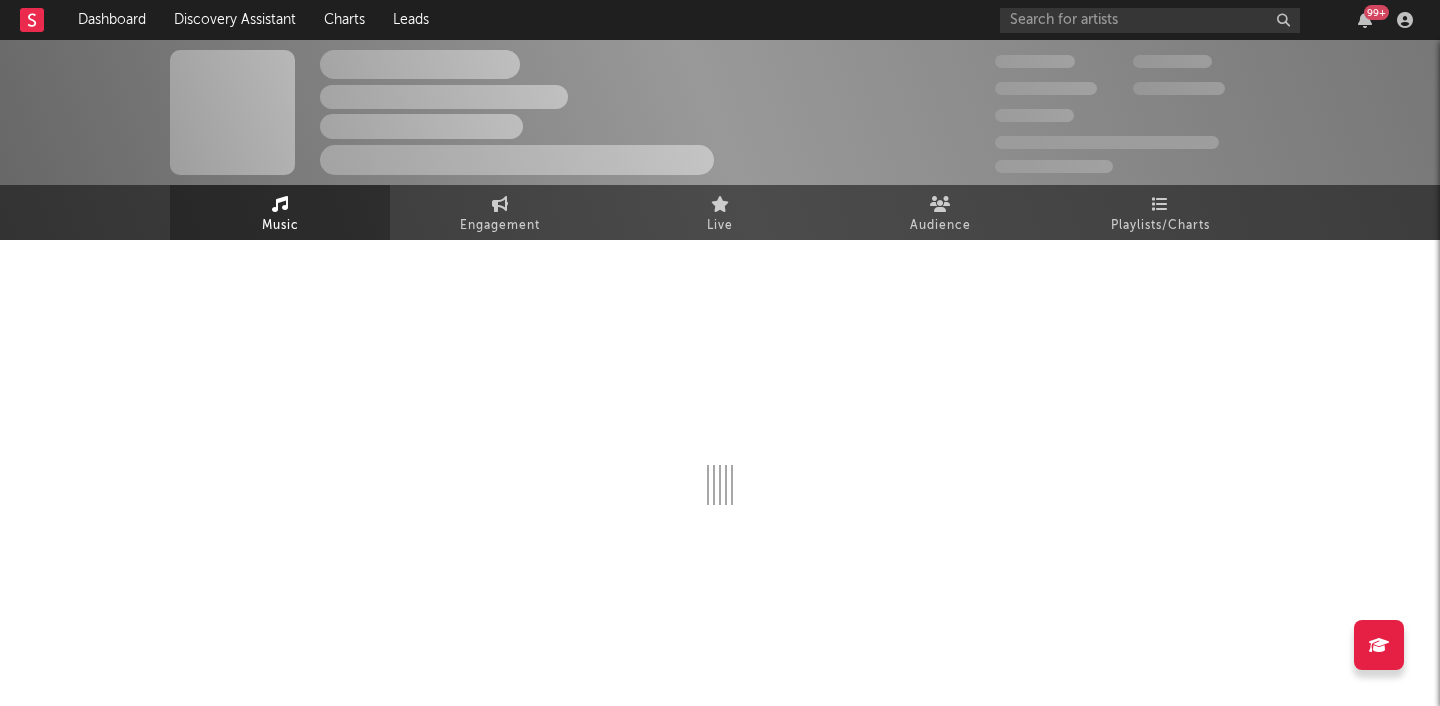select on "6m" 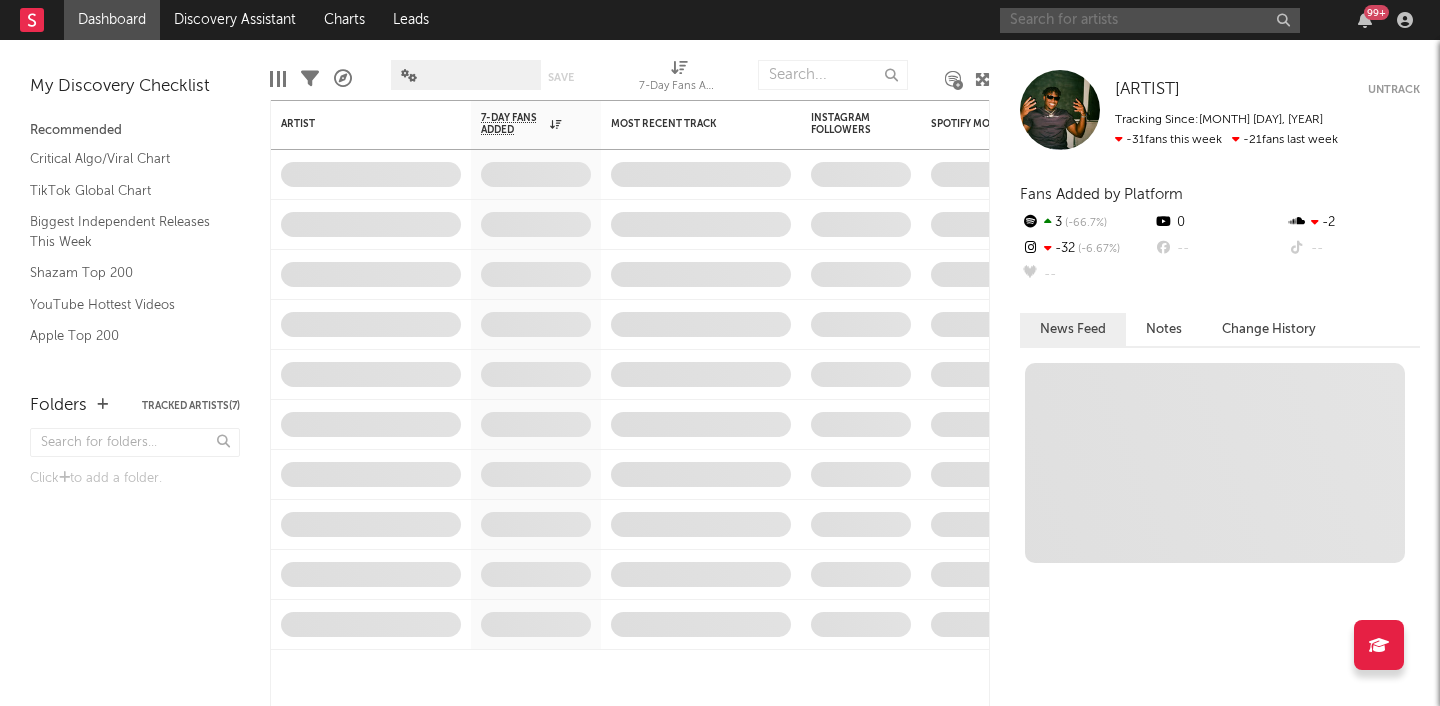 click at bounding box center (1150, 20) 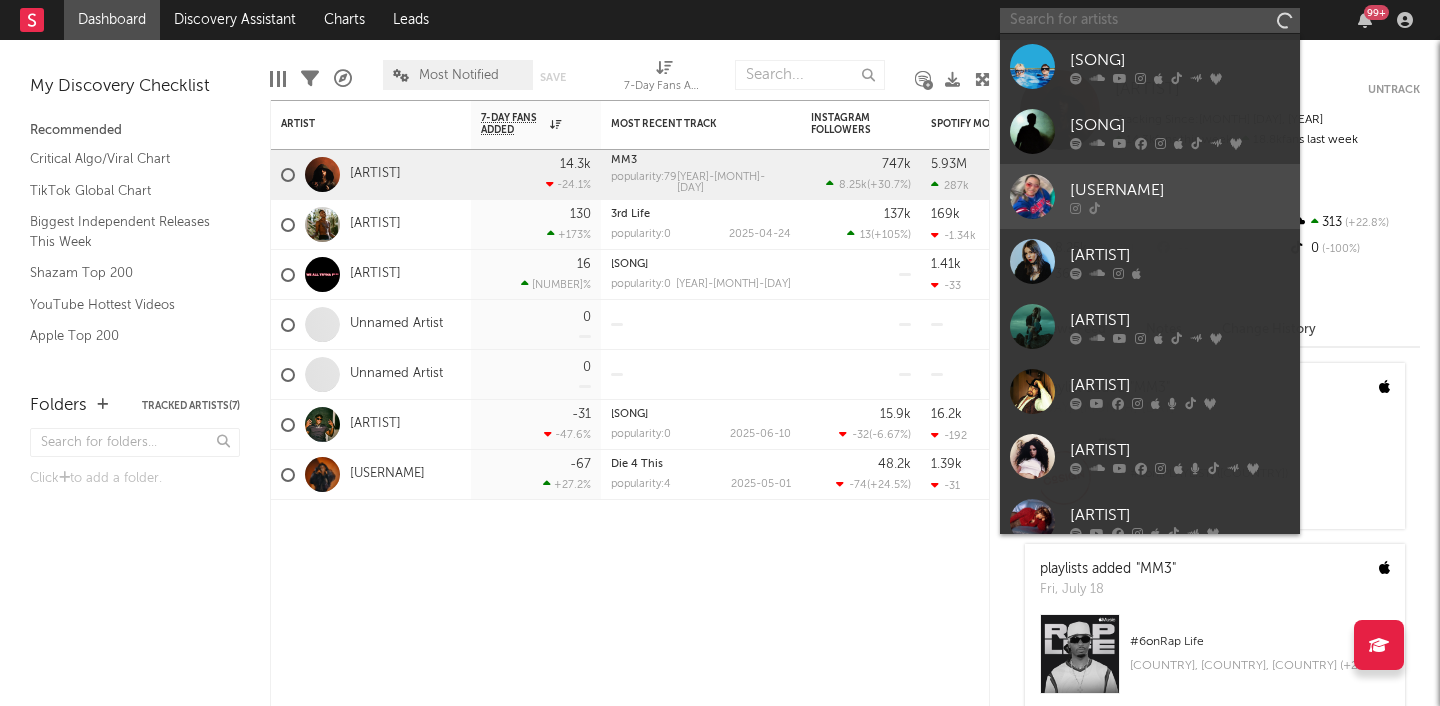 scroll, scrollTop: 314, scrollLeft: 0, axis: vertical 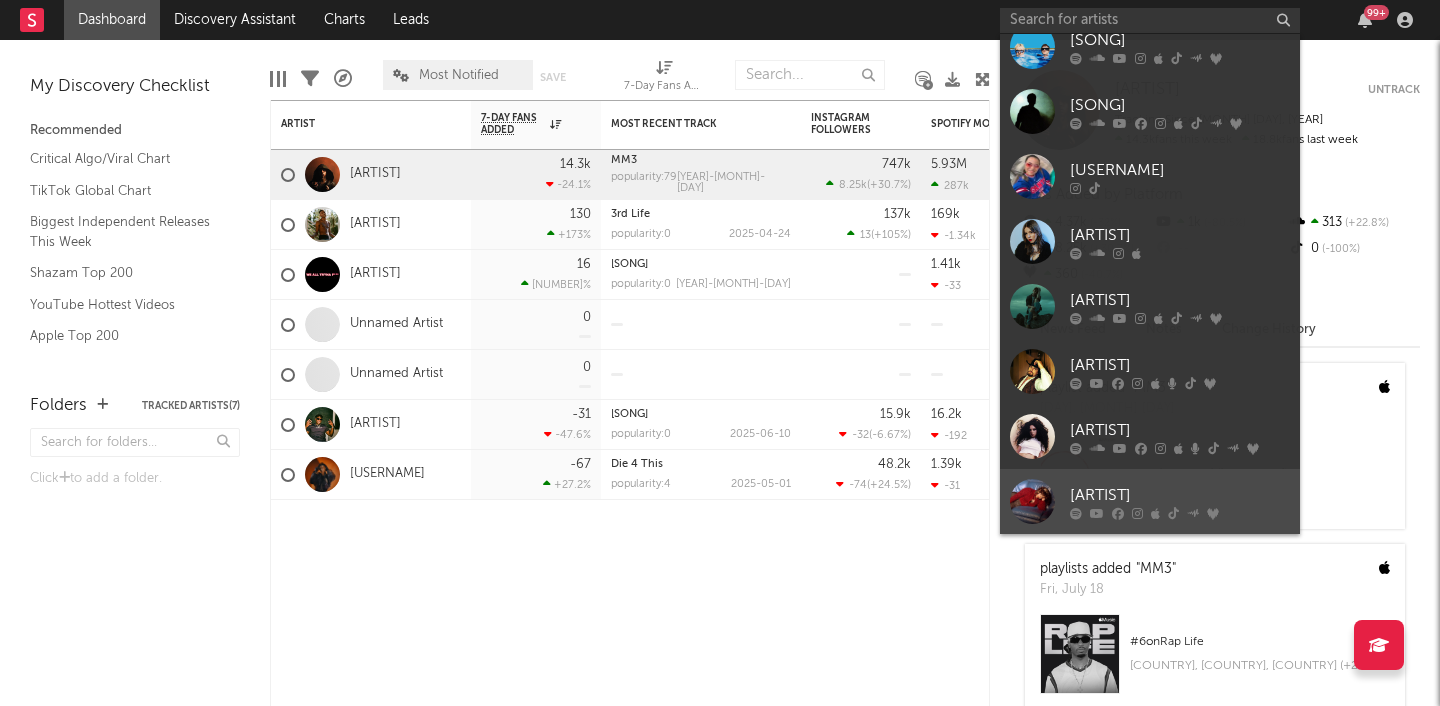 click on "[ARTIST]" at bounding box center [1180, 495] 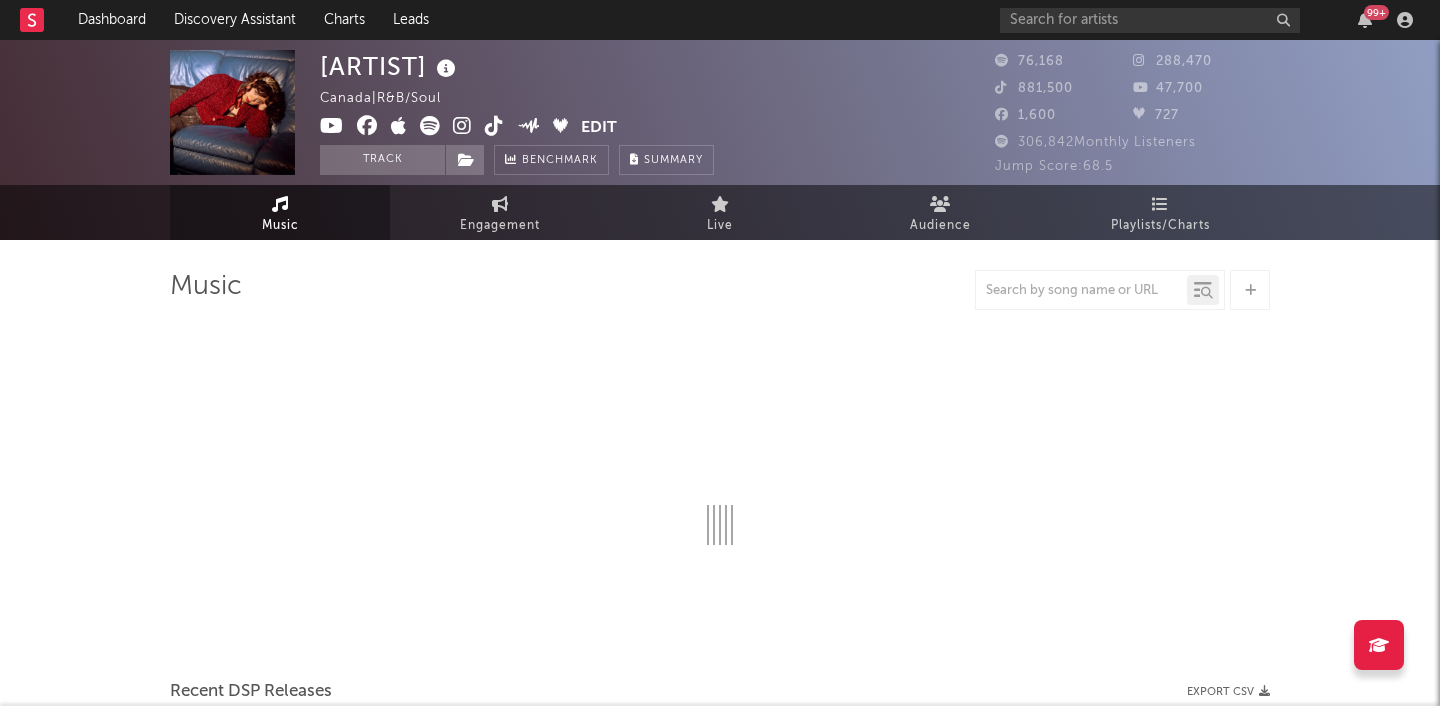 select on "6m" 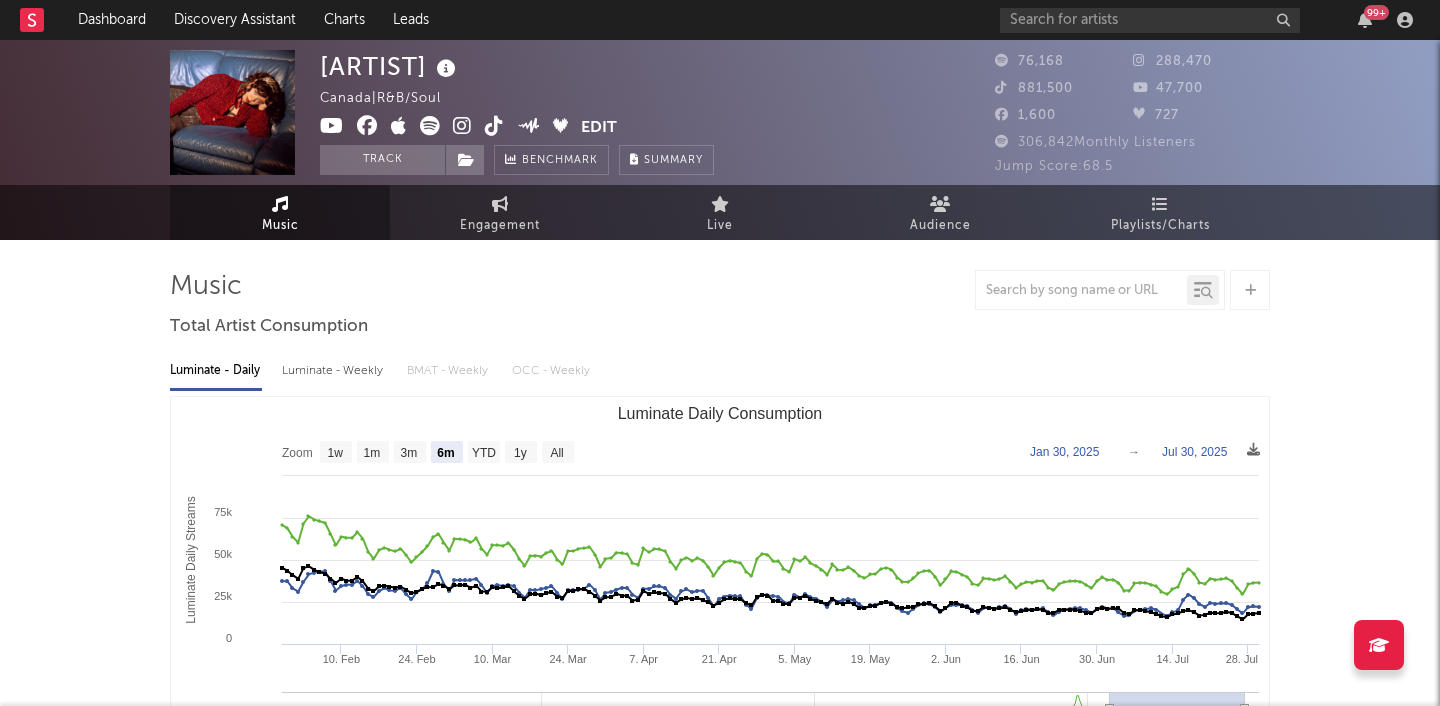 select on "6m" 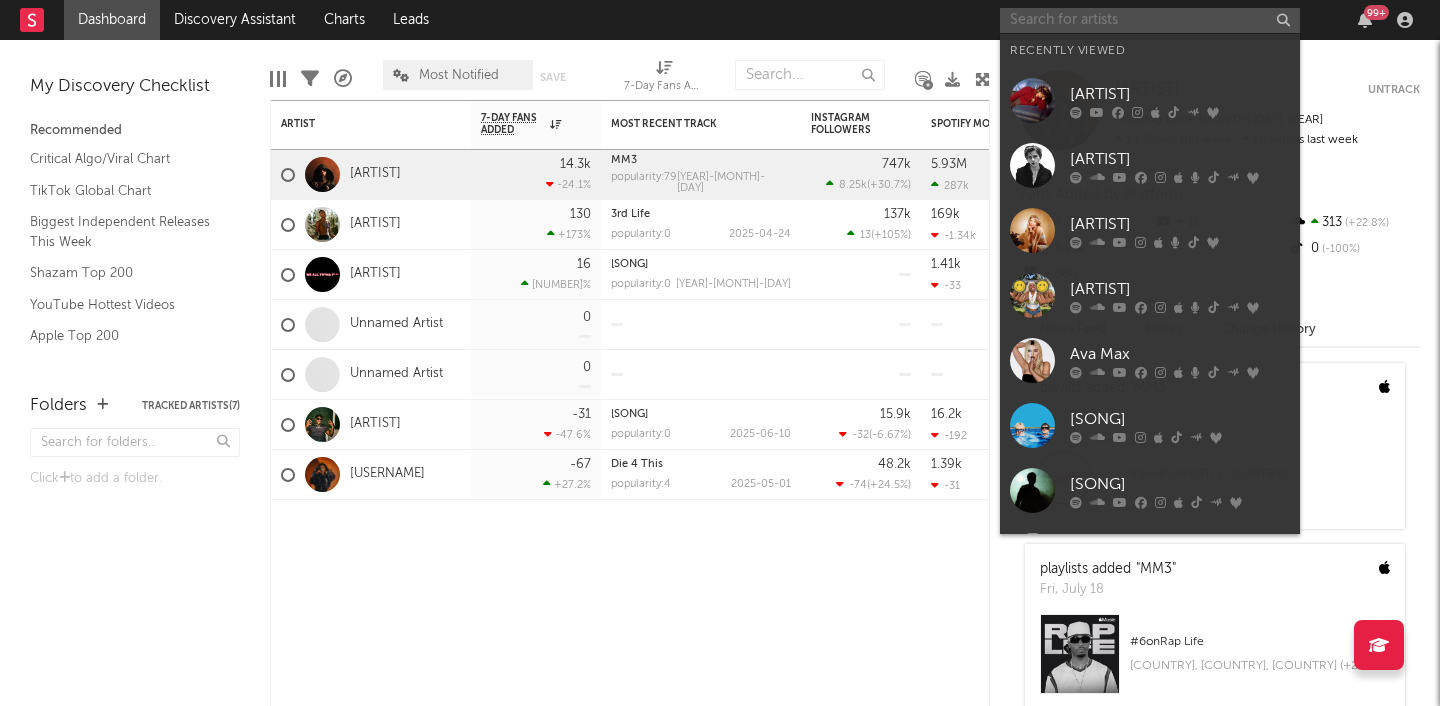 click at bounding box center (1150, 20) 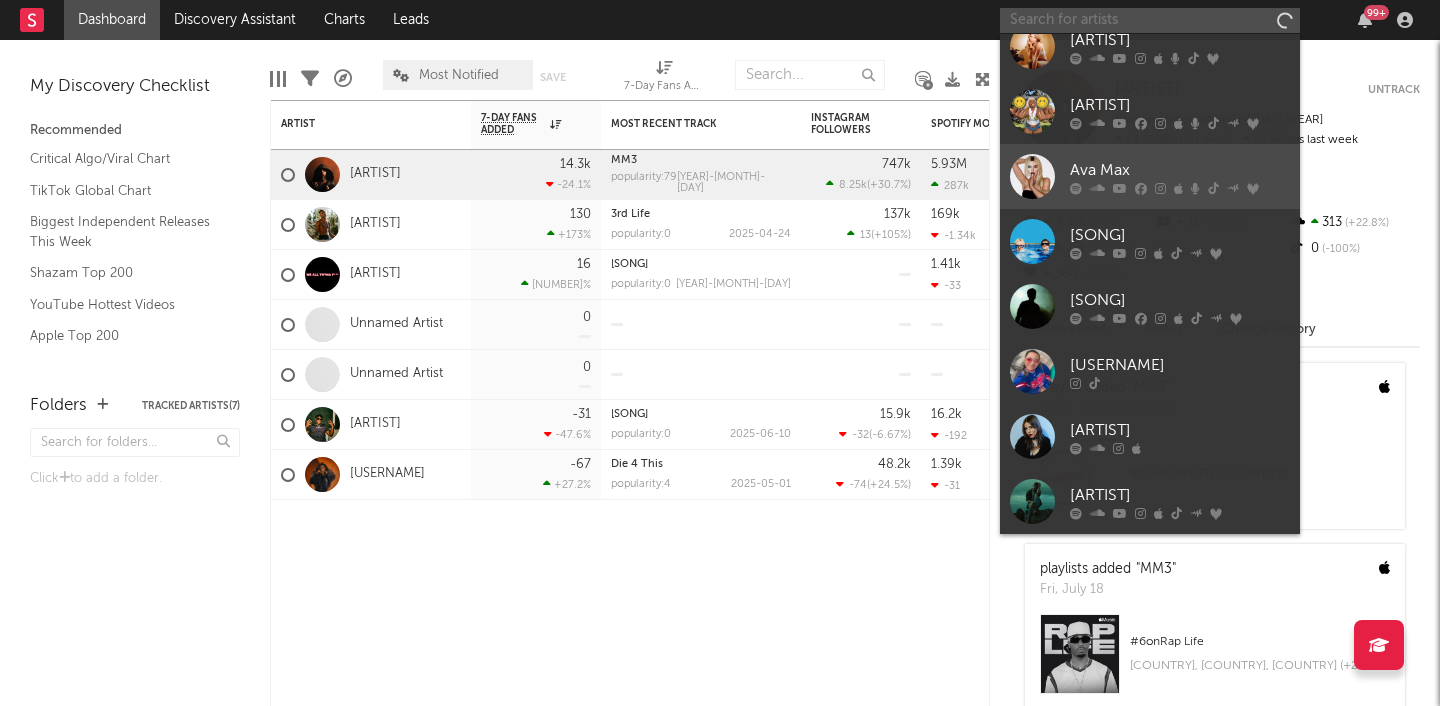 scroll, scrollTop: 314, scrollLeft: 0, axis: vertical 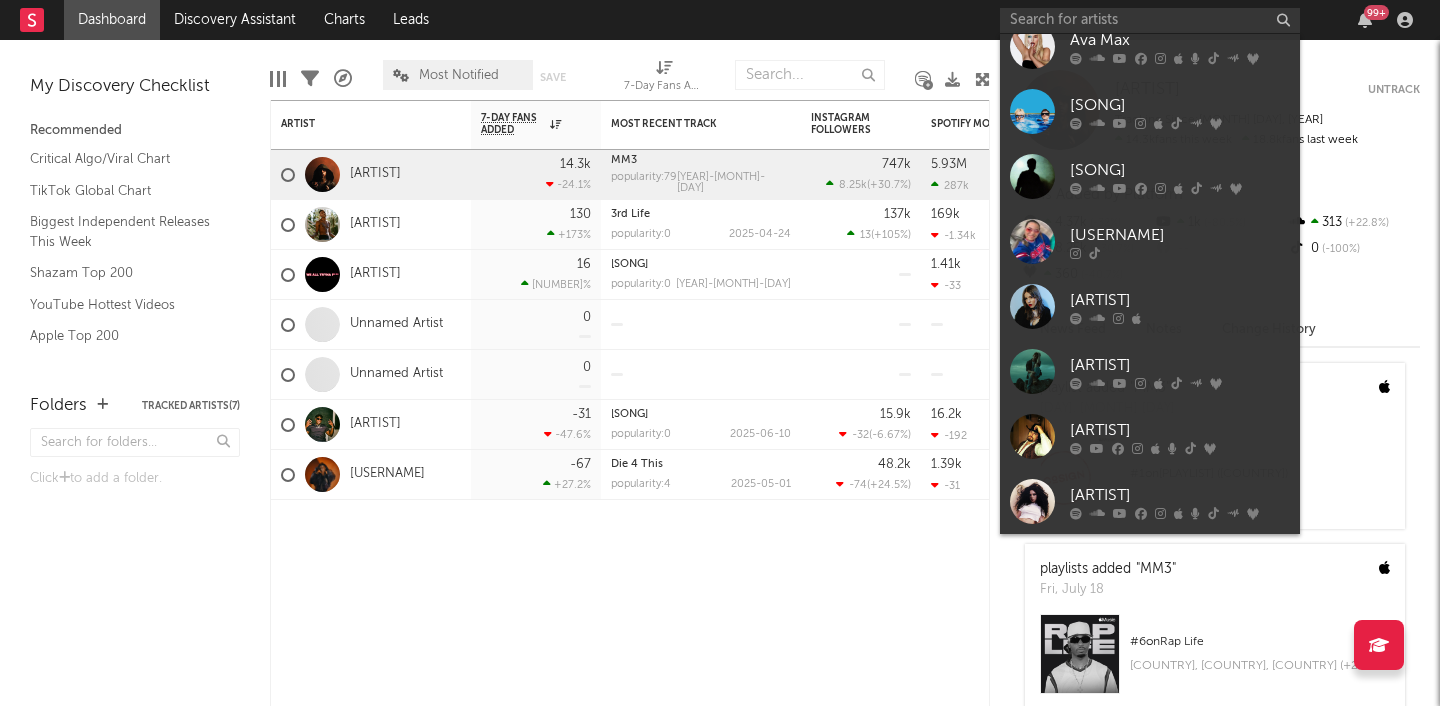 click on "[ARTIST]" at bounding box center (1180, 495) 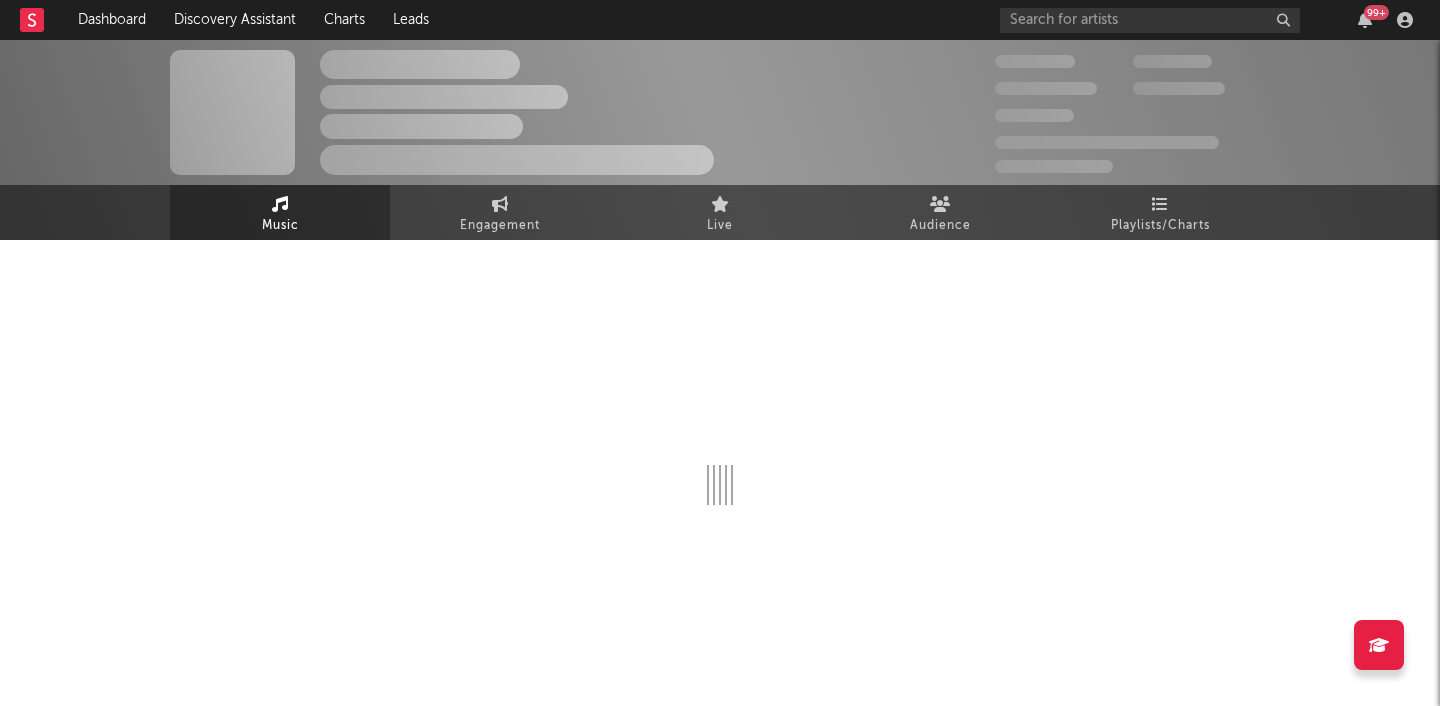 select on "6m" 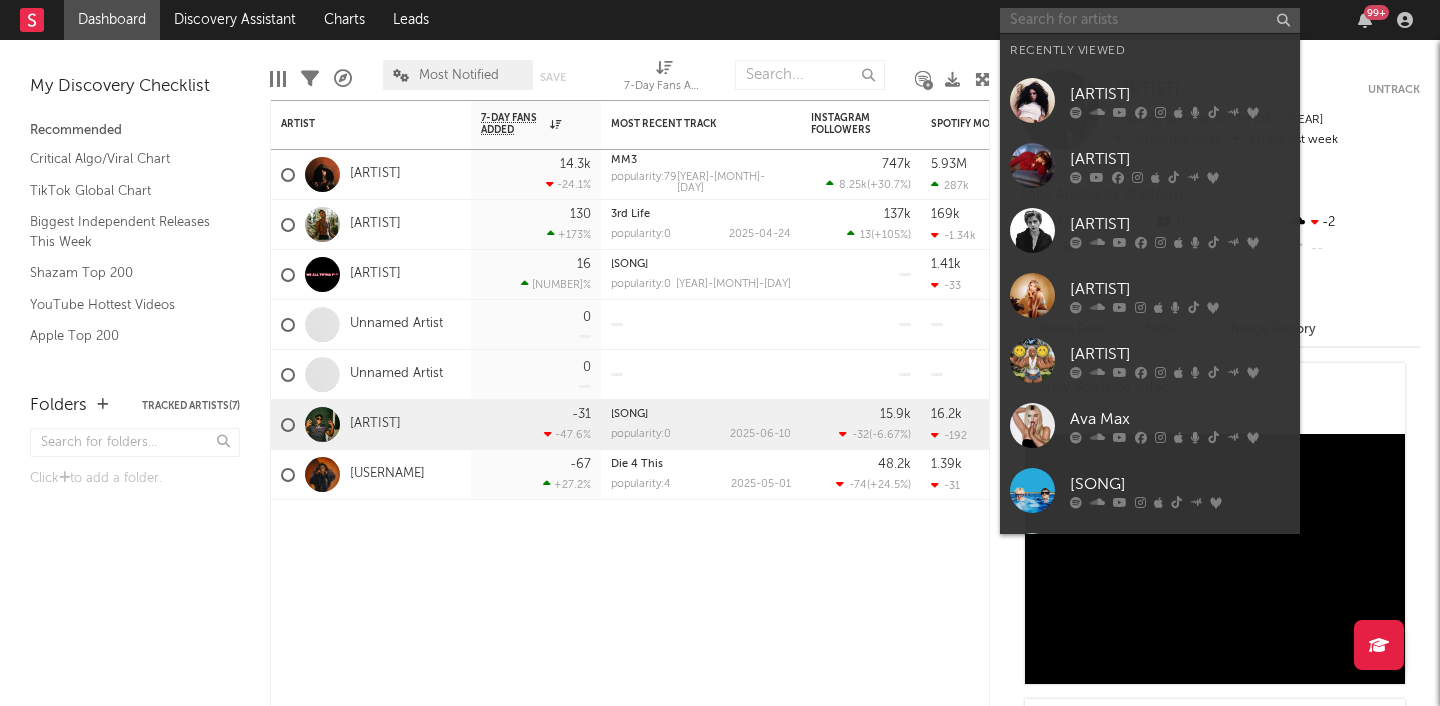 click at bounding box center (1150, 20) 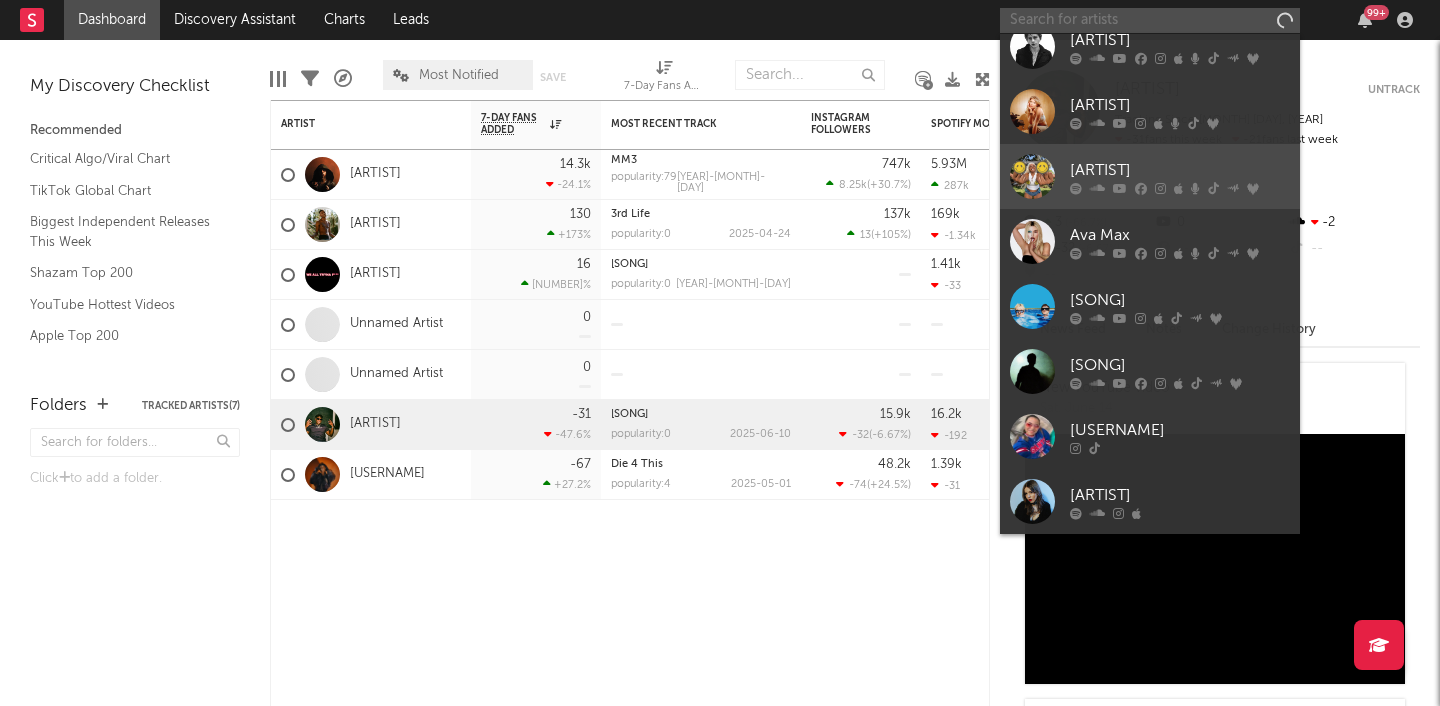 scroll, scrollTop: 314, scrollLeft: 0, axis: vertical 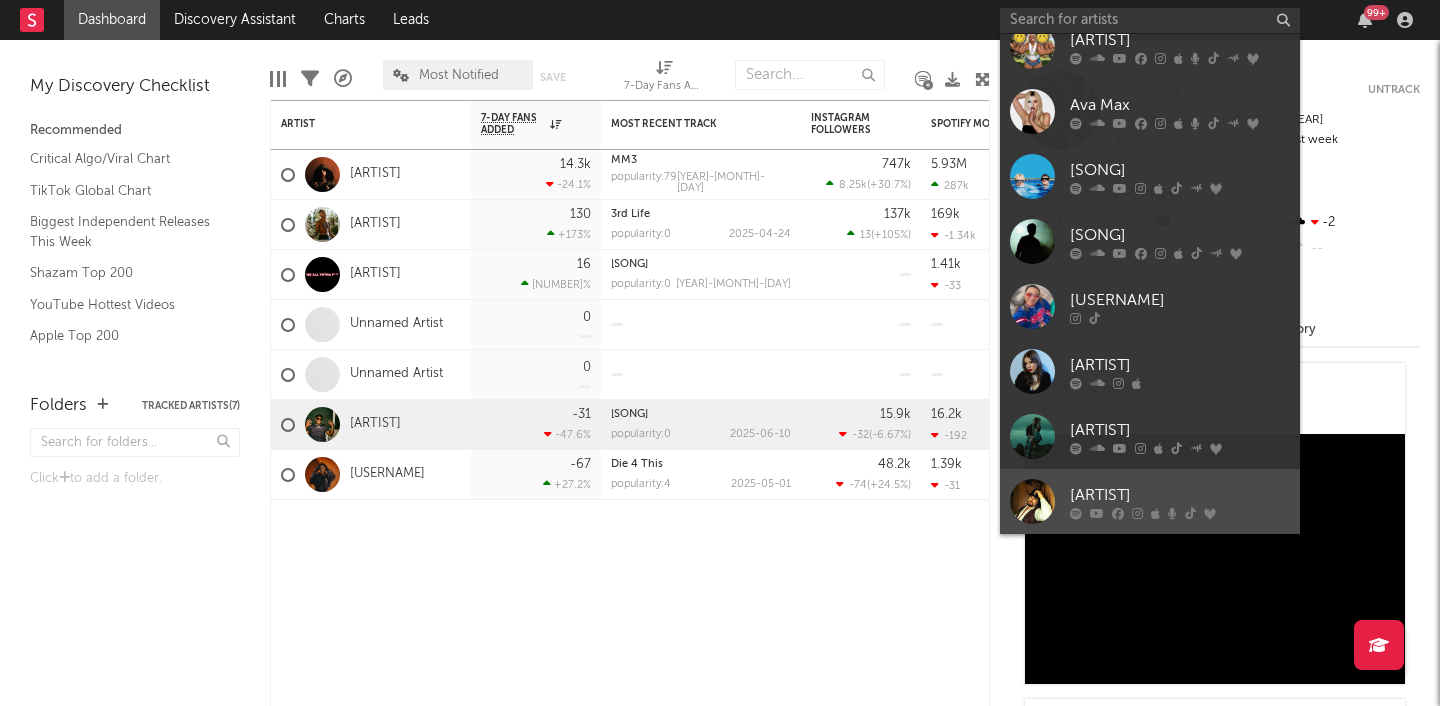 click on "[ARTIST]" at bounding box center (1180, 495) 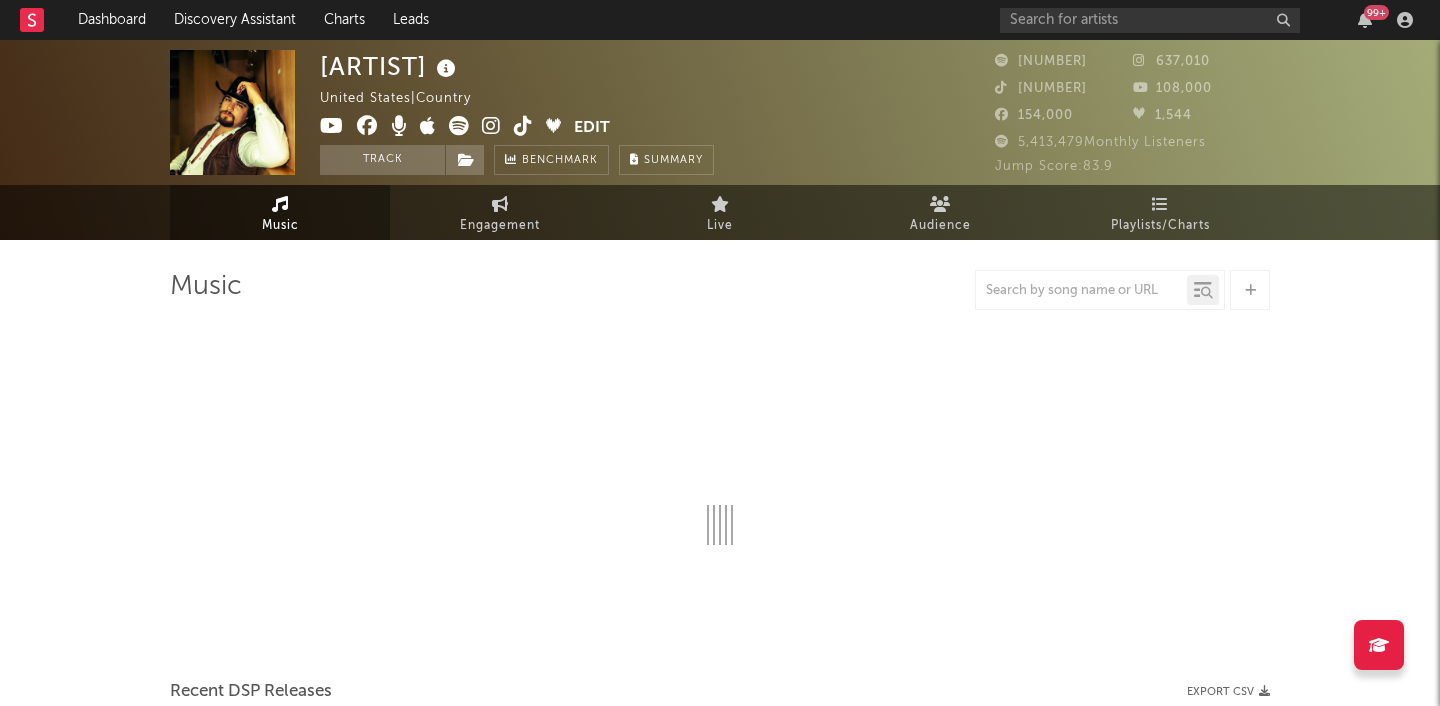 select on "6m" 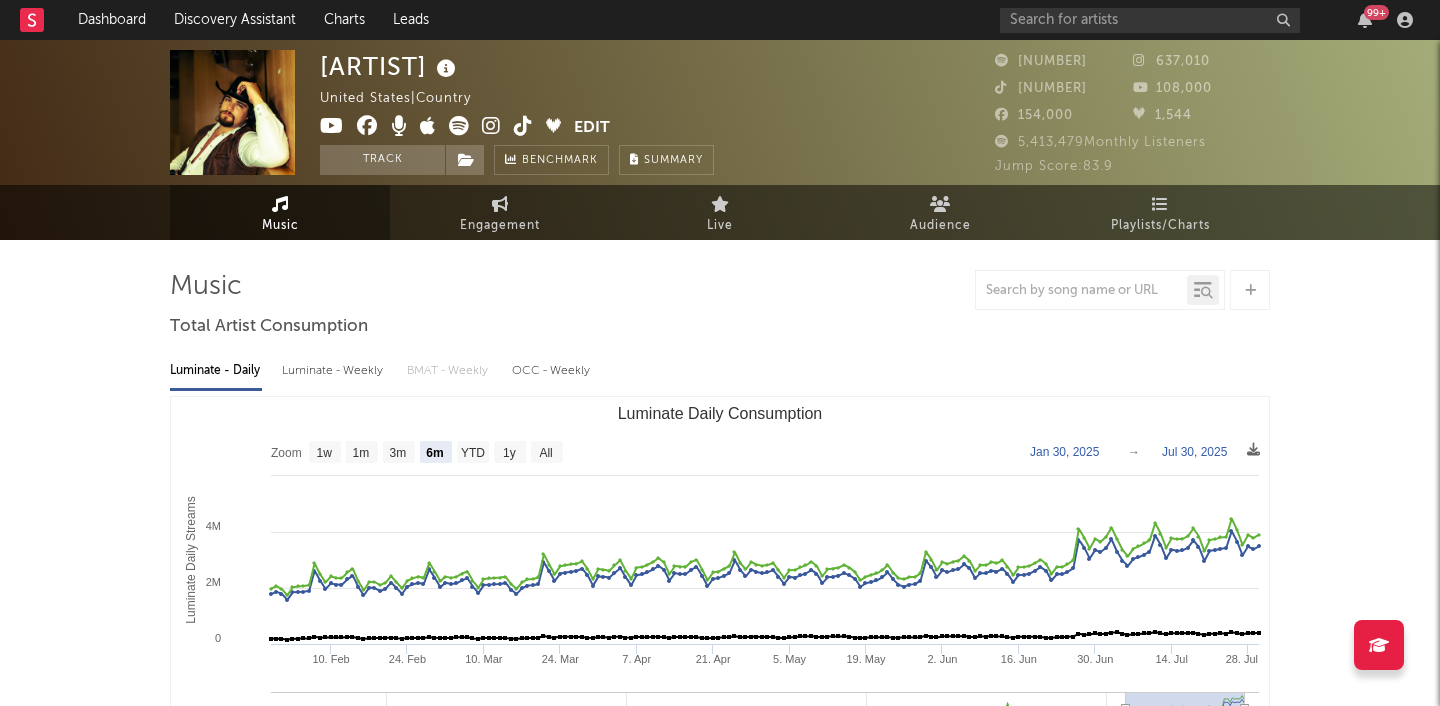 select on "6m" 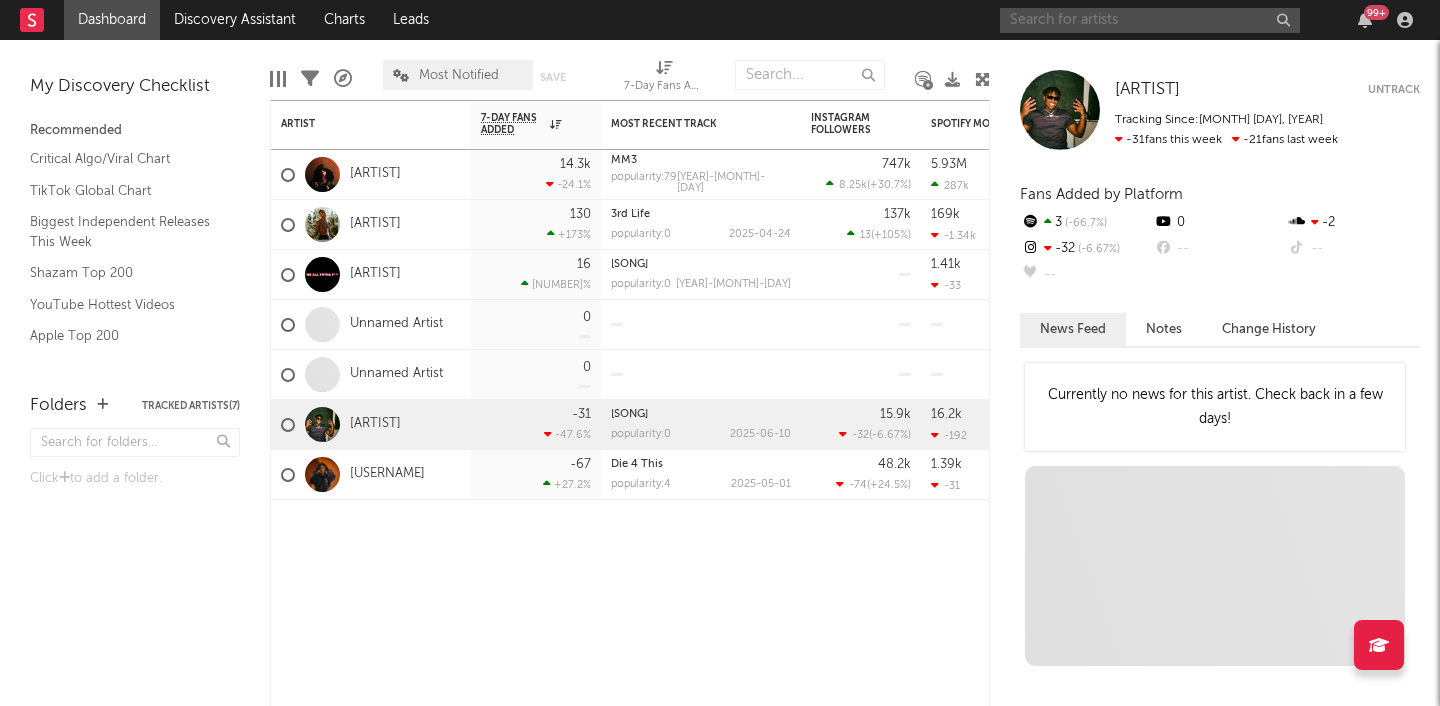click at bounding box center [1150, 20] 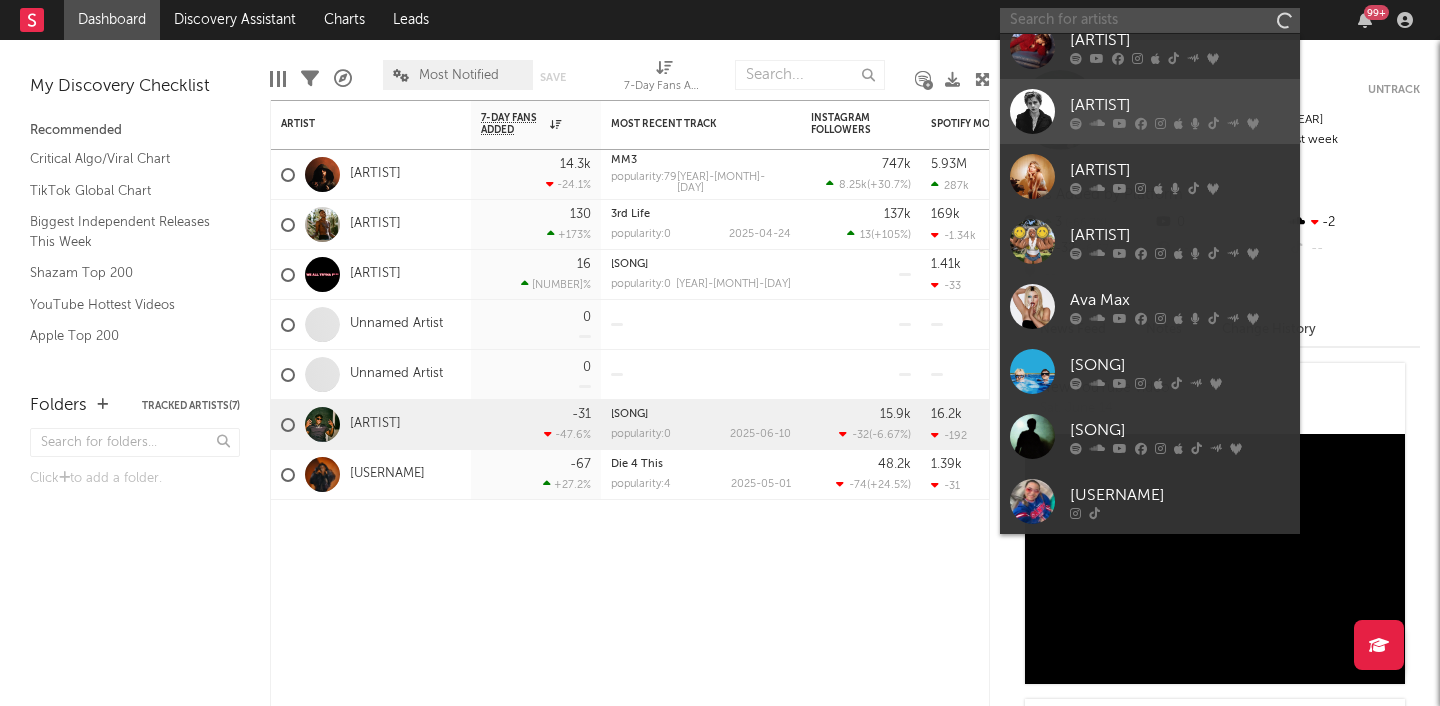 scroll, scrollTop: 314, scrollLeft: 0, axis: vertical 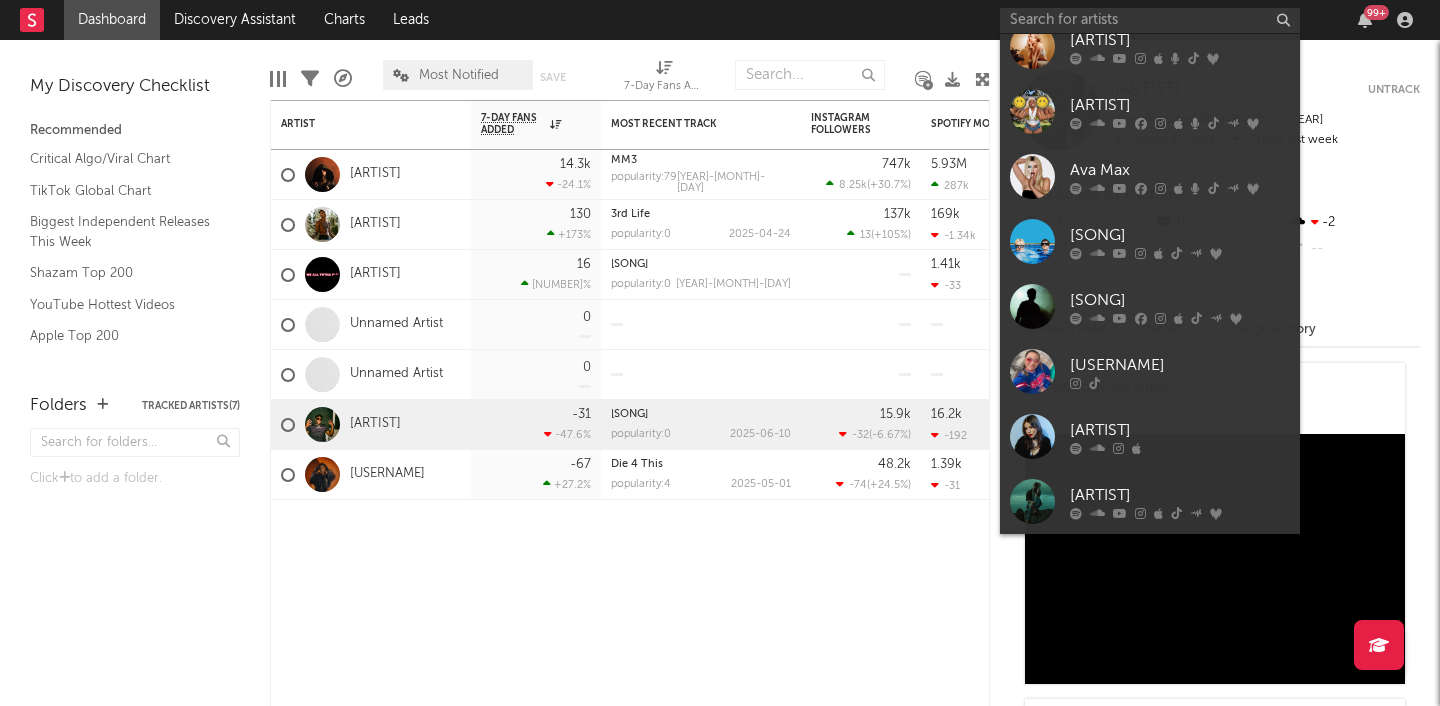click on "[ARTIST]" at bounding box center (1180, 495) 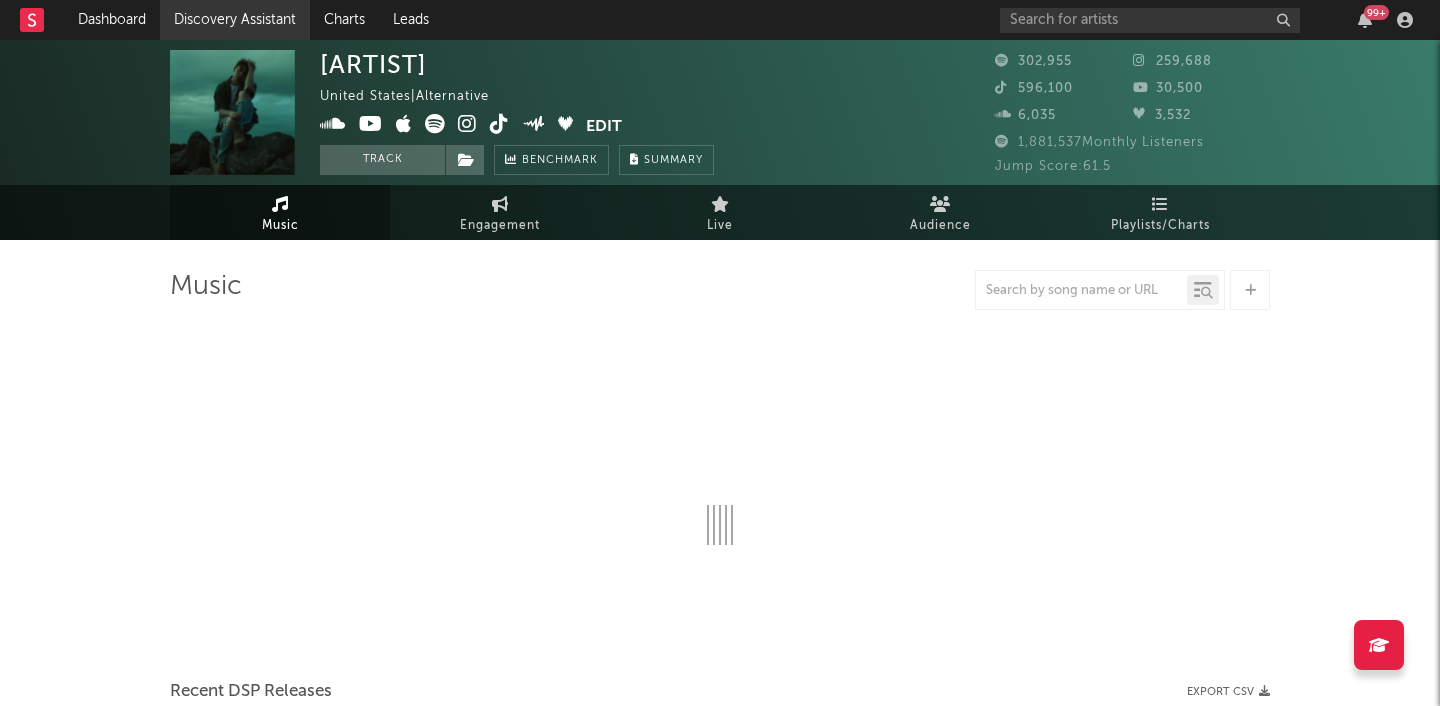 select on "6m" 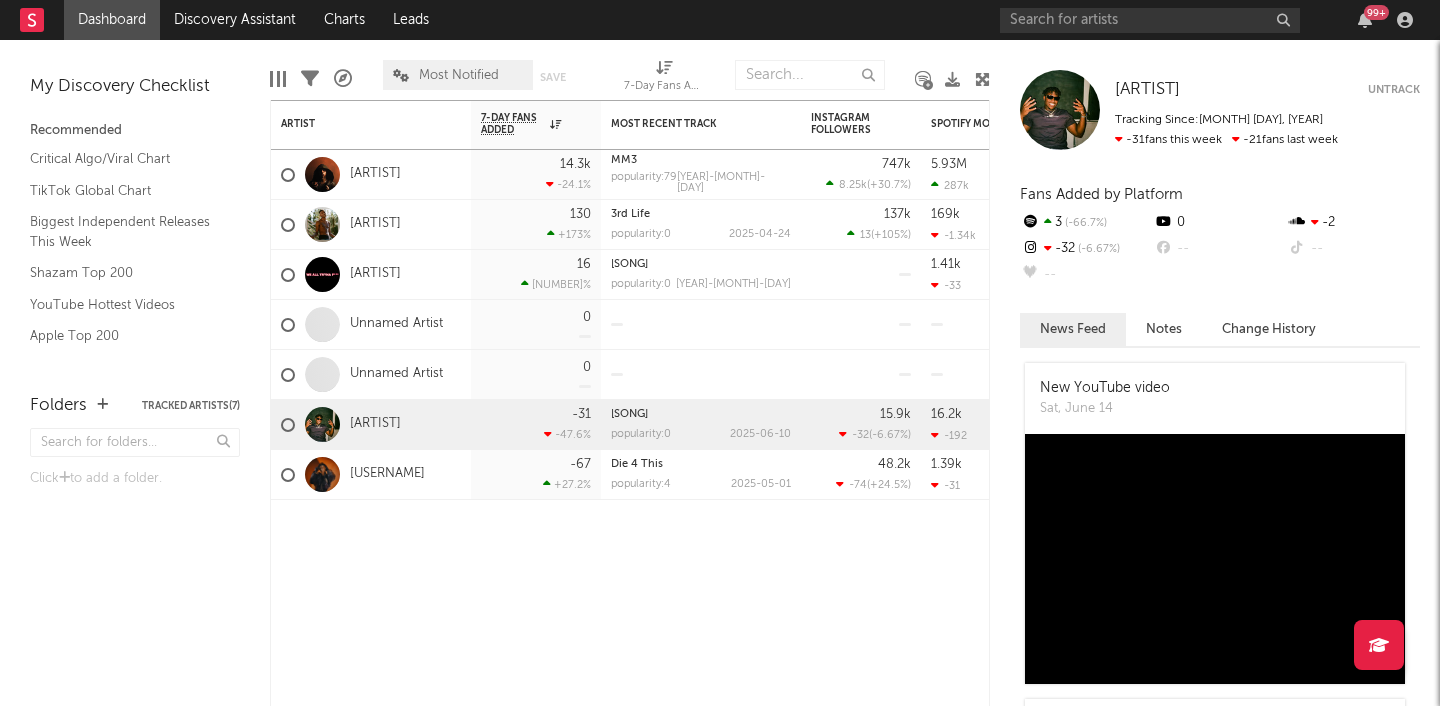 click at bounding box center (1405, 20) 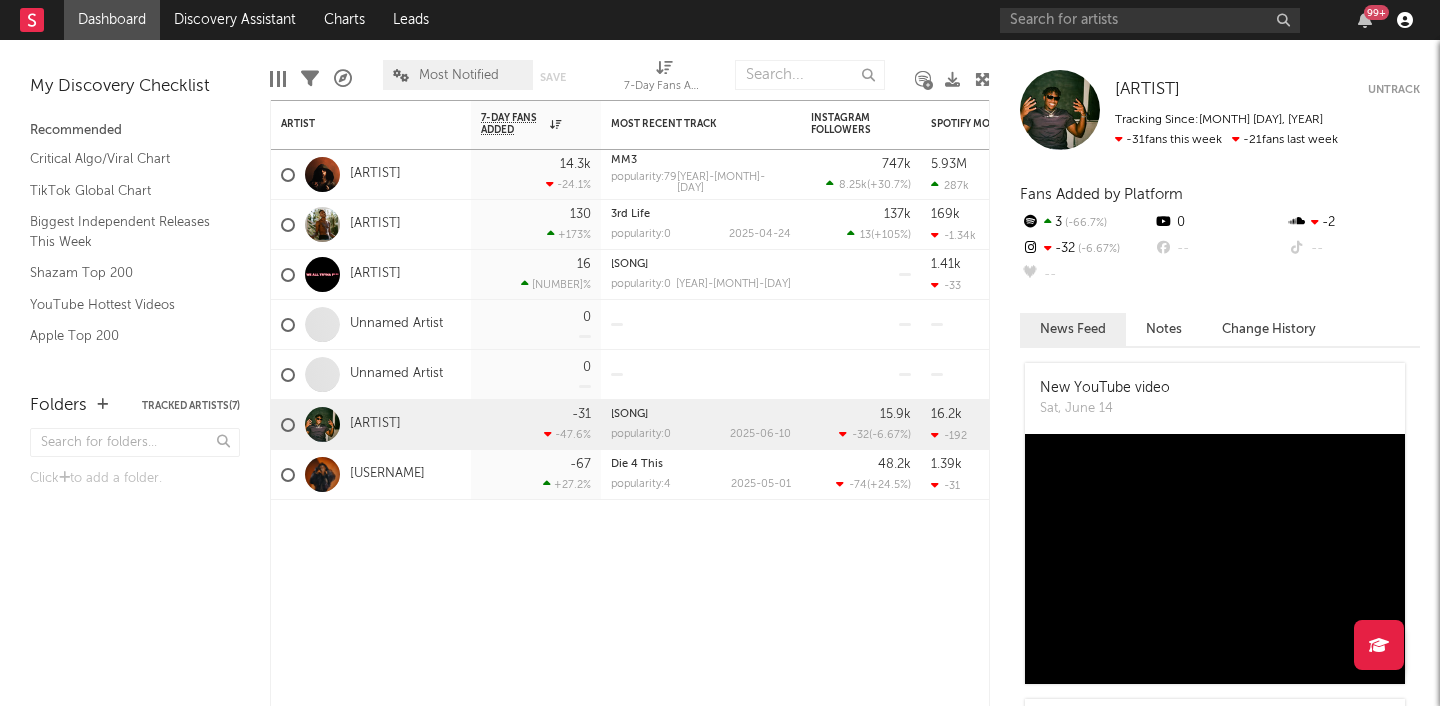 click at bounding box center [1405, 20] 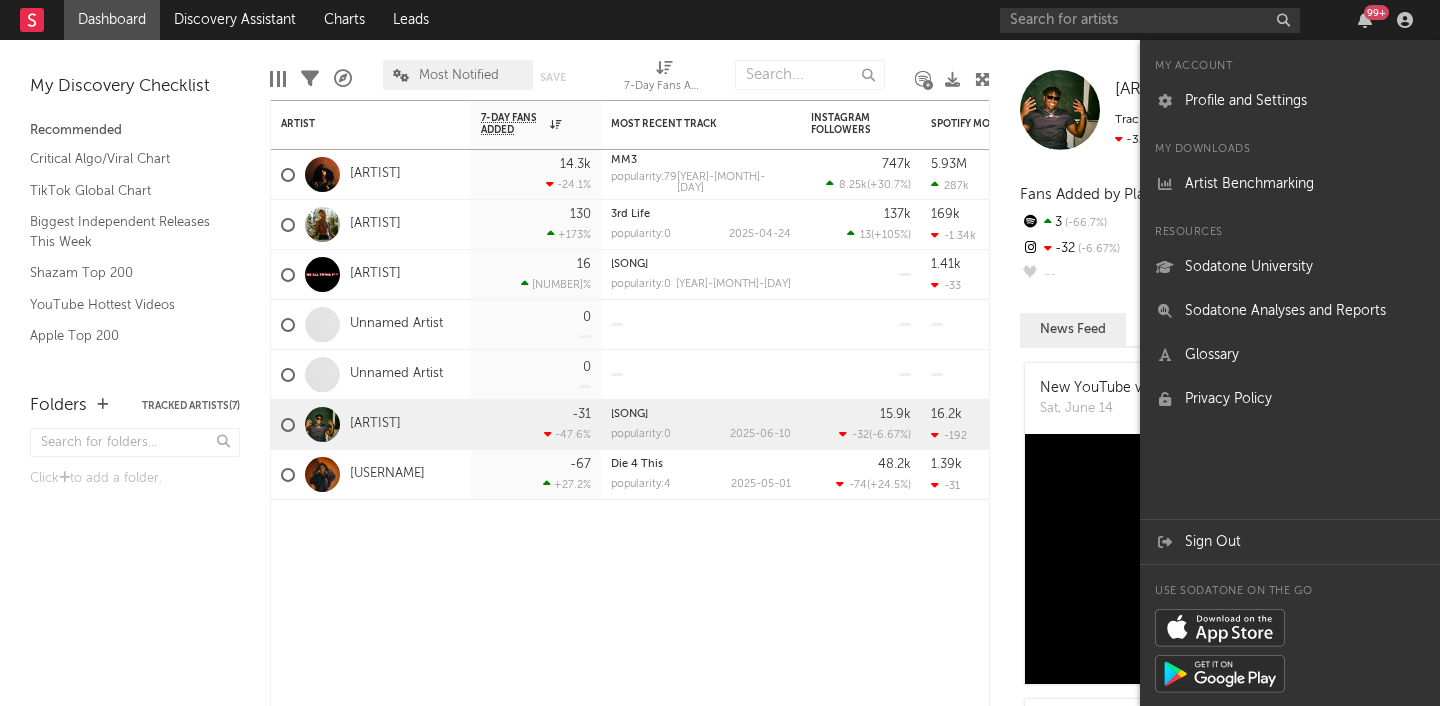 click on "Sign Out" at bounding box center (1290, 542) 